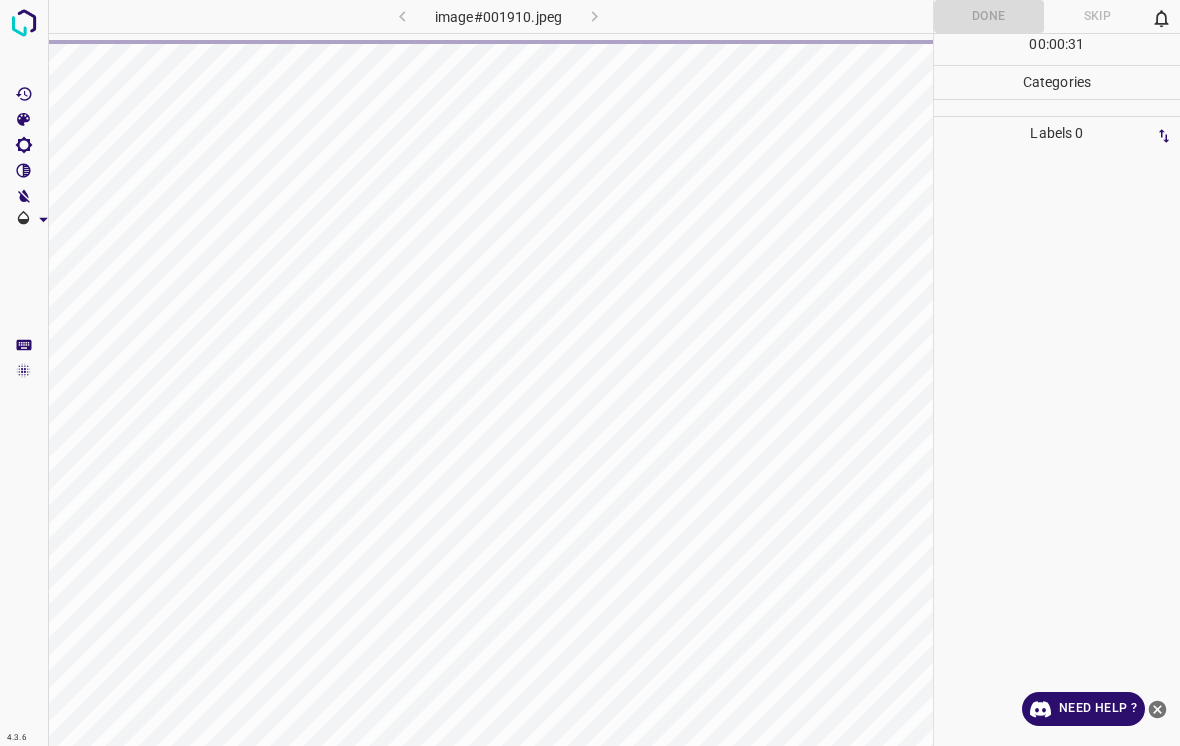 scroll, scrollTop: 0, scrollLeft: 0, axis: both 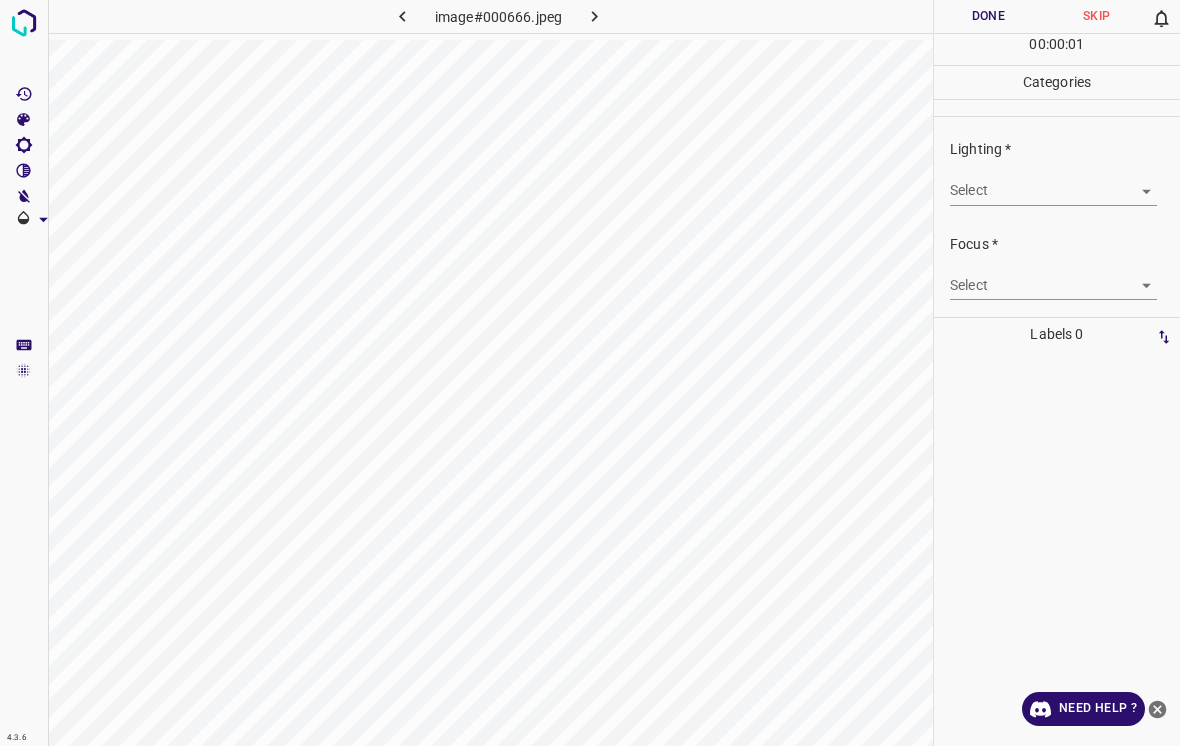 click on "Select ​" at bounding box center [1053, 182] 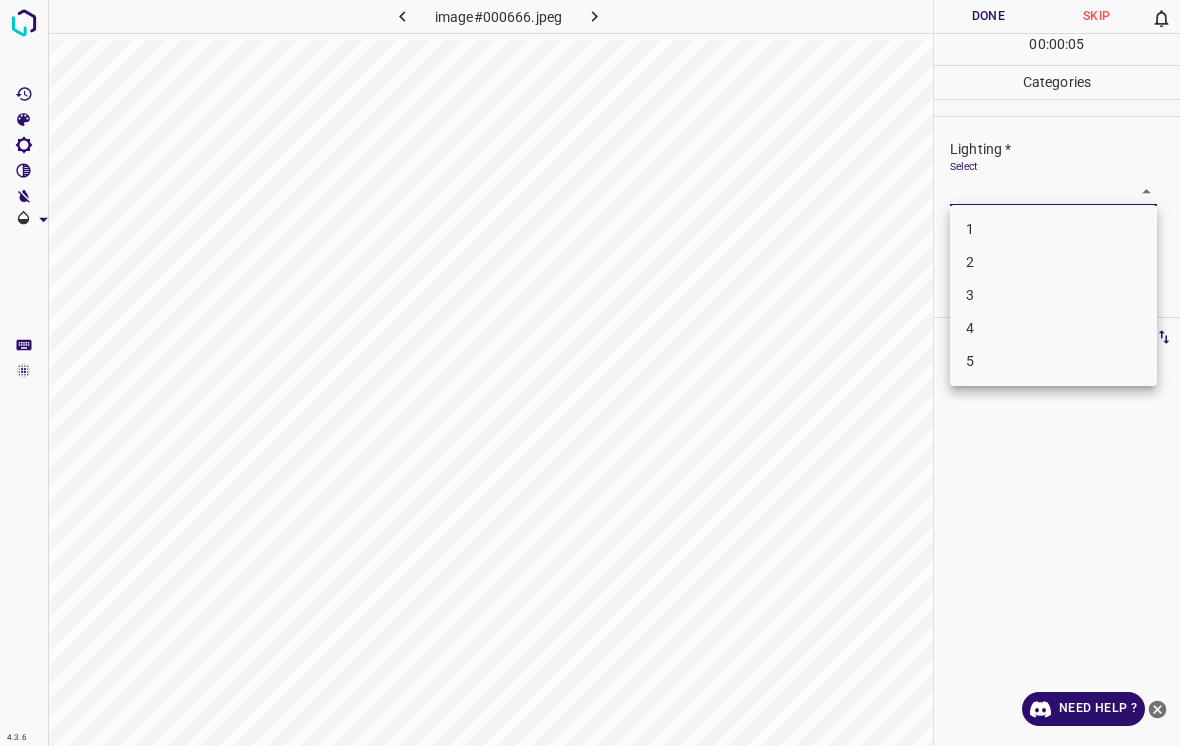 click on "2" at bounding box center (1053, 262) 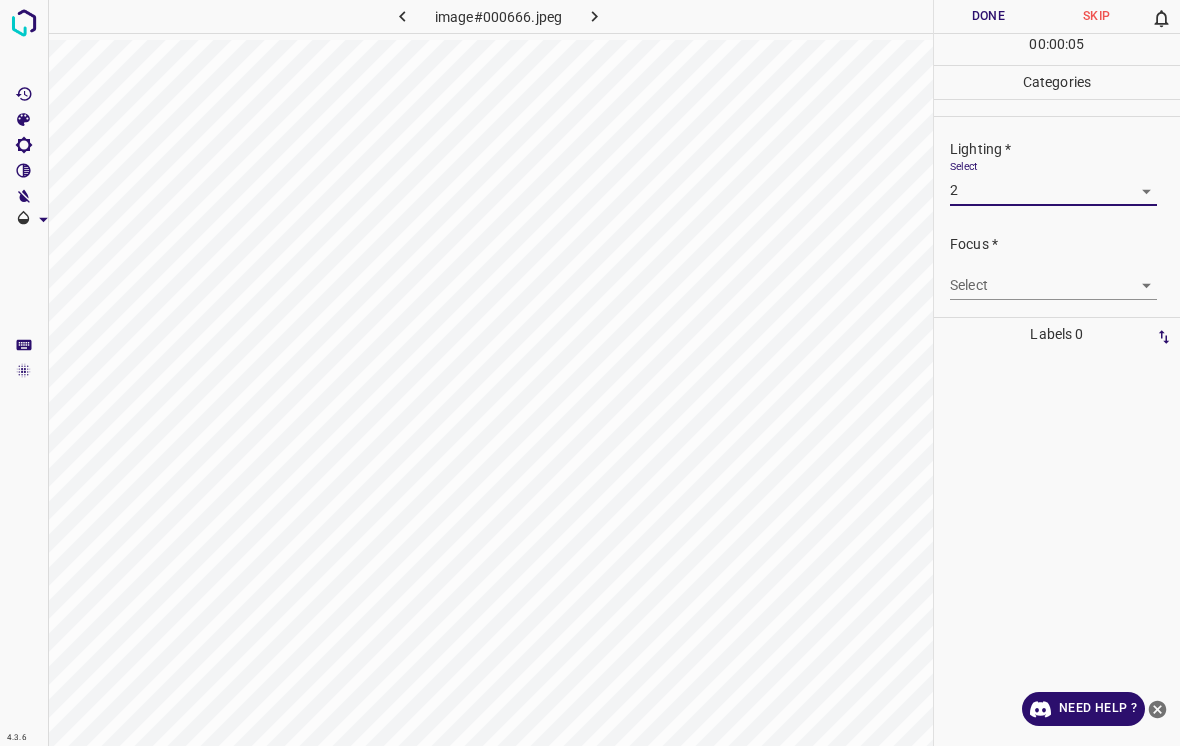 click on "4.3.6  image#000666.jpeg Done Skip 0 00   : 00   : 05   Categories Lighting *  Select 2 2 Focus *  Select ​ Overall *  Select ​ Labels   0 Categories 1 Lighting 2 Focus 3 Overall Tools Space Change between modes (Draw & Edit) I Auto labeling R Restore zoom M Zoom in N Zoom out Delete Delete selecte label Filters Z Restore filters X Saturation filter C Brightness filter V Contrast filter B Gray scale filter General O Download Need Help ? - Text - Hide - Delete" at bounding box center (590, 373) 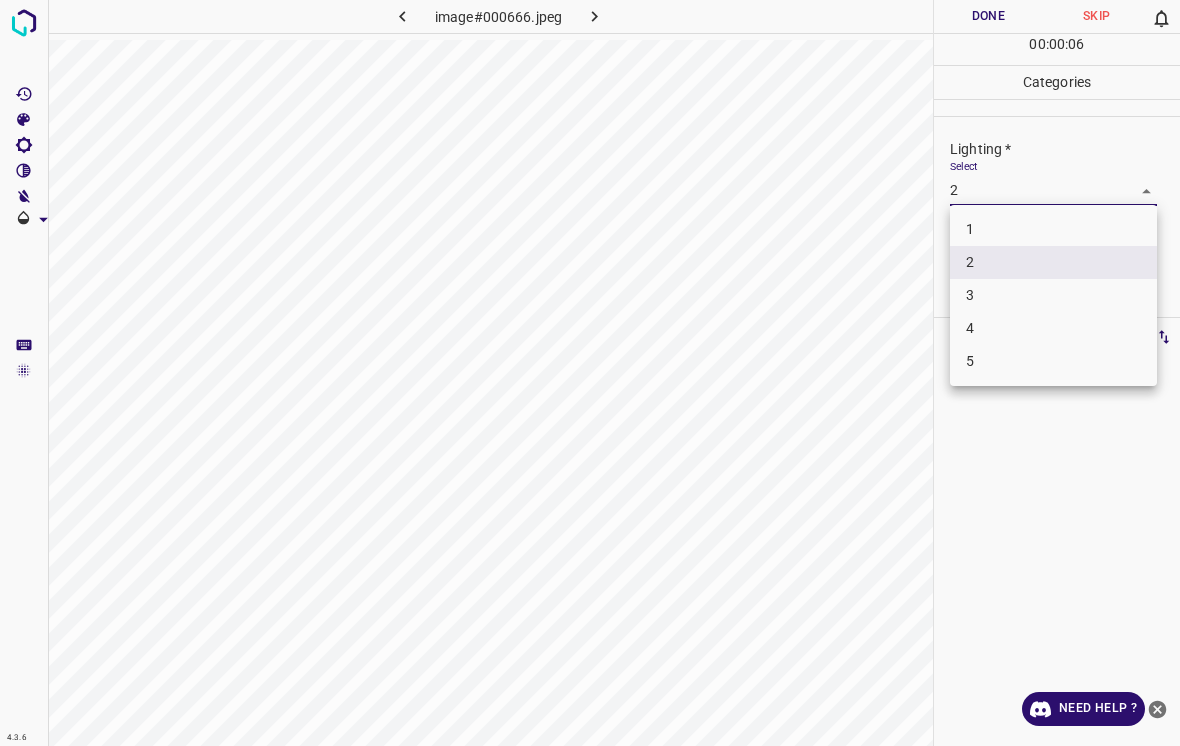 click on "3" at bounding box center [1053, 295] 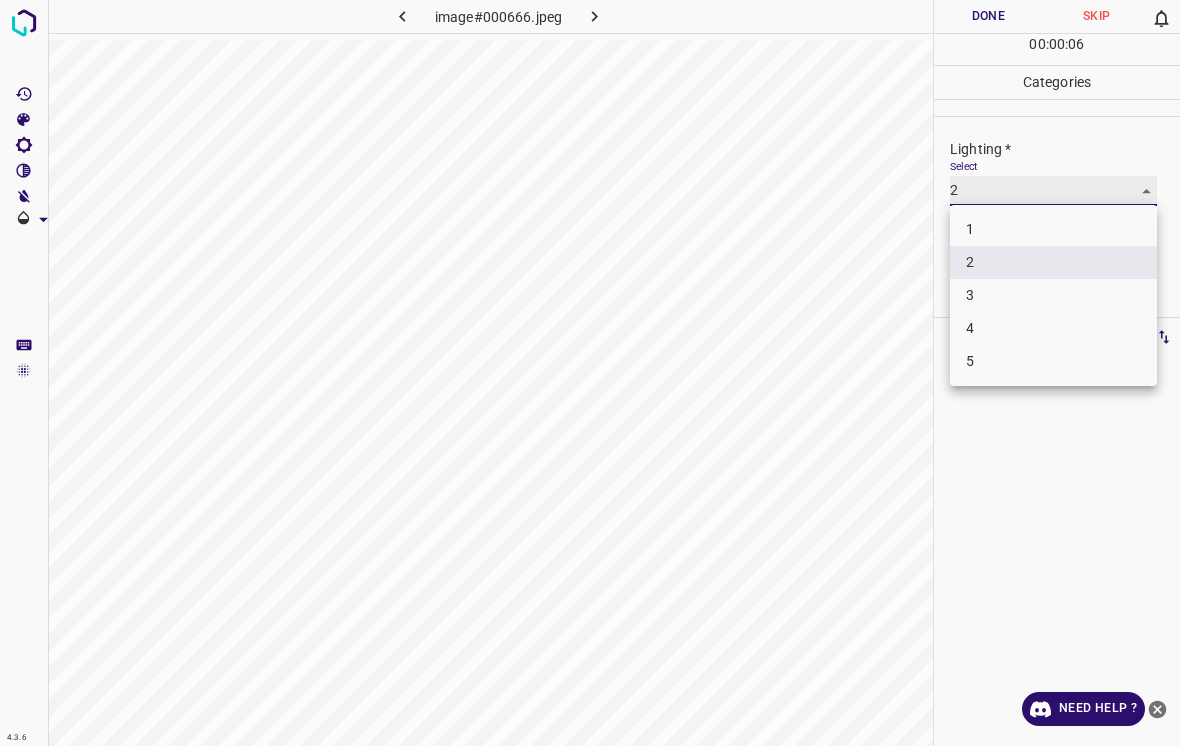 type on "3" 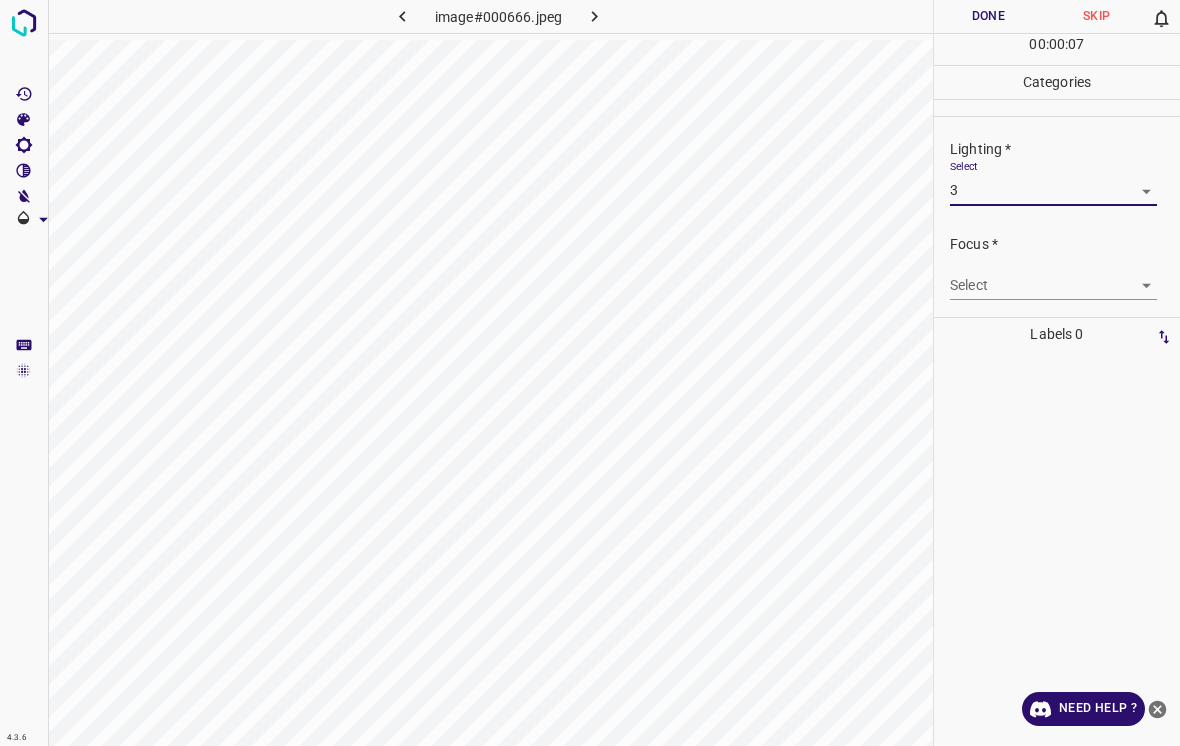click on "4.3.6  image#000666.jpeg Done Skip 0 00   : 00   : 07   Categories Lighting *  Select 3 3 Focus *  Select ​ Overall *  Select ​ Labels   0 Categories 1 Lighting 2 Focus 3 Overall Tools Space Change between modes (Draw & Edit) I Auto labeling R Restore zoom M Zoom in N Zoom out Delete Delete selecte label Filters Z Restore filters X Saturation filter C Brightness filter V Contrast filter B Gray scale filter General O Download Need Help ? - Text - Hide - Delete" at bounding box center [590, 373] 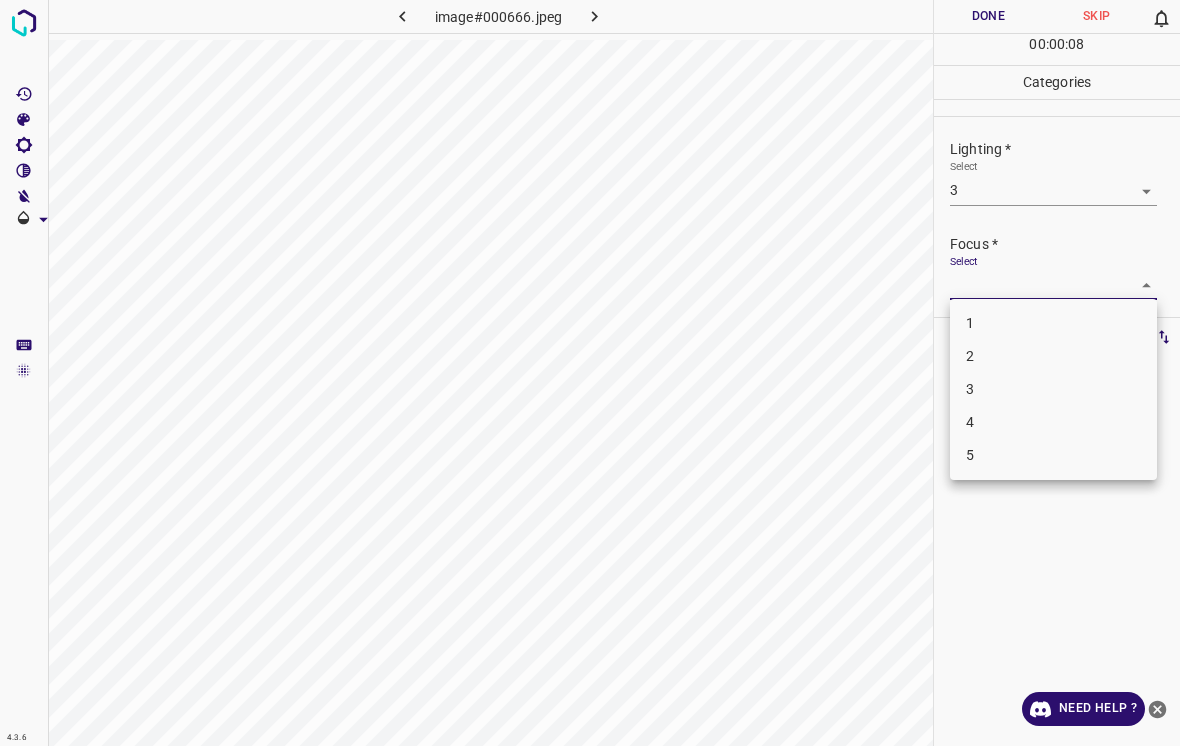 click on "2" at bounding box center [1053, 356] 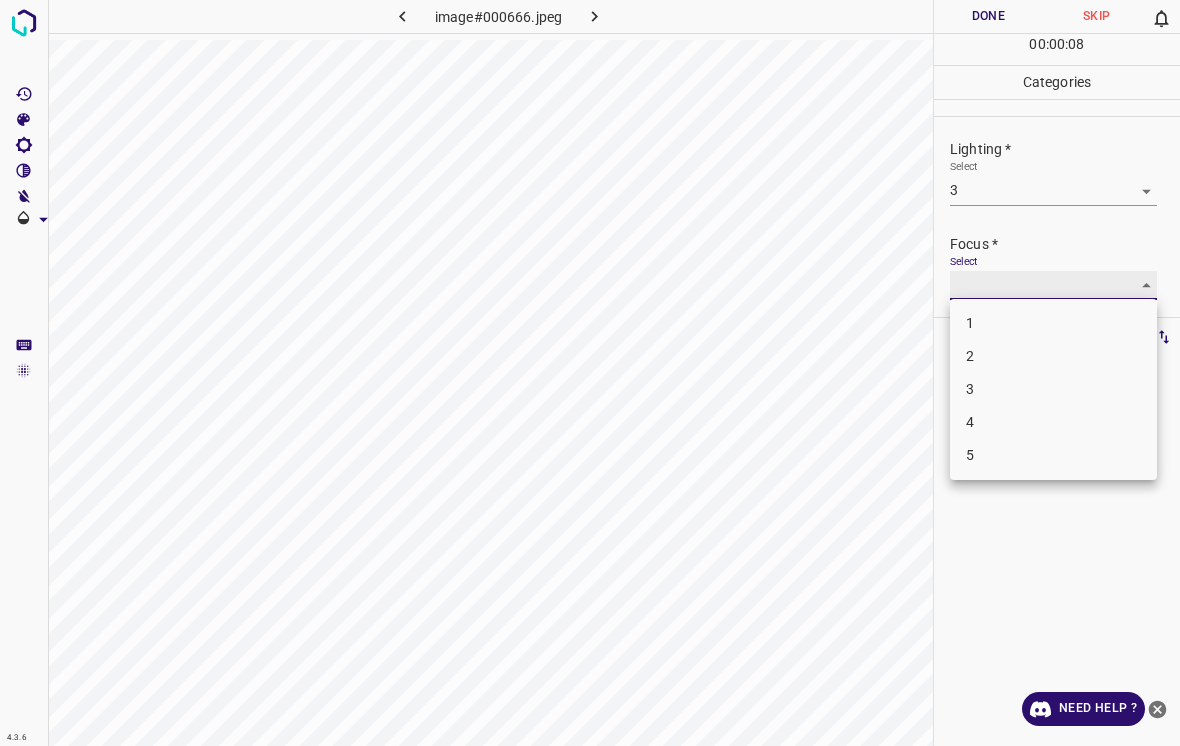 type on "2" 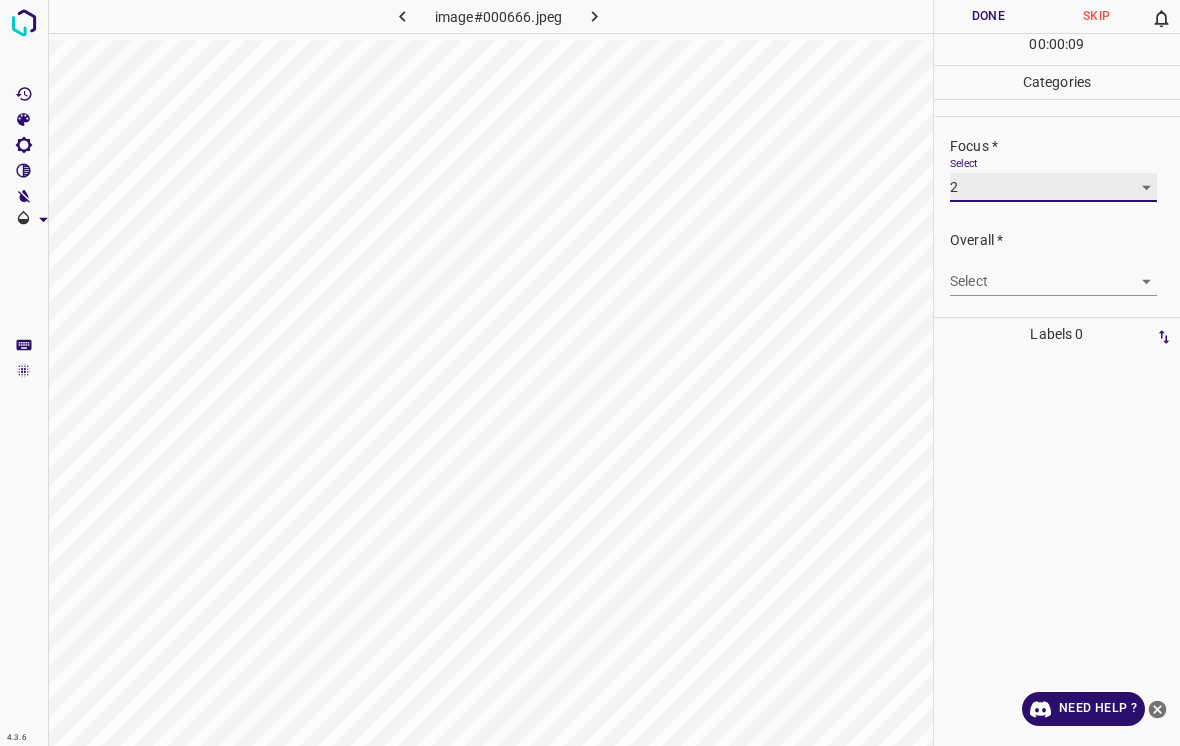 scroll, scrollTop: 98, scrollLeft: 0, axis: vertical 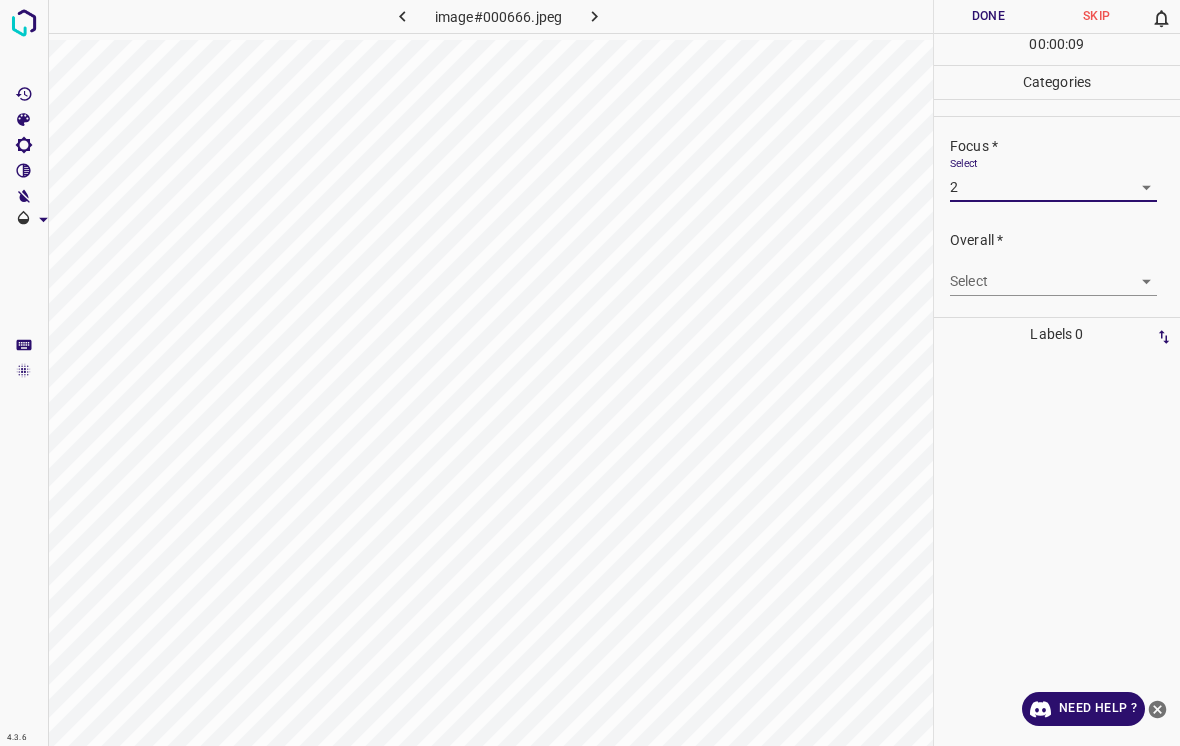 click on "4.3.6  image#000666.jpeg Done Skip 0 00   : 00   : 09   Categories Lighting *  Select 3 3 Focus *  Select 2 2 Overall *  Select ​ Labels   0 Categories 1 Lighting 2 Focus 3 Overall Tools Space Change between modes (Draw & Edit) I Auto labeling R Restore zoom M Zoom in N Zoom out Delete Delete selecte label Filters Z Restore filters X Saturation filter C Brightness filter V Contrast filter B Gray scale filter General O Download Need Help ? - Text - Hide - Delete" at bounding box center (590, 373) 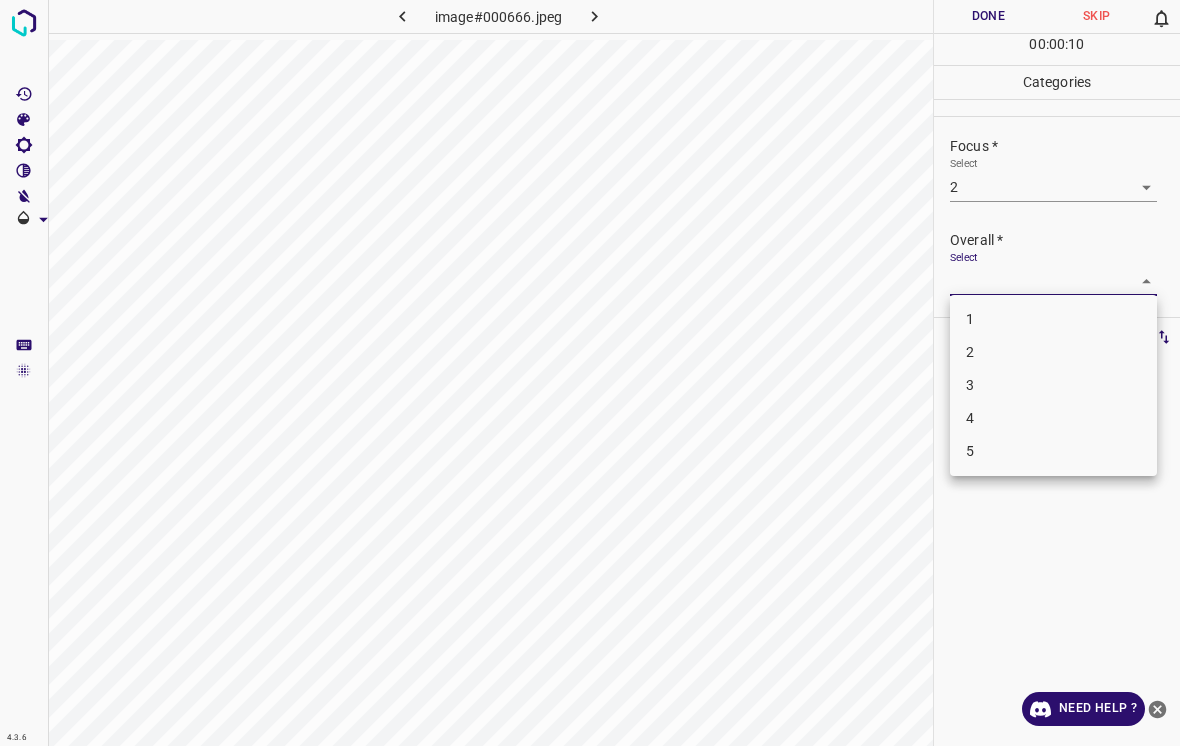 click on "3" at bounding box center (1053, 385) 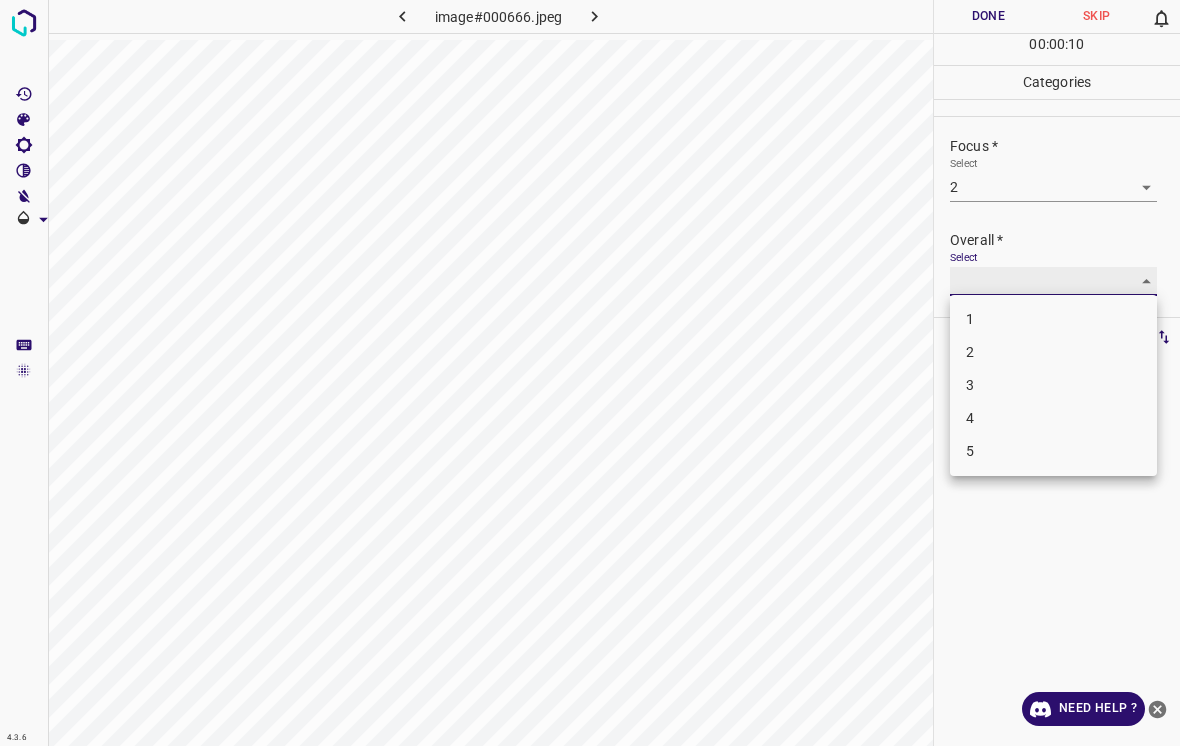 type on "3" 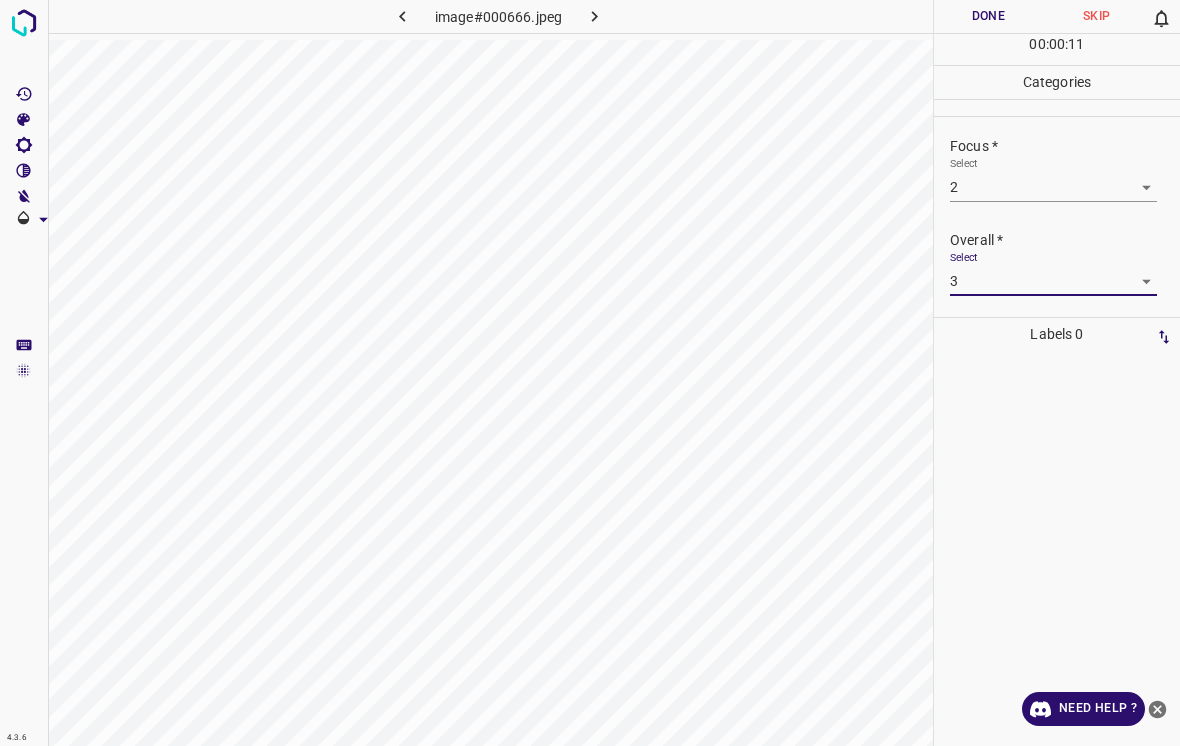 click on "Done" at bounding box center (988, 16) 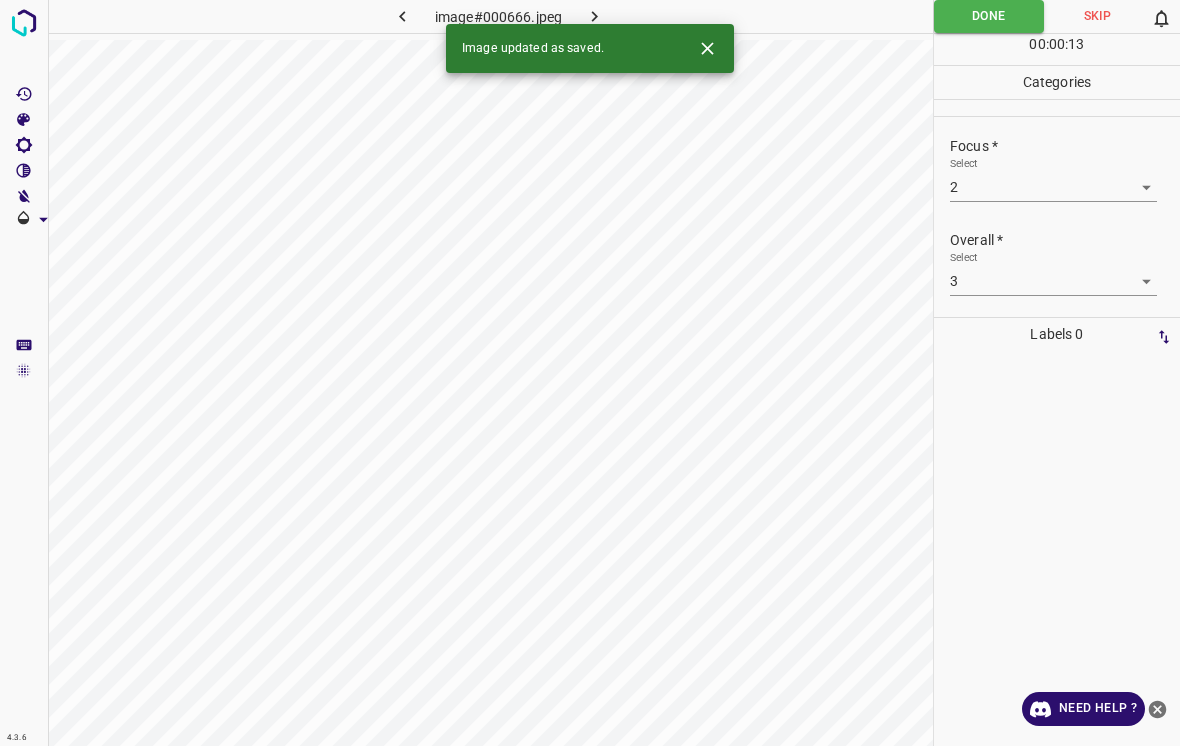 click 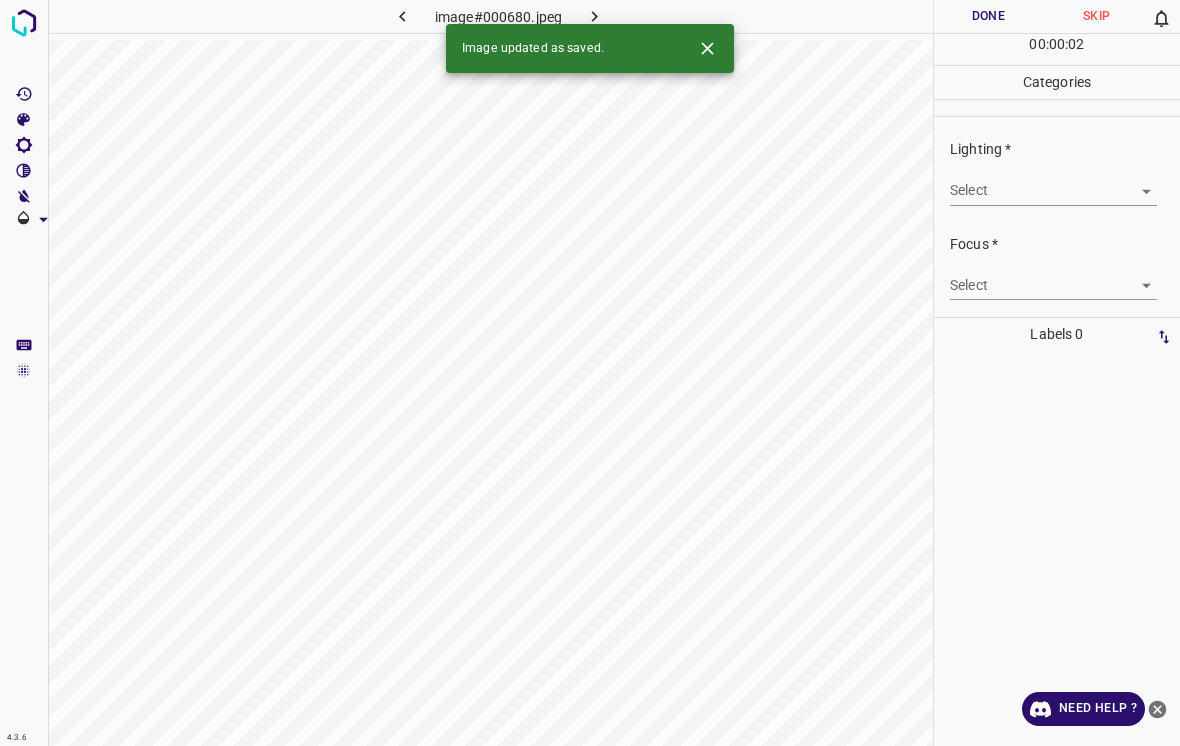 click on "4.3.6  image#000680.jpeg Done Skip 0 00   : 00   : 02   Categories Lighting *  Select ​ Focus *  Select ​ Overall *  Select ​ Labels   0 Categories 1 Lighting 2 Focus 3 Overall Tools Space Change between modes (Draw & Edit) I Auto labeling R Restore zoom M Zoom in N Zoom out Delete Delete selecte label Filters Z Restore filters X Saturation filter C Brightness filter V Contrast filter B Gray scale filter General O Download Image updated as saved. Need Help ? - Text - Hide - Delete" at bounding box center (590, 373) 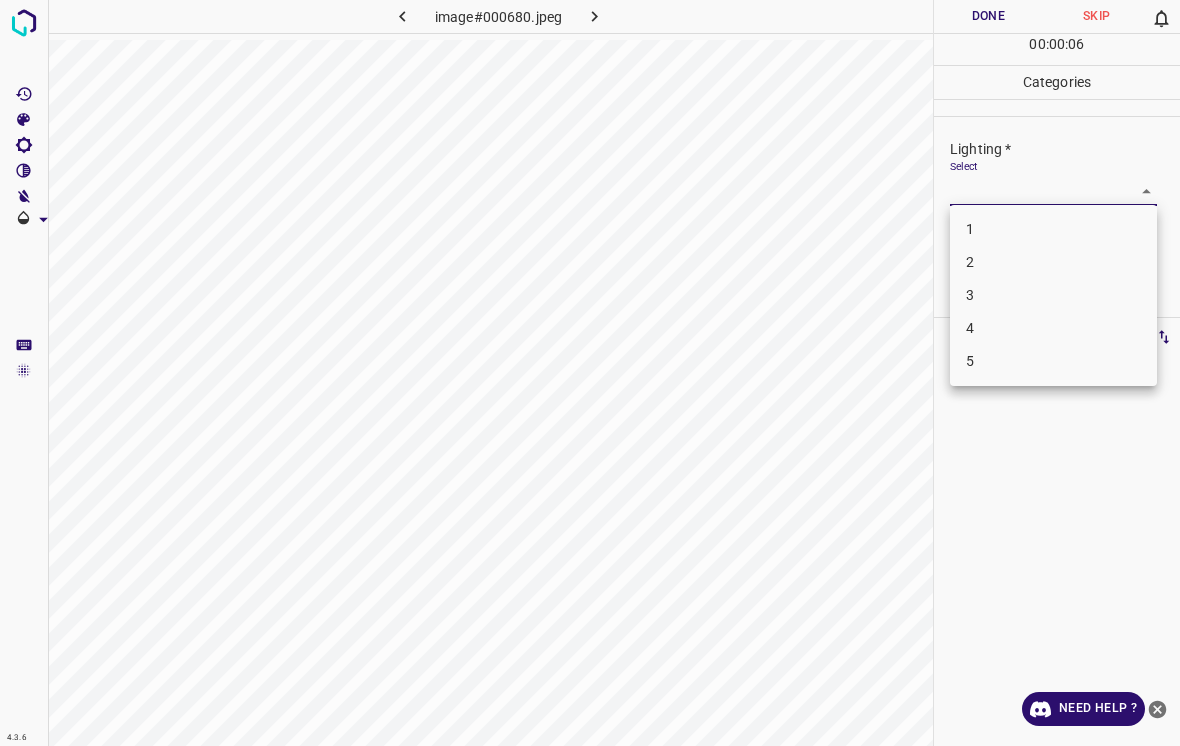 click on "4" at bounding box center [1053, 328] 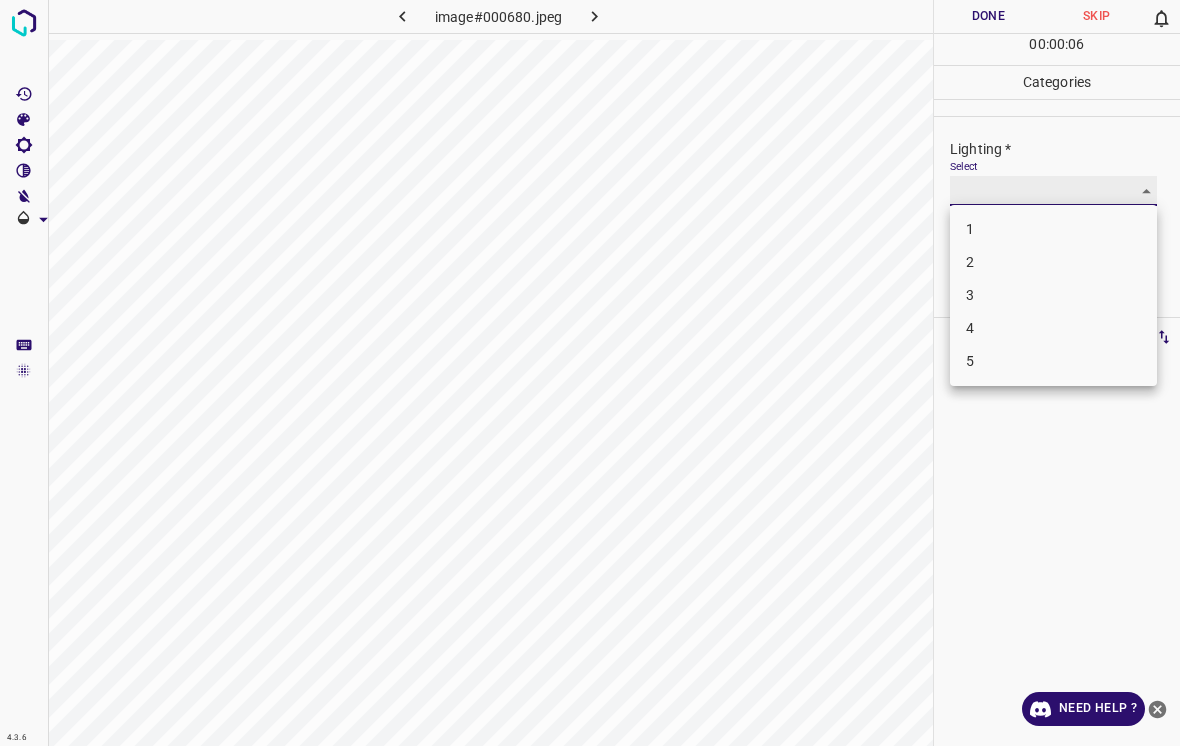 type on "4" 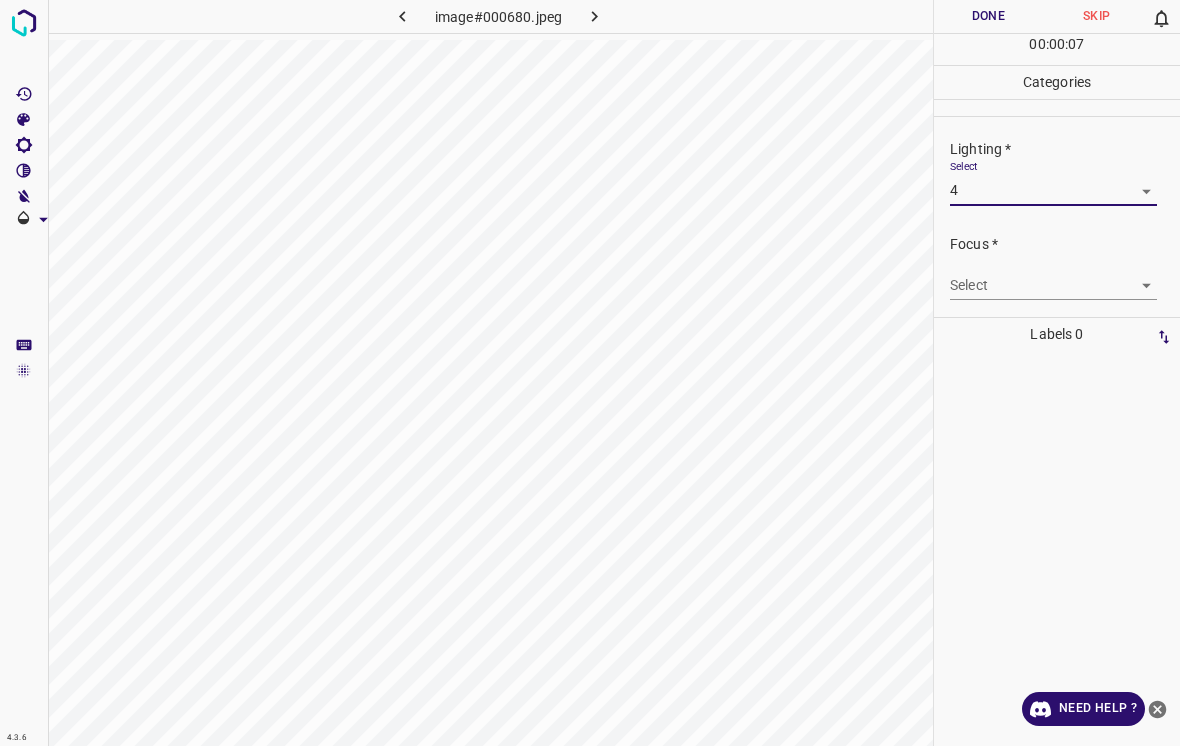 click on "4.3.6  image#000680.jpeg Done Skip 0 00   : 00   : 07   Categories Lighting *  Select 4 4 Focus *  Select ​ Overall *  Select ​ Labels   0 Categories 1 Lighting 2 Focus 3 Overall Tools Space Change between modes (Draw & Edit) I Auto labeling R Restore zoom M Zoom in N Zoom out Delete Delete selecte label Filters Z Restore filters X Saturation filter C Brightness filter V Contrast filter B Gray scale filter General O Download Need Help ? - Text - Hide - Delete" at bounding box center (590, 373) 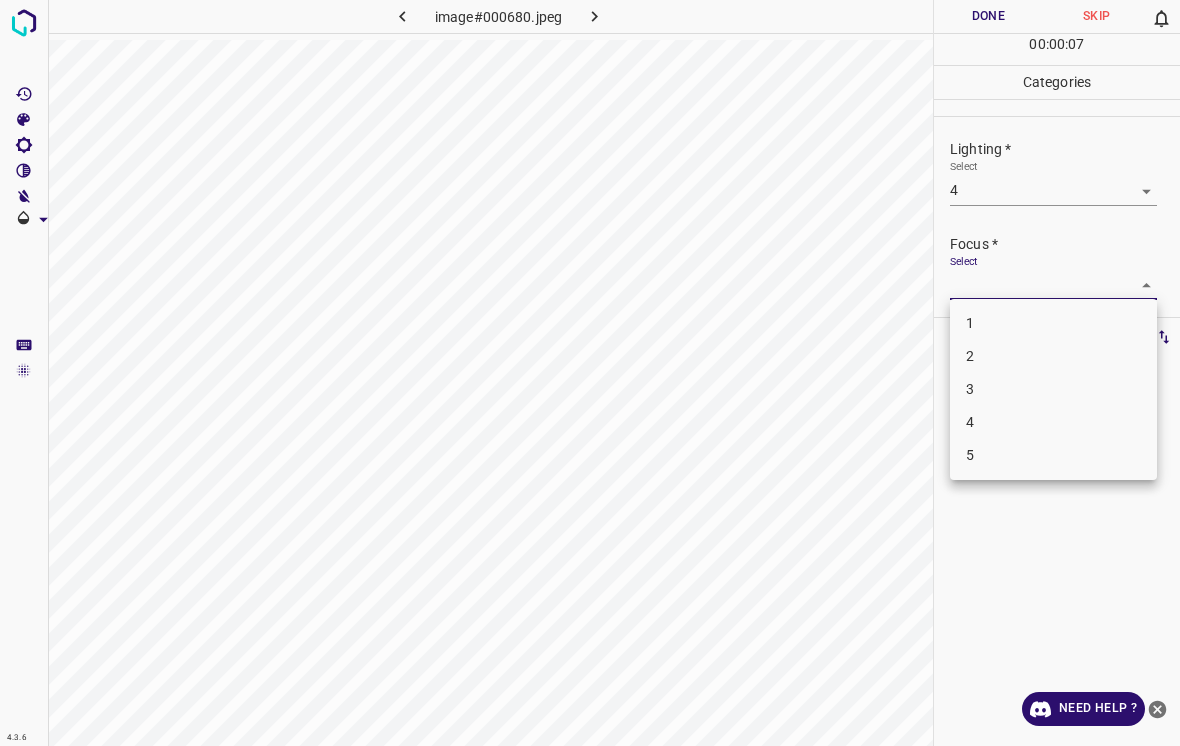click on "3" at bounding box center [1053, 389] 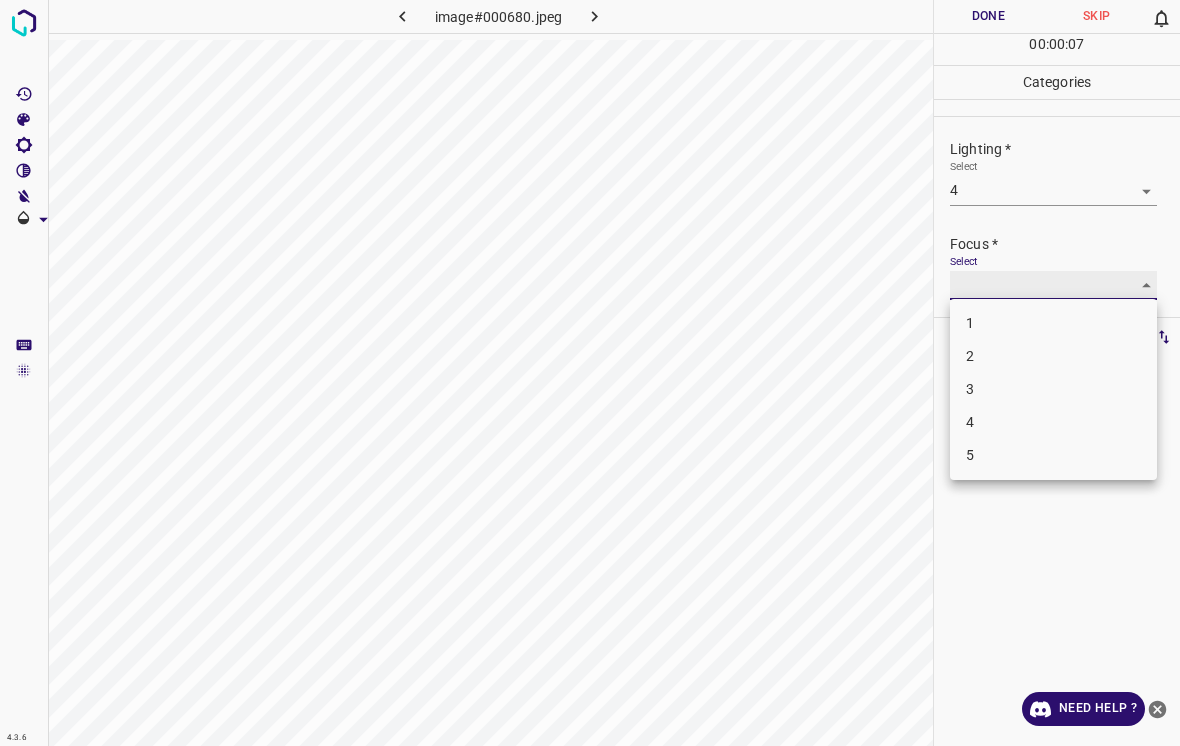 type on "3" 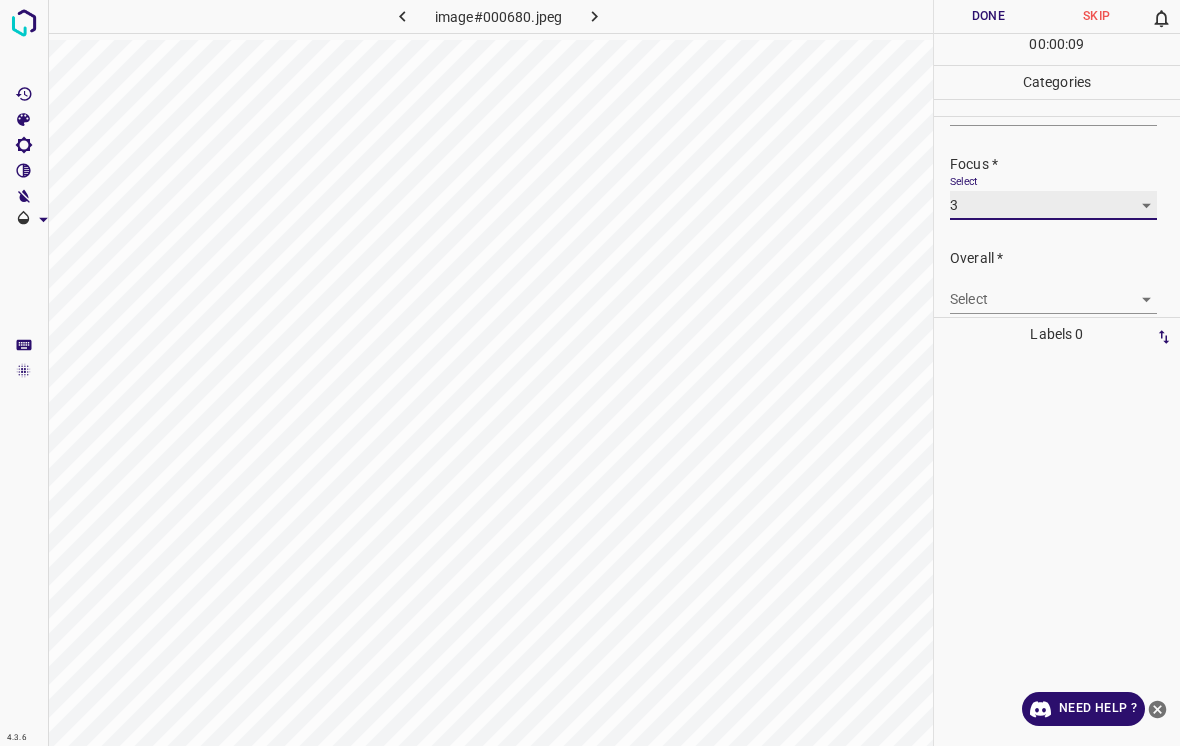 scroll, scrollTop: 81, scrollLeft: 0, axis: vertical 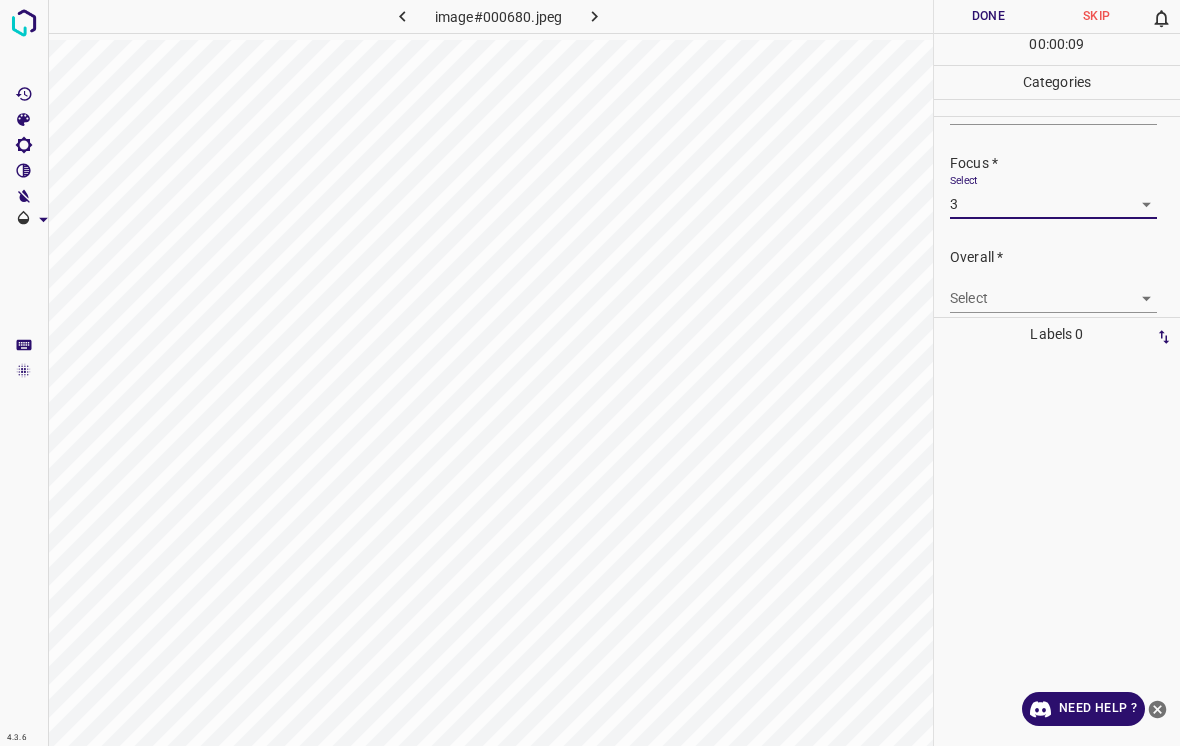 click on "4.3.6  image#000680.jpeg Done Skip 0 00   : 00   : 09   Categories Lighting *  Select 4 4 Focus *  Select 3 3 Overall *  Select ​ Labels   0 Categories 1 Lighting 2 Focus 3 Overall Tools Space Change between modes (Draw & Edit) I Auto labeling R Restore zoom M Zoom in N Zoom out Delete Delete selecte label Filters Z Restore filters X Saturation filter C Brightness filter V Contrast filter B Gray scale filter General O Download Need Help ? - Text - Hide - Delete" at bounding box center [590, 373] 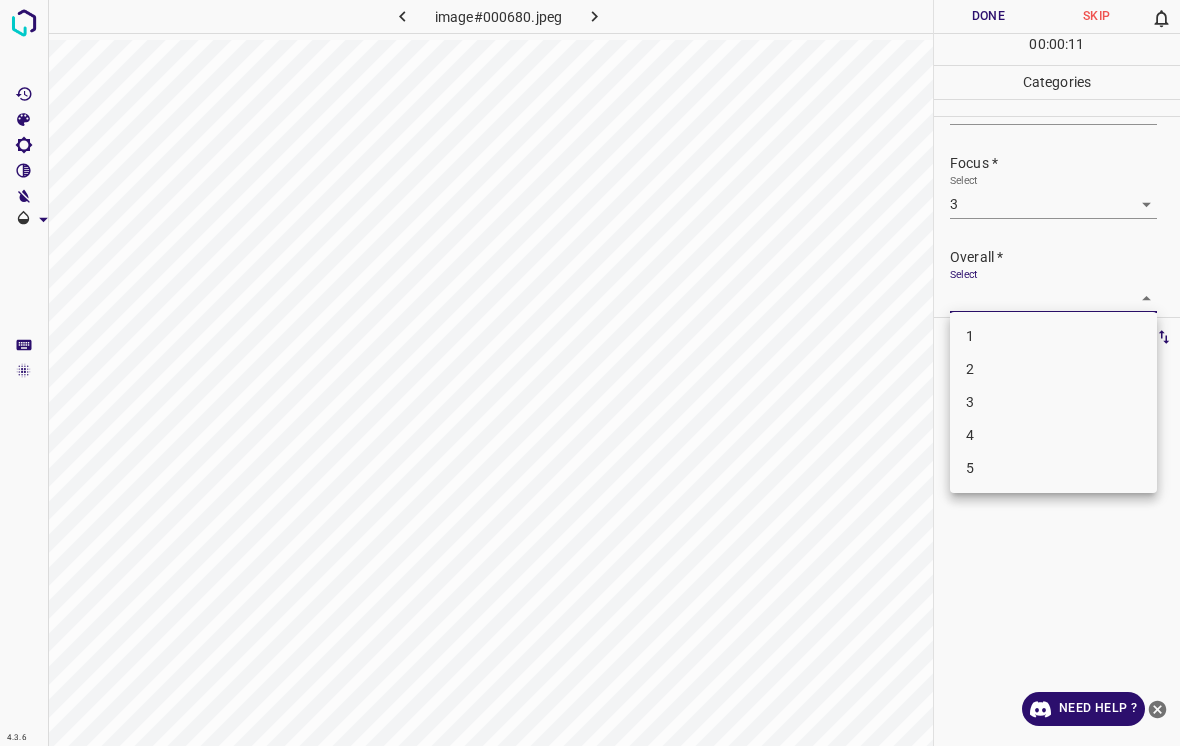 click on "4" at bounding box center [1053, 435] 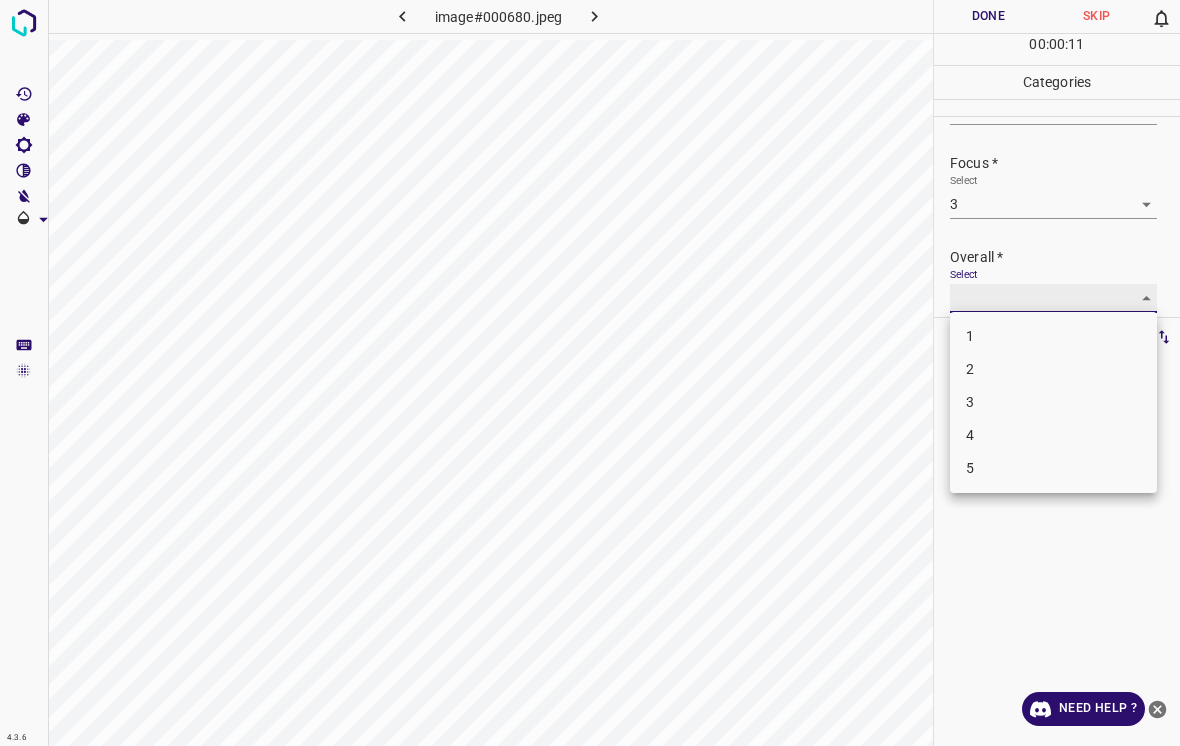 type on "4" 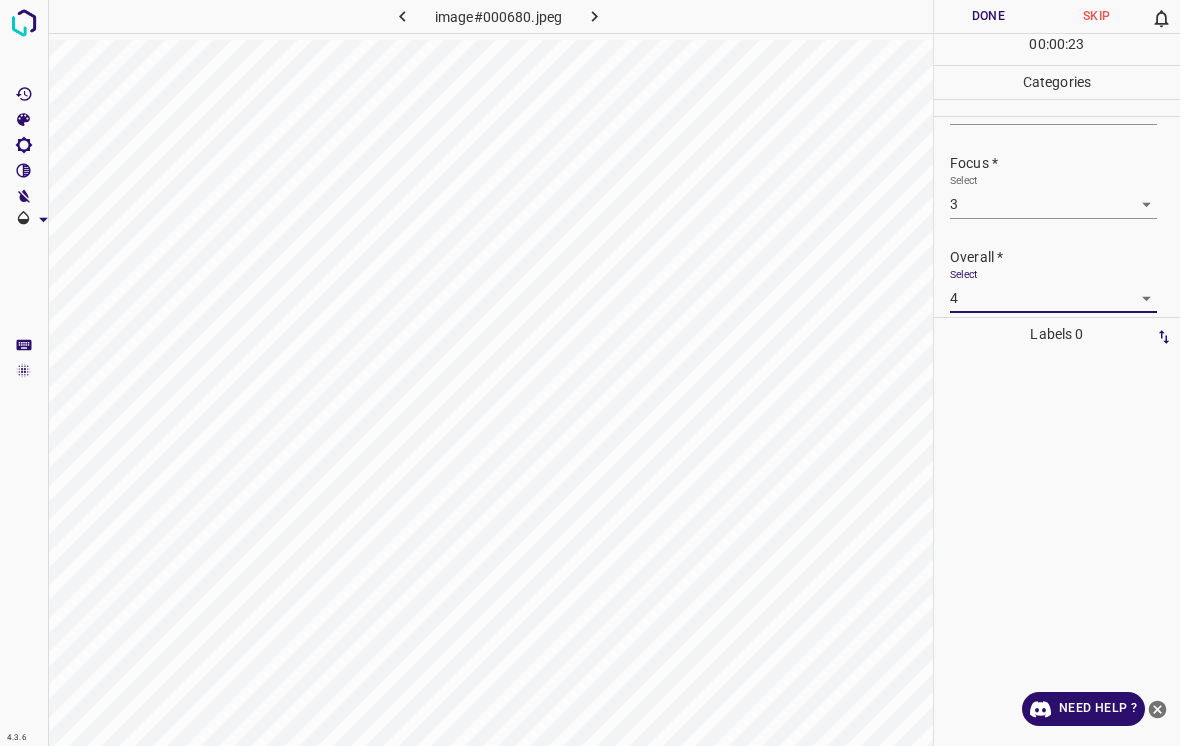 click on "Done" at bounding box center [988, 16] 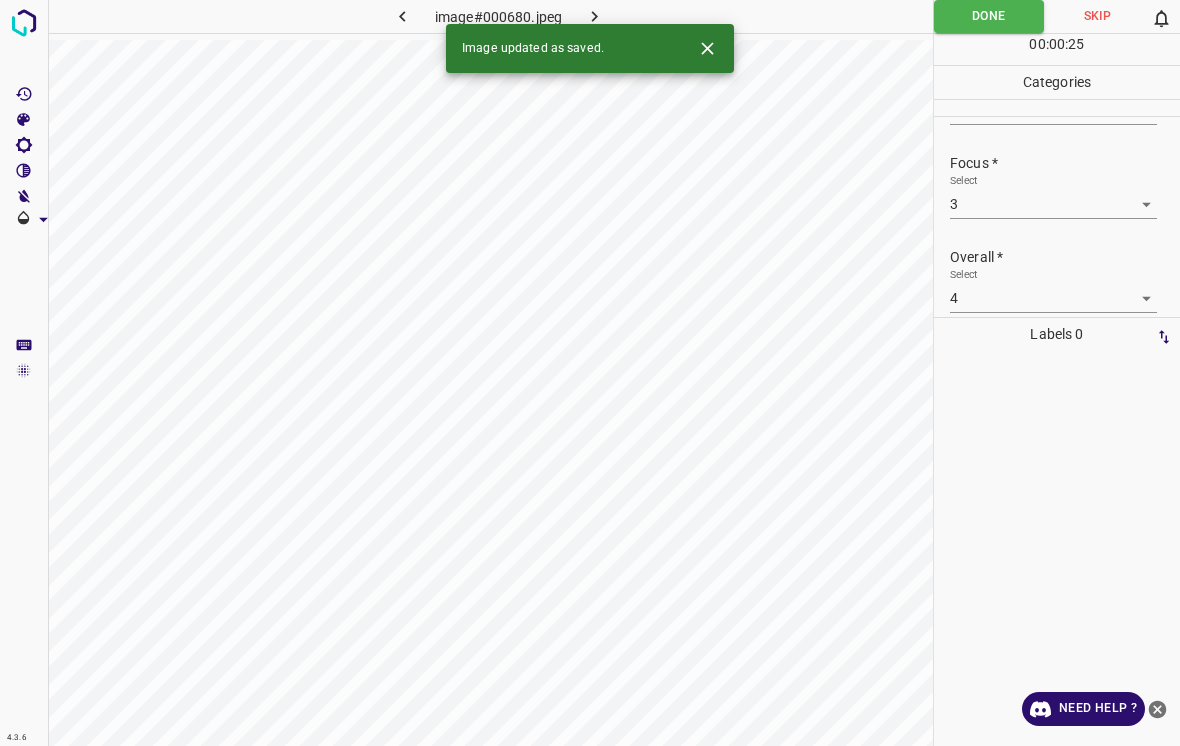 click on "Image updated as saved." at bounding box center [590, 48] 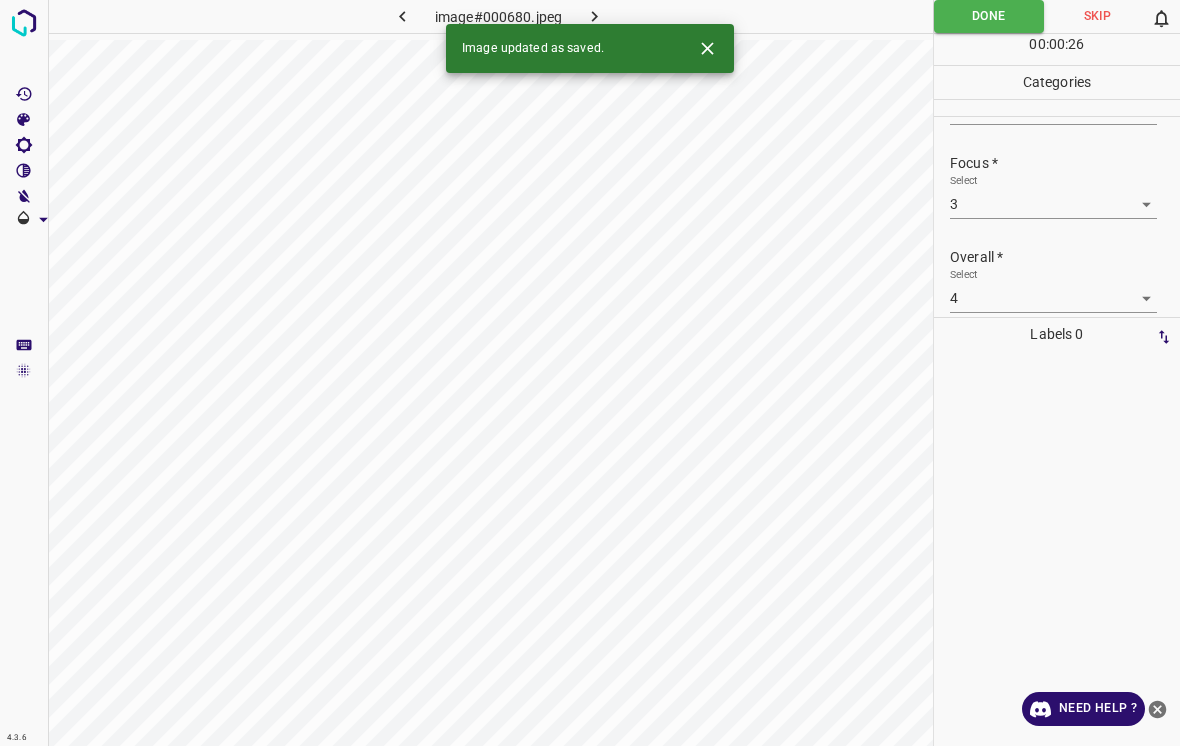 click 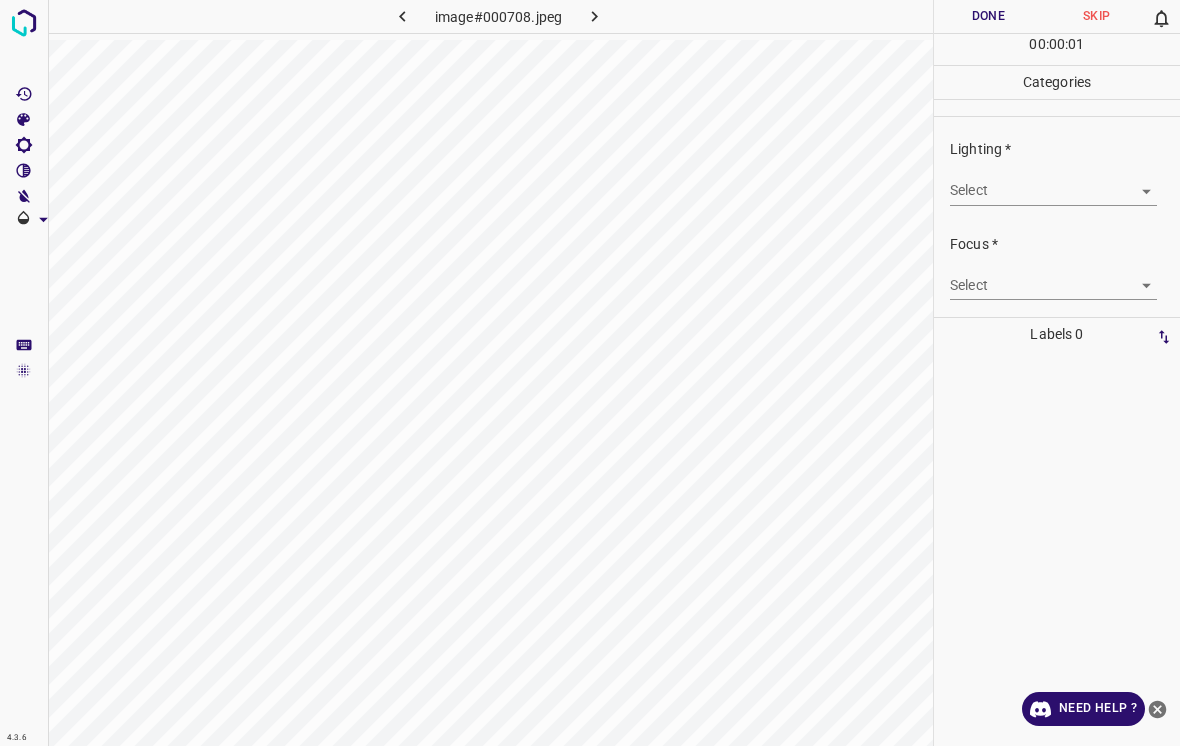 click on "4.3.6  image#000708.jpeg Done Skip 0 00   : 00   : 01   Categories Lighting *  Select ​ Focus *  Select ​ Overall *  Select ​ Labels   0 Categories 1 Lighting 2 Focus 3 Overall Tools Space Change between modes (Draw & Edit) I Auto labeling R Restore zoom M Zoom in N Zoom out Delete Delete selecte label Filters Z Restore filters X Saturation filter C Brightness filter V Contrast filter B Gray scale filter General O Download Need Help ? - Text - Hide - Delete" at bounding box center [590, 373] 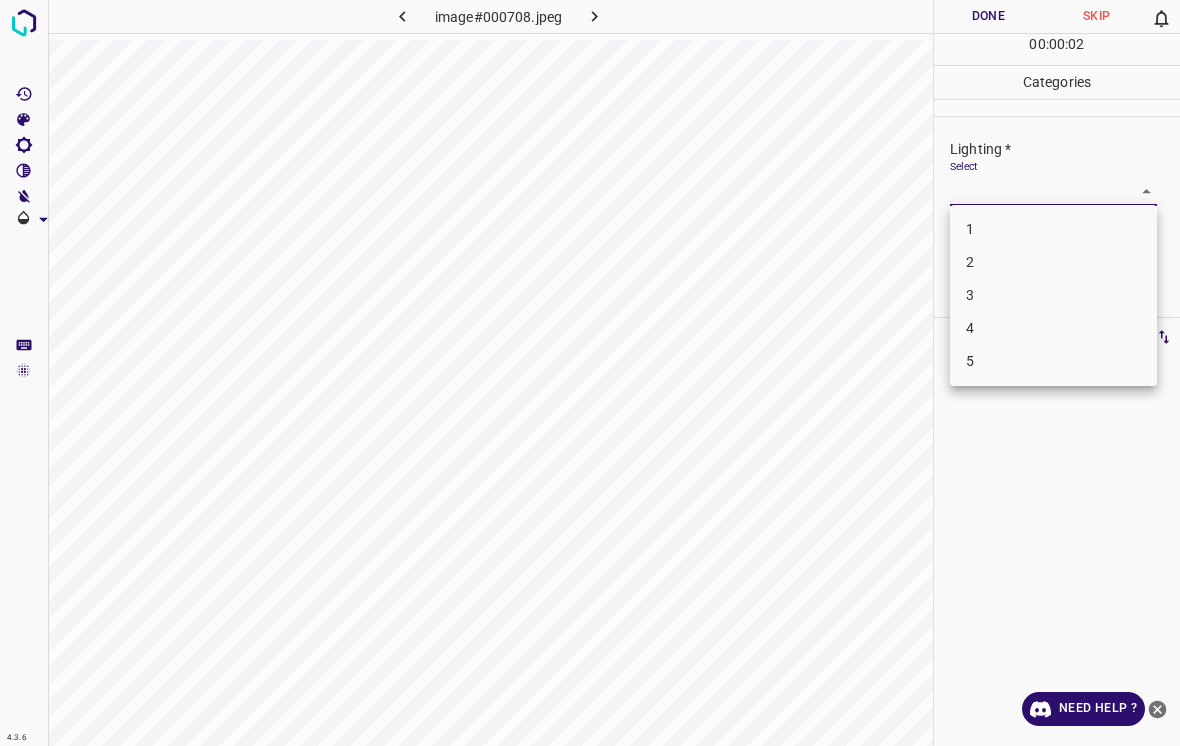 click on "2" at bounding box center (1053, 262) 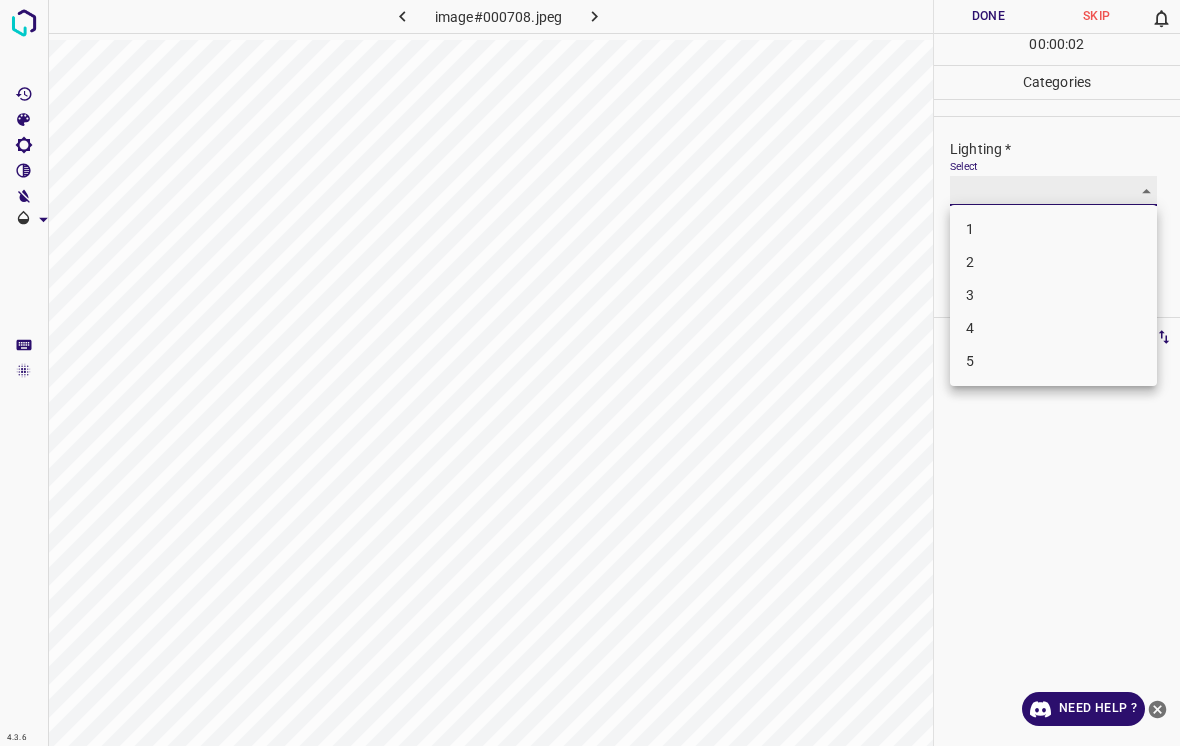 type on "2" 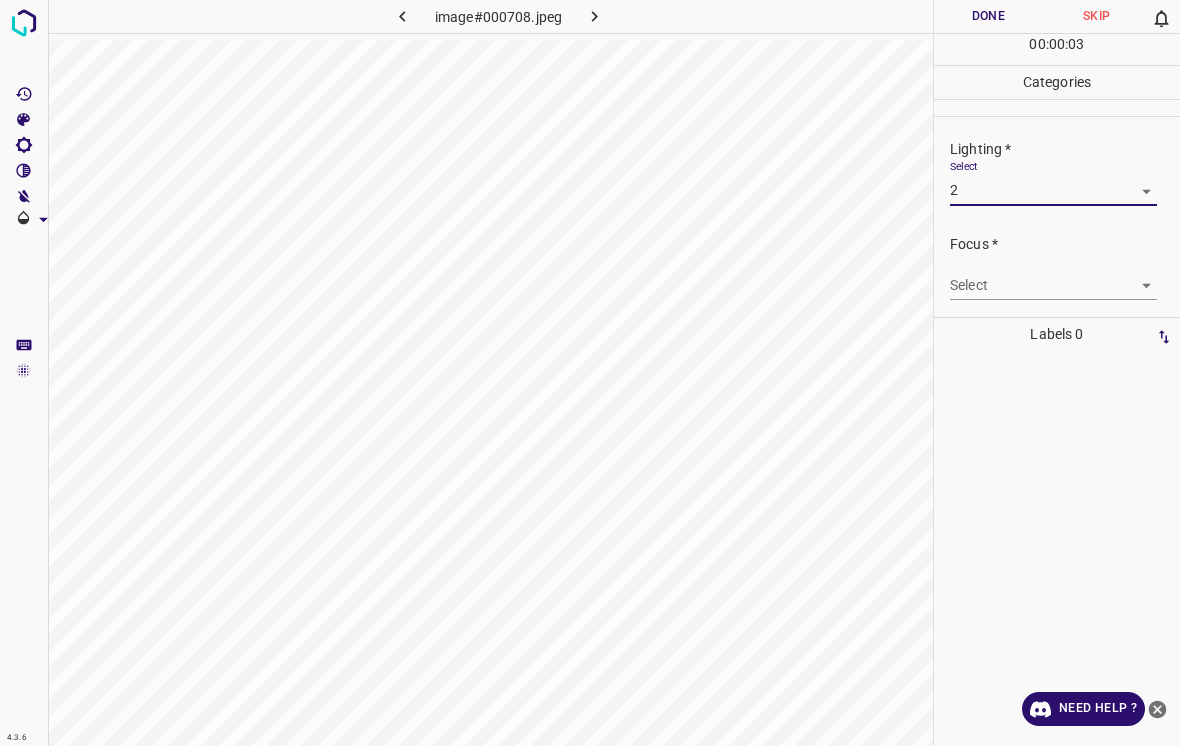 click on "Select ​" at bounding box center [1053, 277] 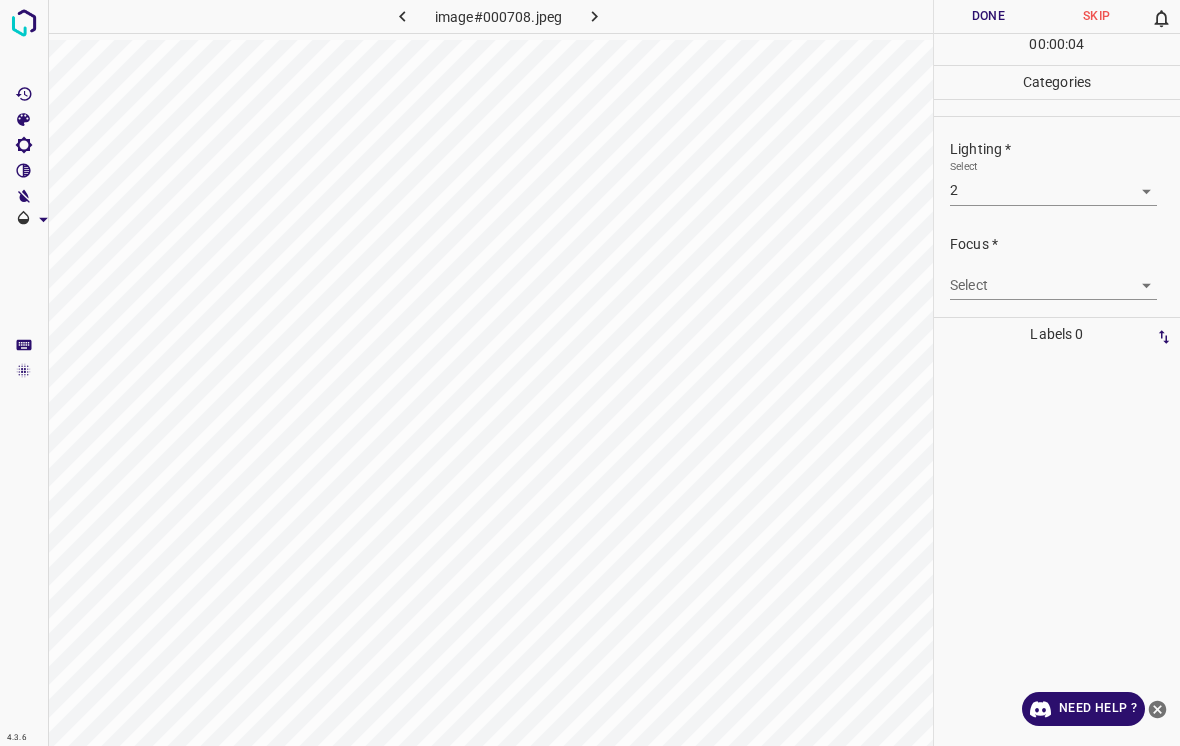 click on "4.3.6  image#000708.jpeg Done Skip 0 00   : 00   : 04   Categories Lighting *  Select 2 2 Focus *  Select ​ Overall *  Select ​ Labels   0 Categories 1 Lighting 2 Focus 3 Overall Tools Space Change between modes (Draw & Edit) I Auto labeling R Restore zoom M Zoom in N Zoom out Delete Delete selecte label Filters Z Restore filters X Saturation filter C Brightness filter V Contrast filter B Gray scale filter General O Download Need Help ? - Text - Hide - Delete" at bounding box center [590, 373] 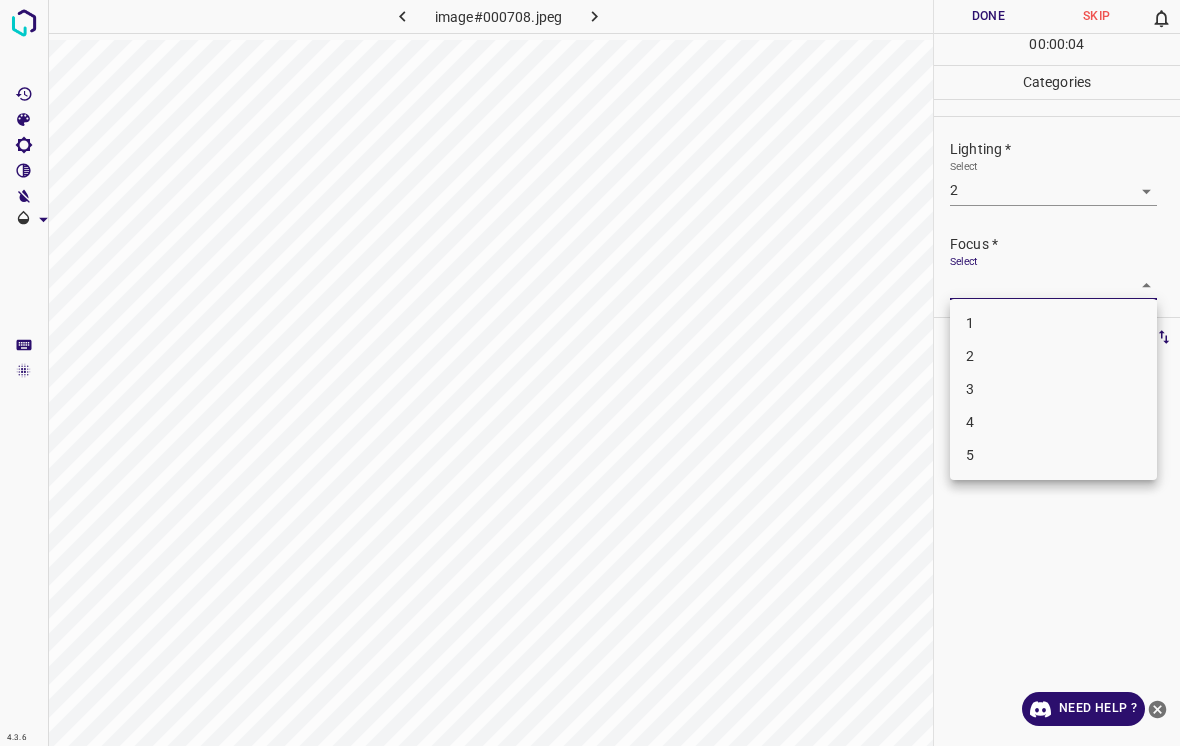click on "1" at bounding box center [1053, 323] 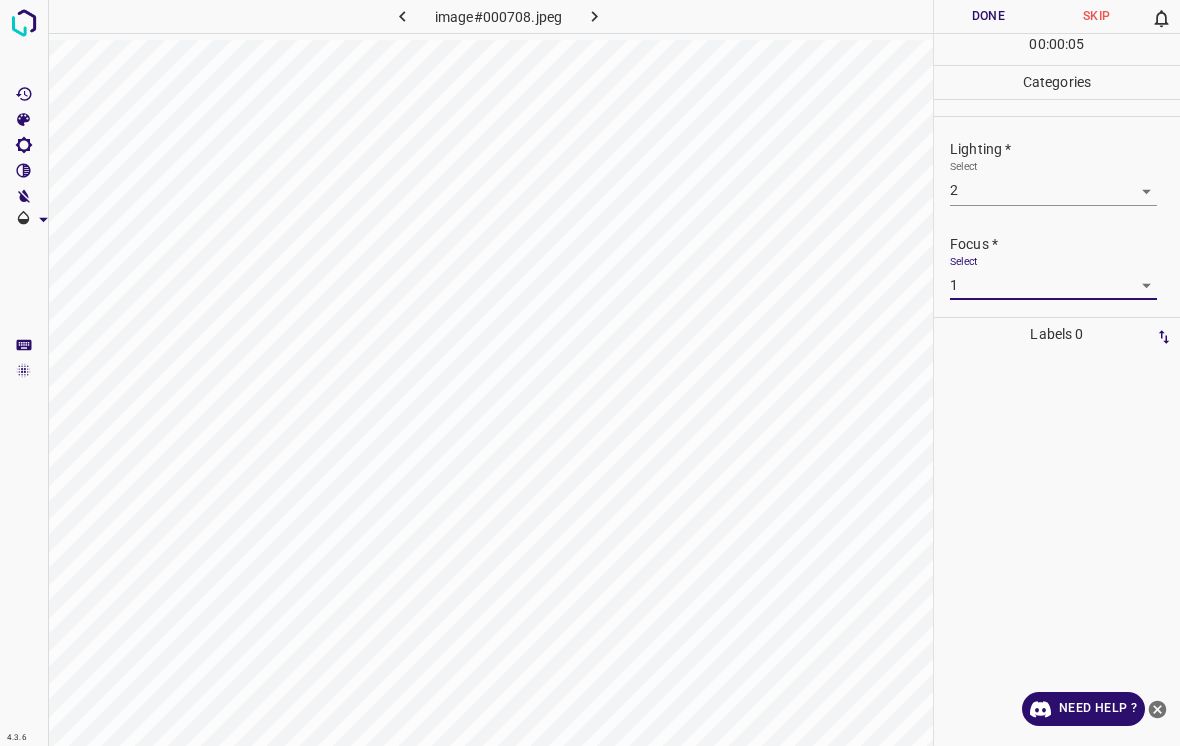 click on "4.3.6  image#000708.jpeg Done Skip 0 00   : 00   : 05   Categories Lighting *  Select 2 2 Focus *  Select 1 1 Overall *  Select ​ Labels   0 Categories 1 Lighting 2 Focus 3 Overall Tools Space Change between modes (Draw & Edit) I Auto labeling R Restore zoom M Zoom in N Zoom out Delete Delete selecte label Filters Z Restore filters X Saturation filter C Brightness filter V Contrast filter B Gray scale filter General O Download Need Help ? - Text - Hide - Delete" at bounding box center (590, 373) 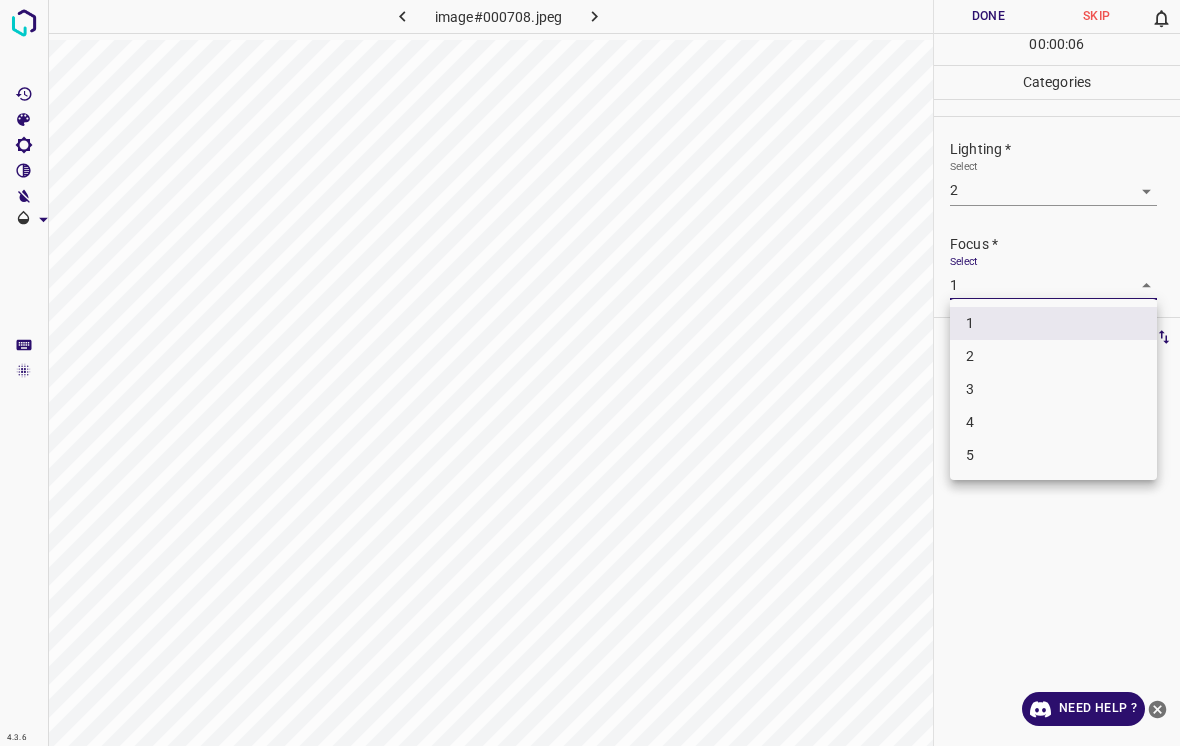 click on "2" at bounding box center [1053, 356] 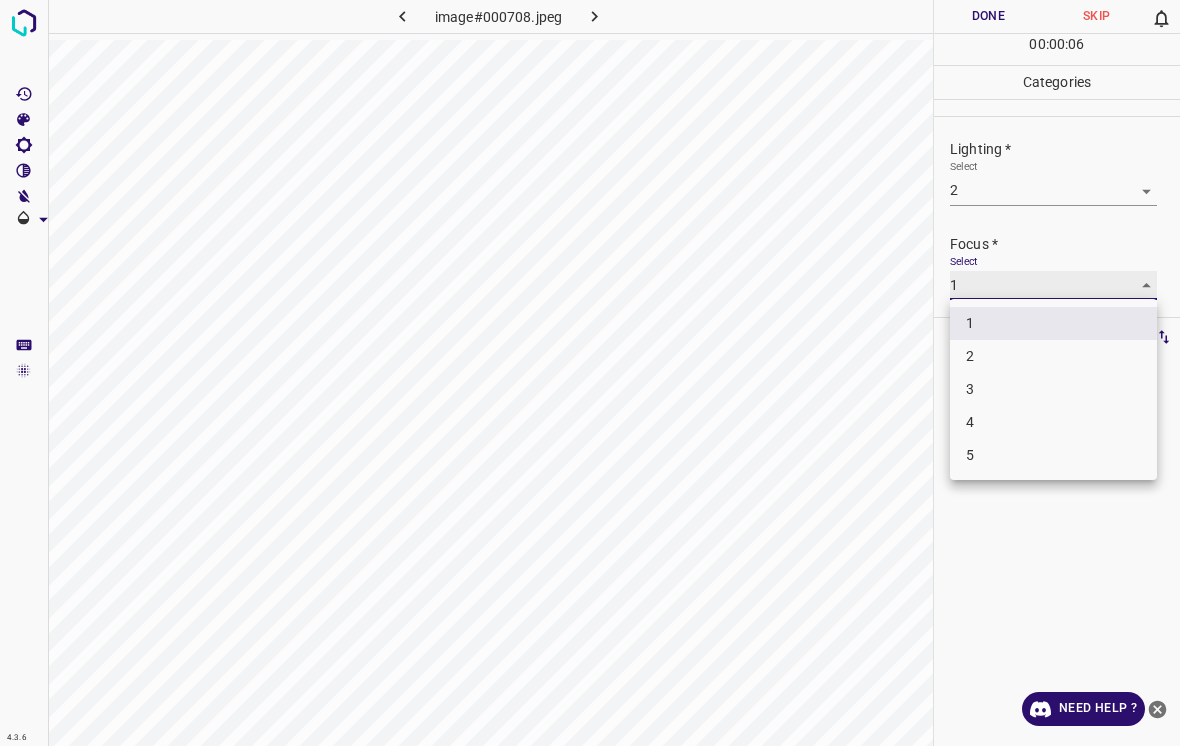 type on "2" 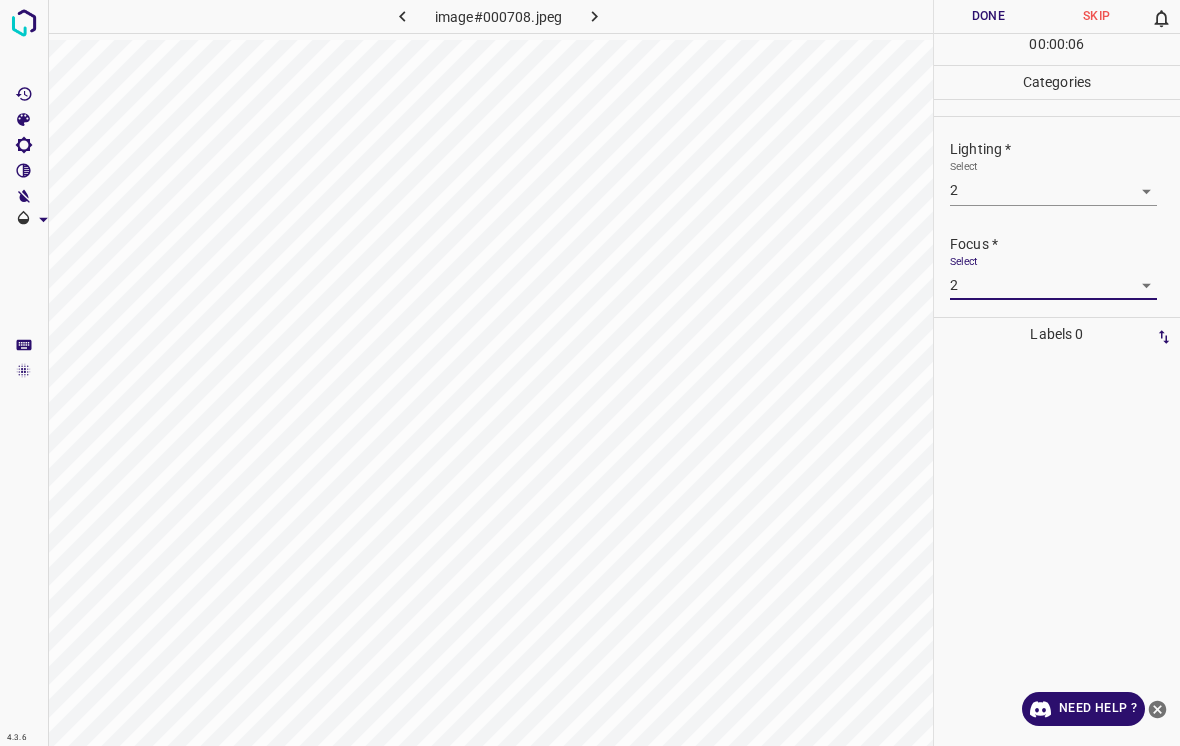 click on "4.3.6  image#000708.jpeg Done Skip 0 00   : 00   : 06   Categories Lighting *  Select 2 2 Focus *  Select 2 2 Overall *  Select ​ Labels   0 Categories 1 Lighting 2 Focus 3 Overall Tools Space Change between modes (Draw & Edit) I Auto labeling R Restore zoom M Zoom in N Zoom out Delete Delete selecte label Filters Z Restore filters X Saturation filter C Brightness filter V Contrast filter B Gray scale filter General O Download Need Help ? - Text - Hide - Delete" at bounding box center (590, 373) 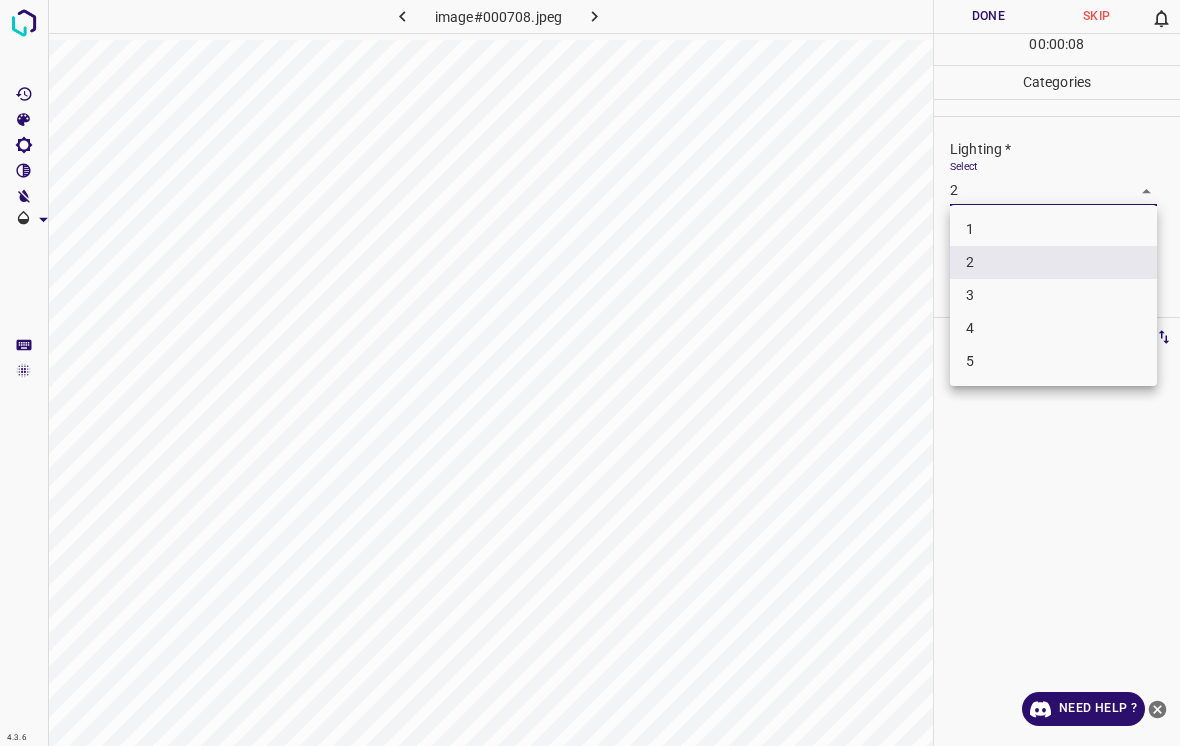 click on "1" at bounding box center [1053, 229] 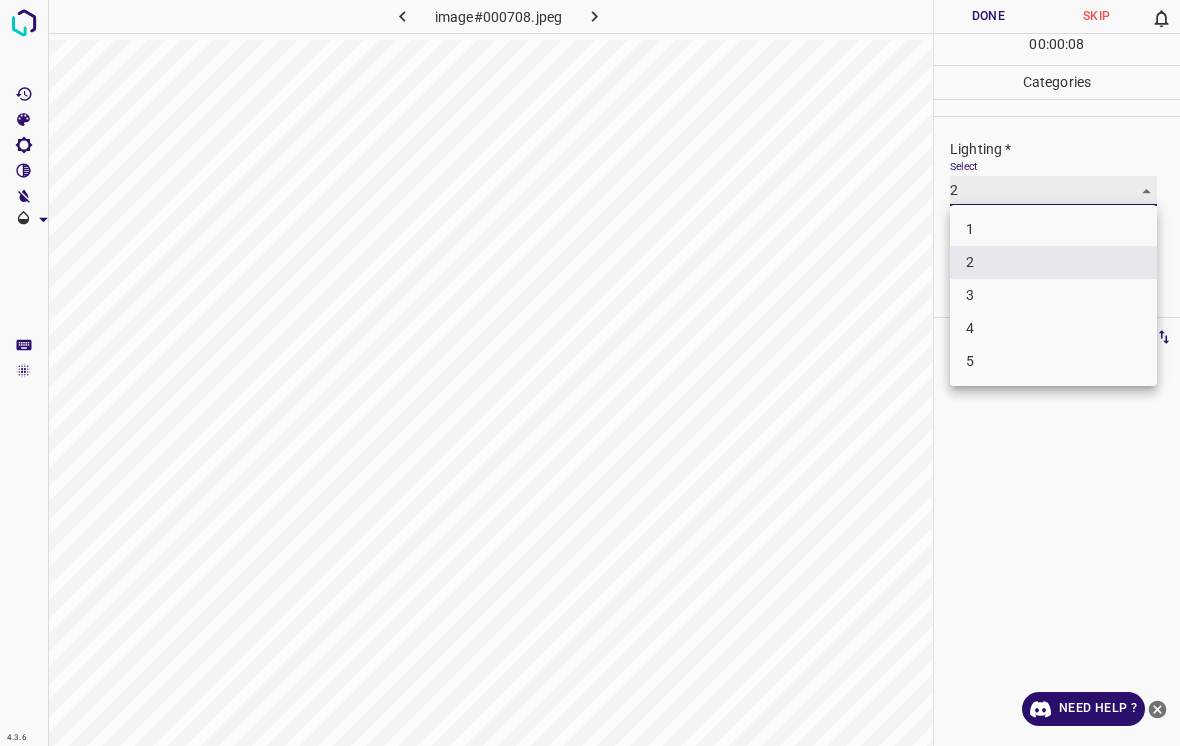 type on "1" 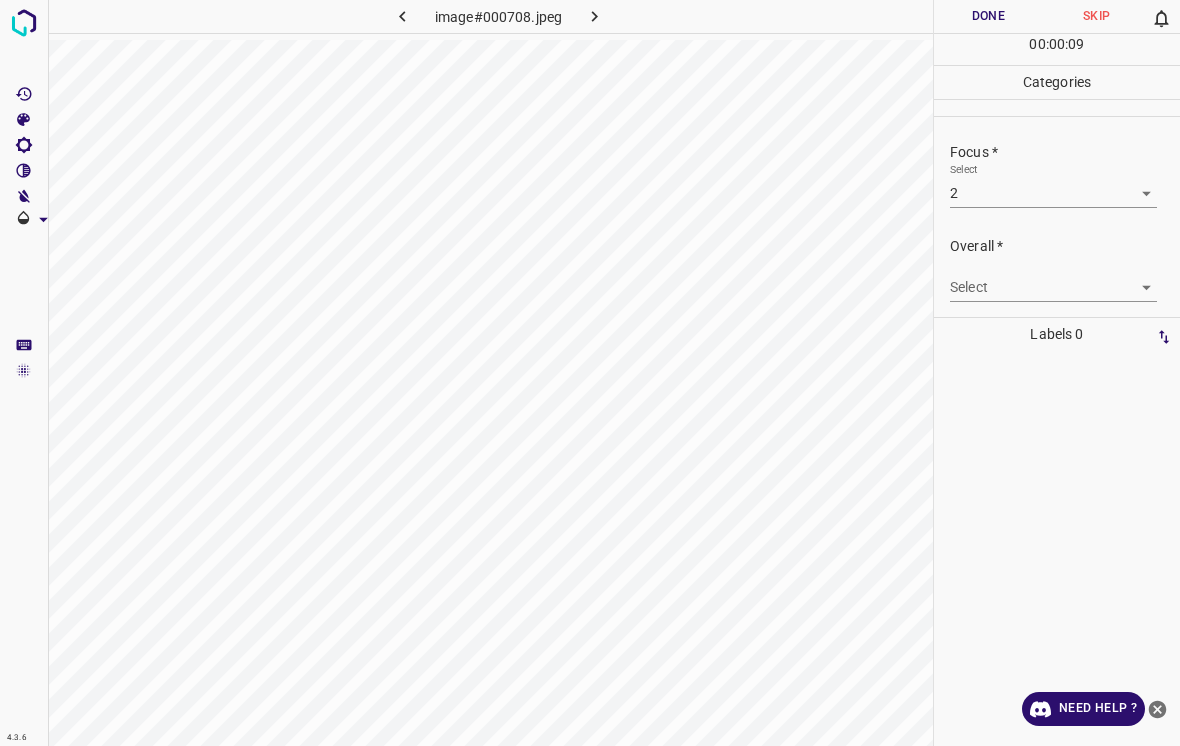 scroll, scrollTop: 93, scrollLeft: 0, axis: vertical 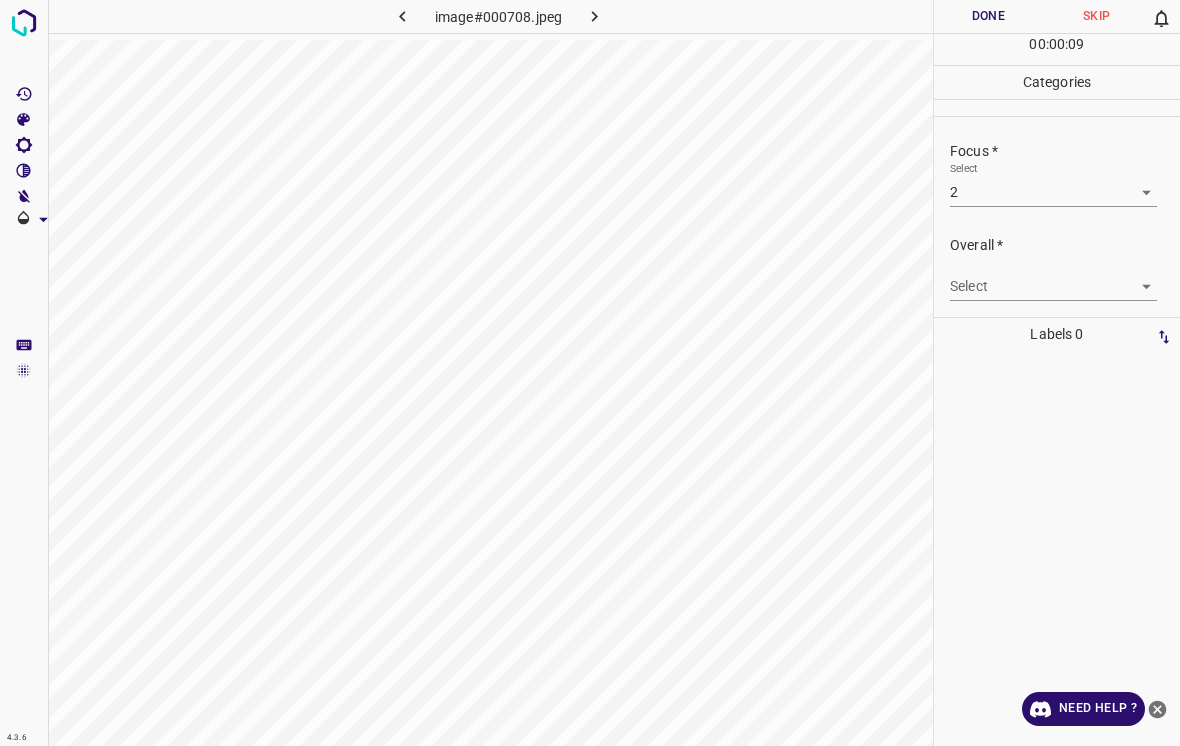 click on "4.3.6  image#000708.jpeg Done Skip 0 00   : 00   : 09   Categories Lighting *  Select 1 1 Focus *  Select 2 2 Overall *  Select ​ Labels   0 Categories 1 Lighting 2 Focus 3 Overall Tools Space Change between modes (Draw & Edit) I Auto labeling R Restore zoom M Zoom in N Zoom out Delete Delete selecte label Filters Z Restore filters X Saturation filter C Brightness filter V Contrast filter B Gray scale filter General O Download Need Help ? - Text - Hide - Delete" at bounding box center [590, 373] 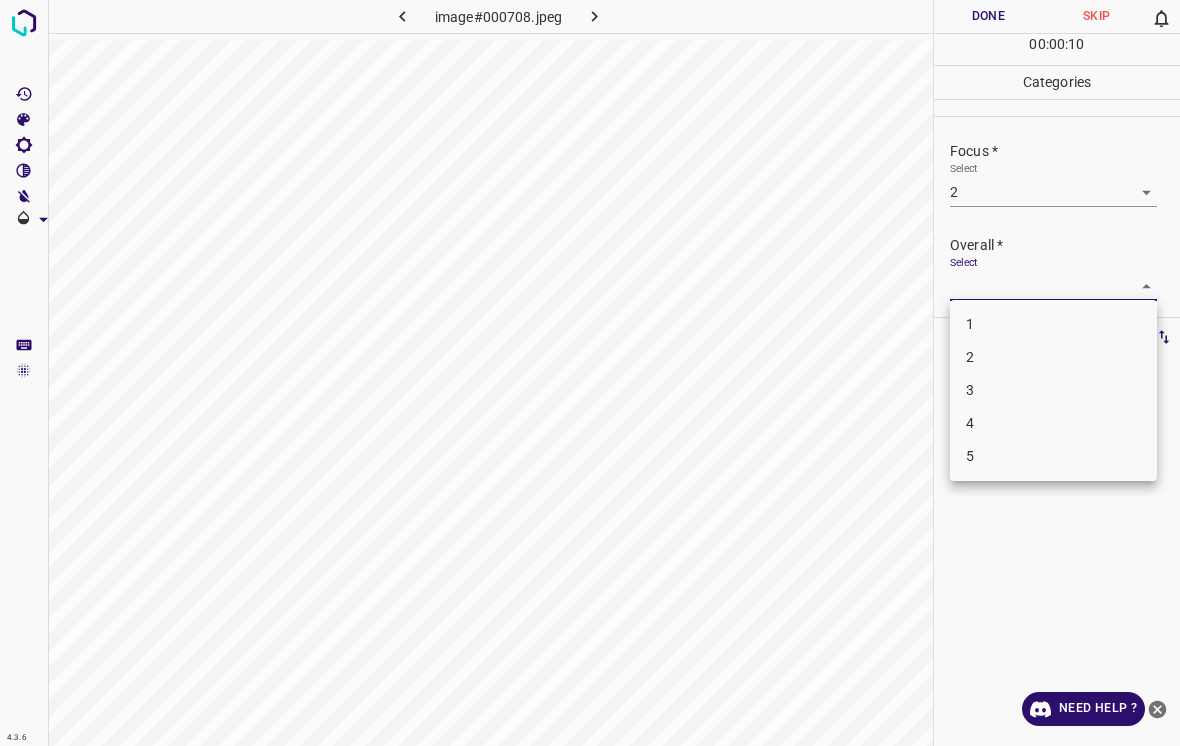 click on "2" at bounding box center [1053, 357] 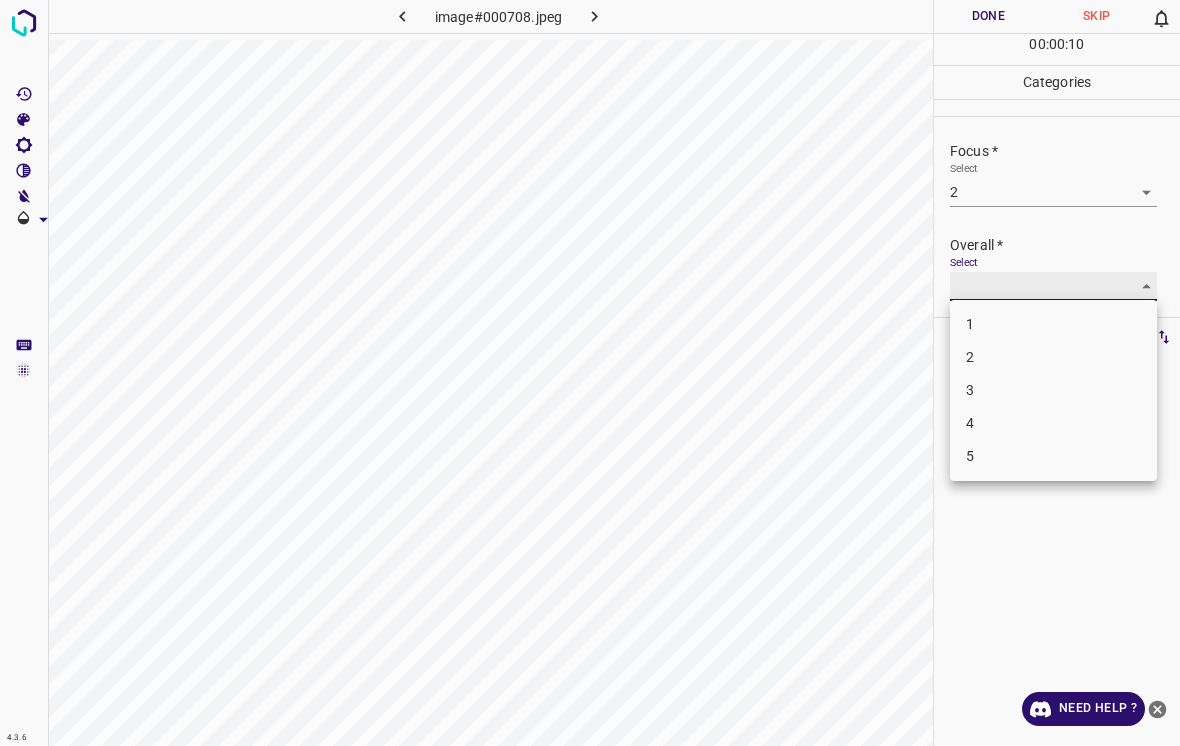 type on "2" 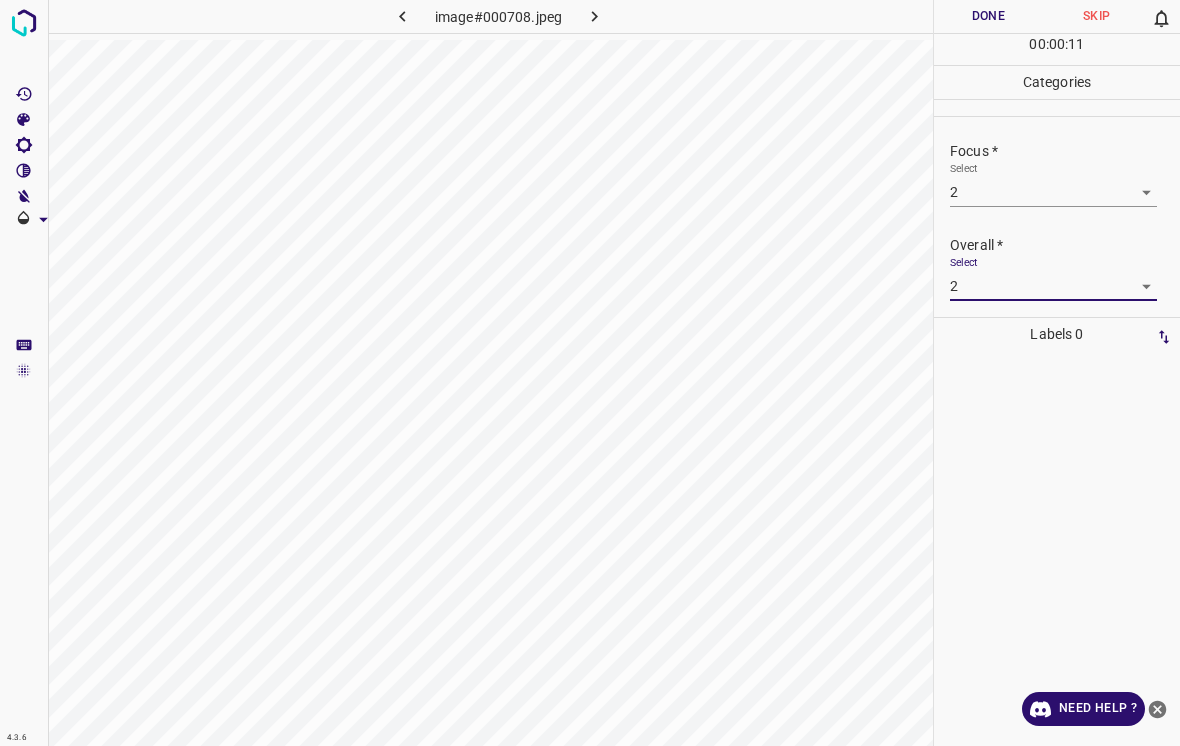 click on "Done" at bounding box center [988, 16] 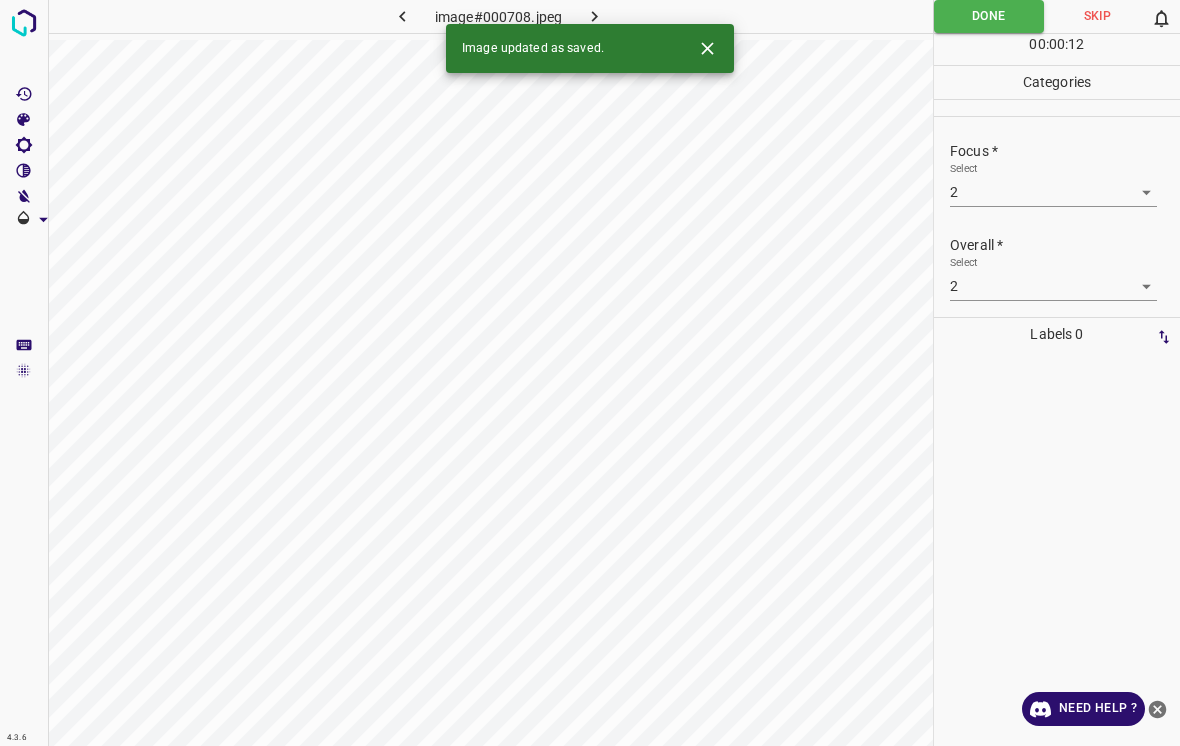 click 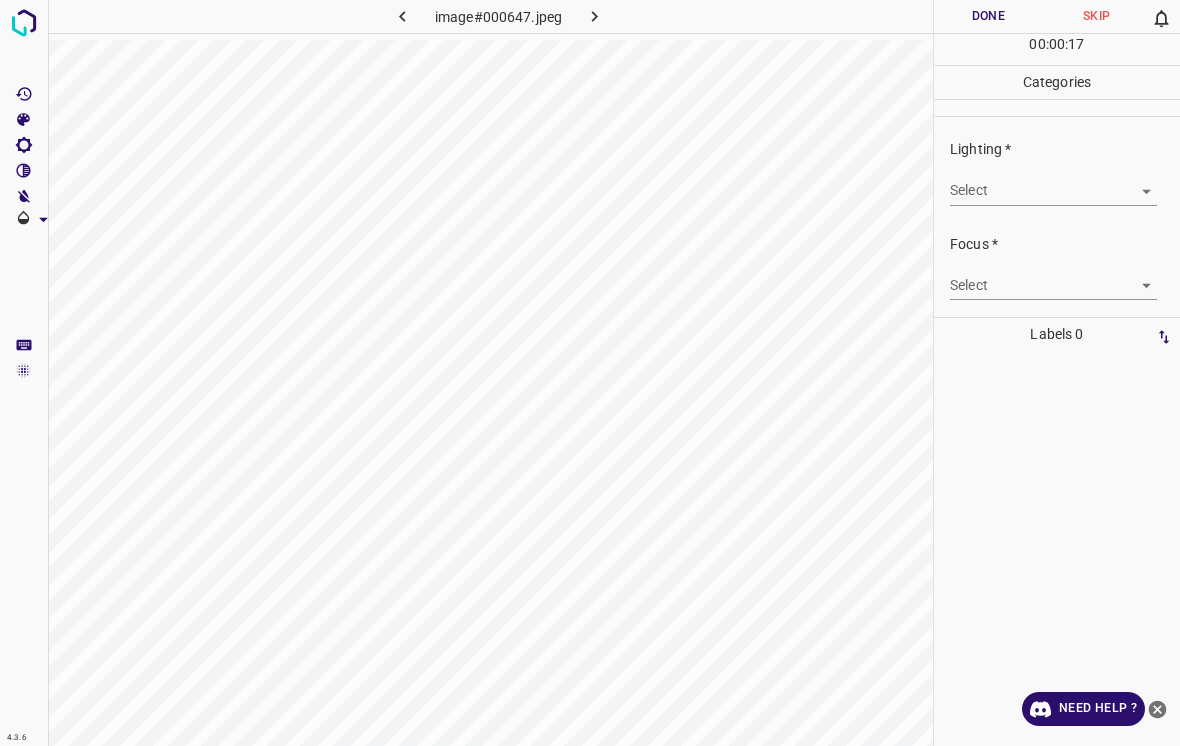 click on "4.3.6  image#000647.jpeg Done Skip 0 00   : 00   : 17   Categories Lighting *  Select ​ Focus *  Select ​ Overall *  Select ​ Labels   0 Categories 1 Lighting 2 Focus 3 Overall Tools Space Change between modes (Draw & Edit) I Auto labeling R Restore zoom M Zoom in N Zoom out Delete Delete selecte label Filters Z Restore filters X Saturation filter C Brightness filter V Contrast filter B Gray scale filter General O Download Need Help ? - Text - Hide - Delete" at bounding box center (590, 373) 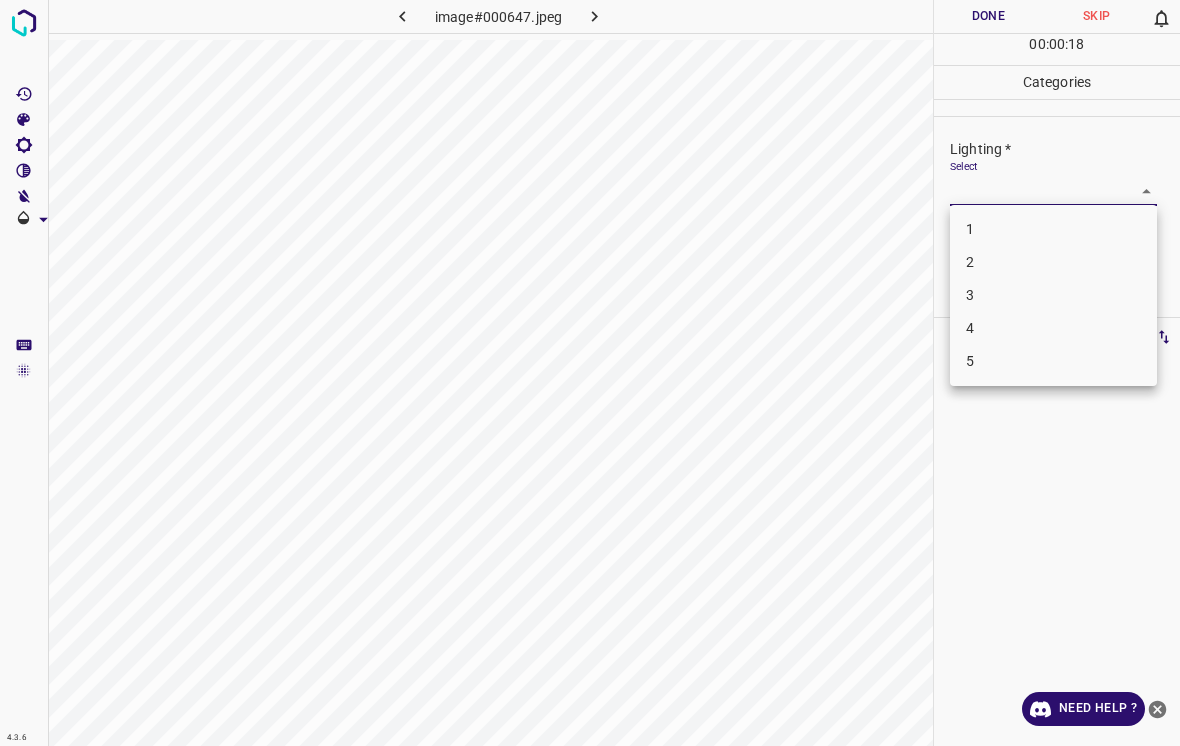click on "3" at bounding box center [1053, 295] 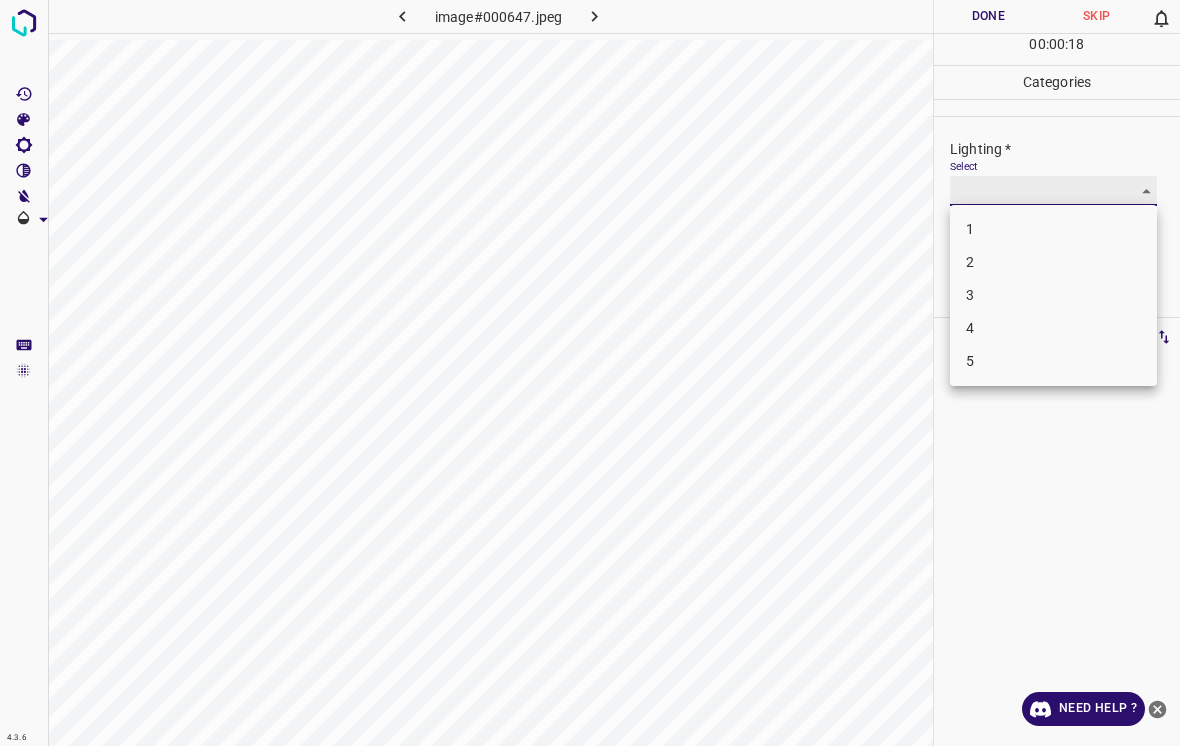 type on "3" 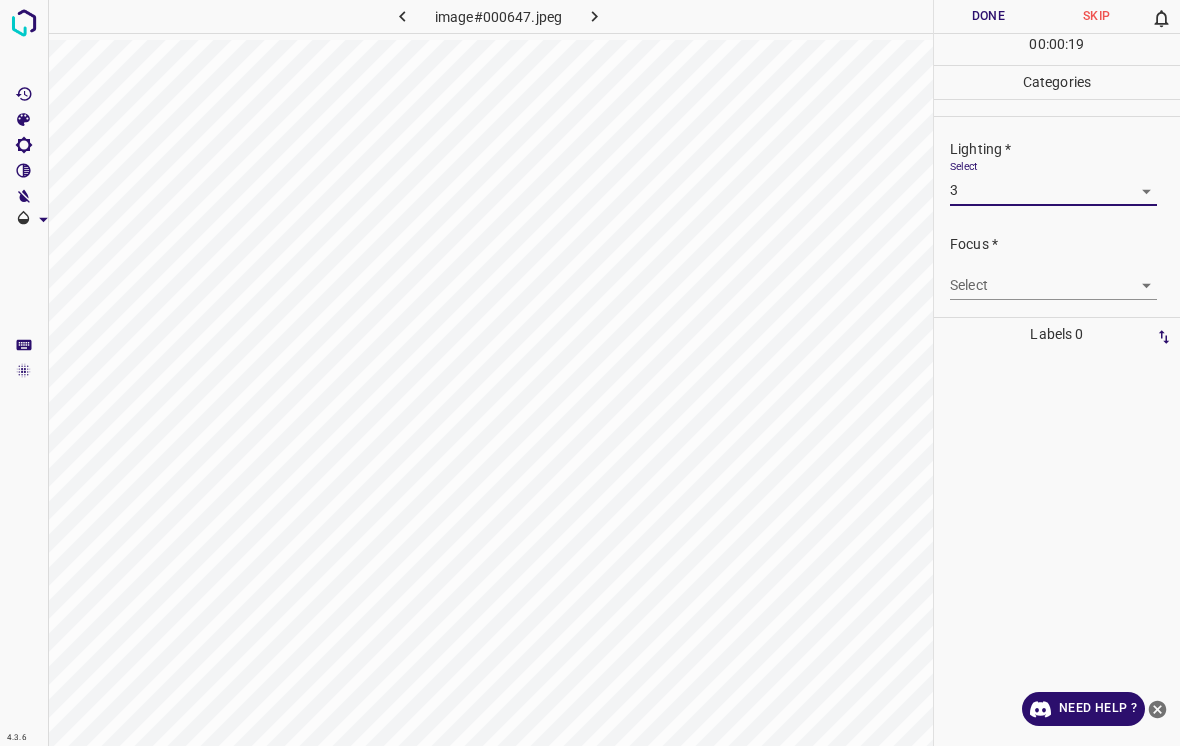 click on "4.3.6  image#000647.jpeg Done Skip 0 00   : 00   : 19   Categories Lighting *  Select 3 3 Focus *  Select ​ Overall *  Select ​ Labels   0 Categories 1 Lighting 2 Focus 3 Overall Tools Space Change between modes (Draw & Edit) I Auto labeling R Restore zoom M Zoom in N Zoom out Delete Delete selecte label Filters Z Restore filters X Saturation filter C Brightness filter V Contrast filter B Gray scale filter General O Download Need Help ? - Text - Hide - Delete" at bounding box center [590, 373] 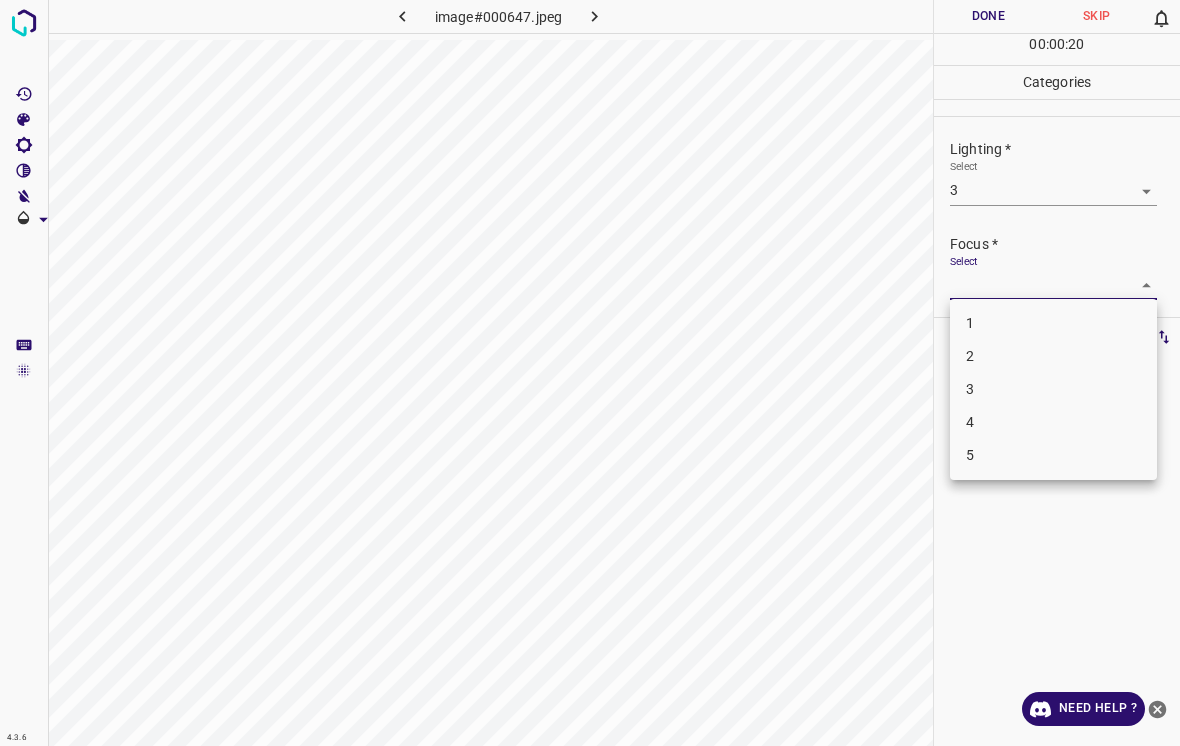 click on "3" at bounding box center [1053, 389] 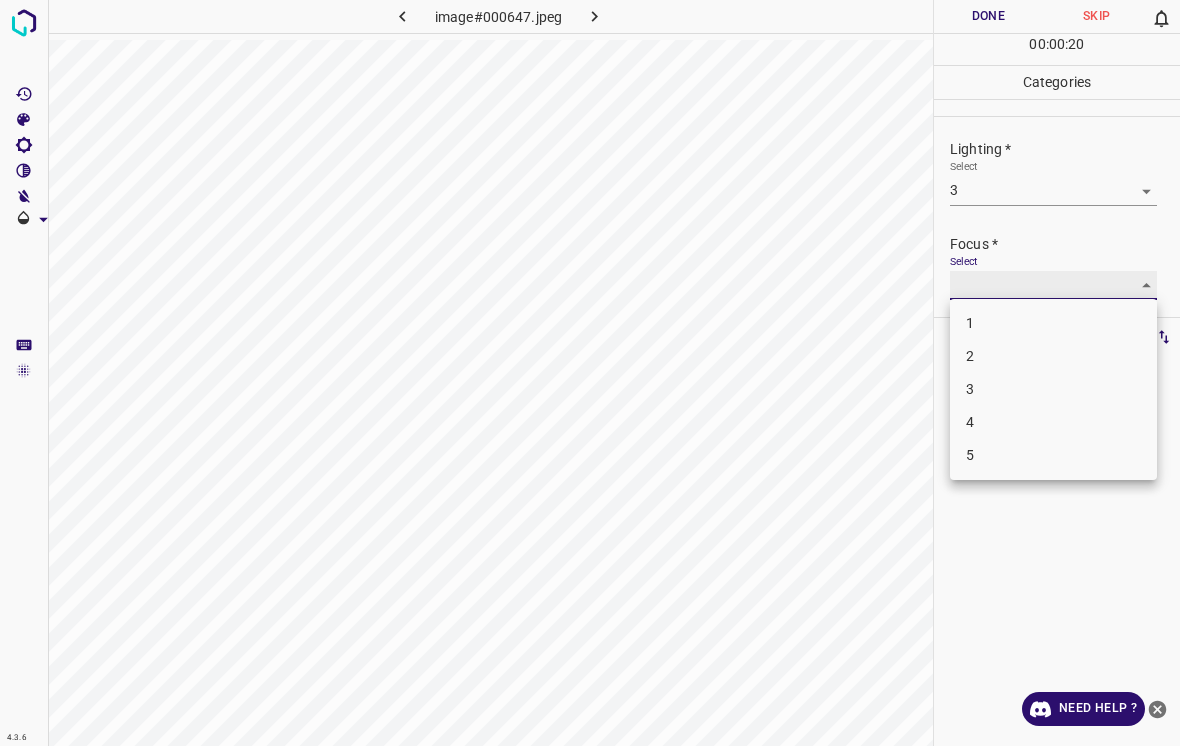 type on "3" 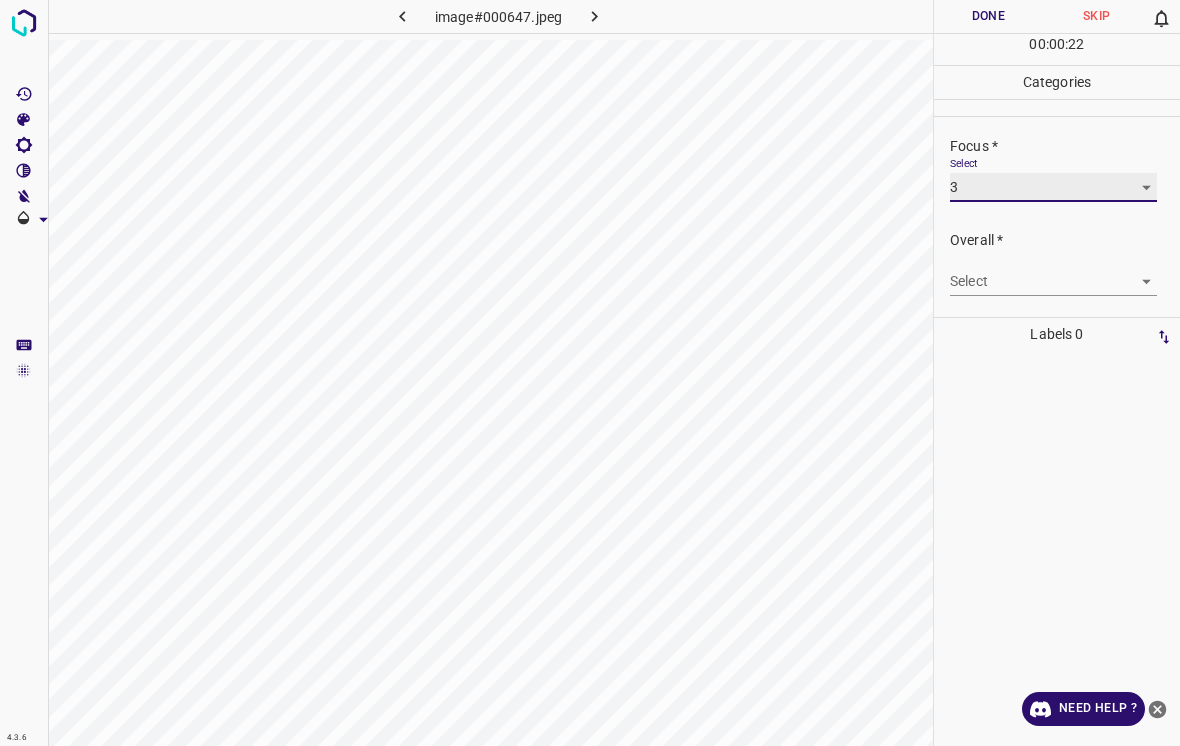 scroll, scrollTop: 98, scrollLeft: 0, axis: vertical 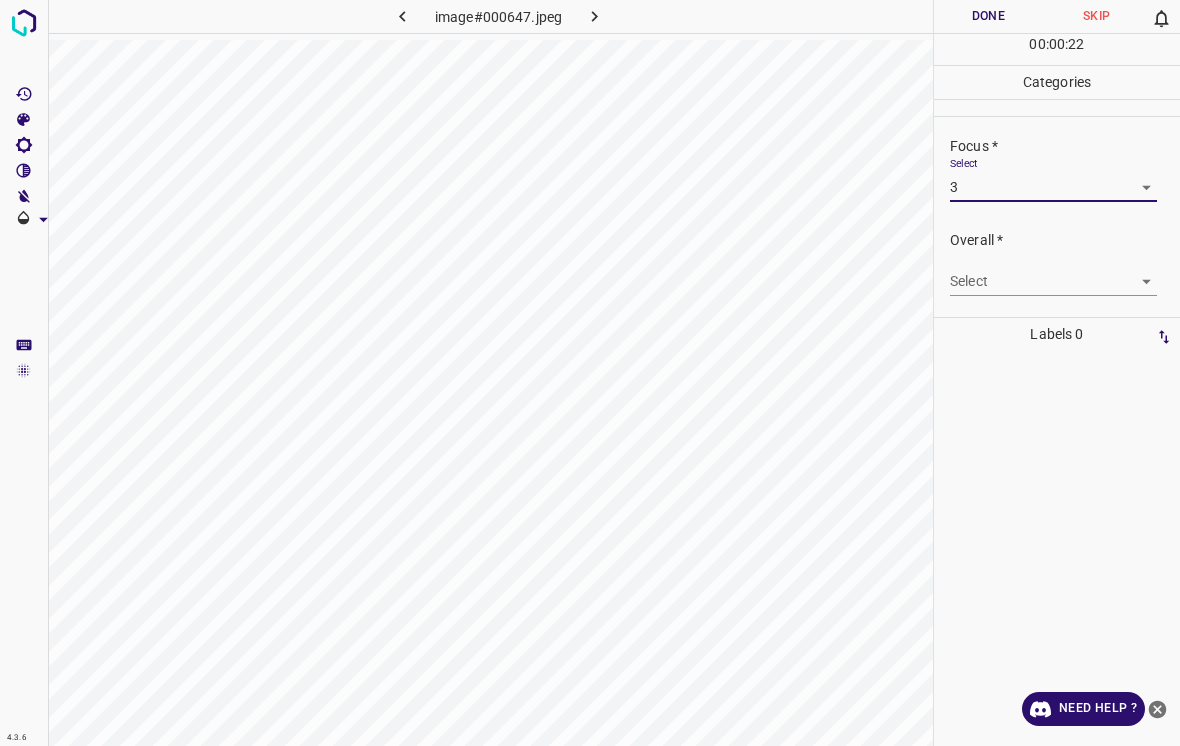 click on "Select ​" at bounding box center [1053, 273] 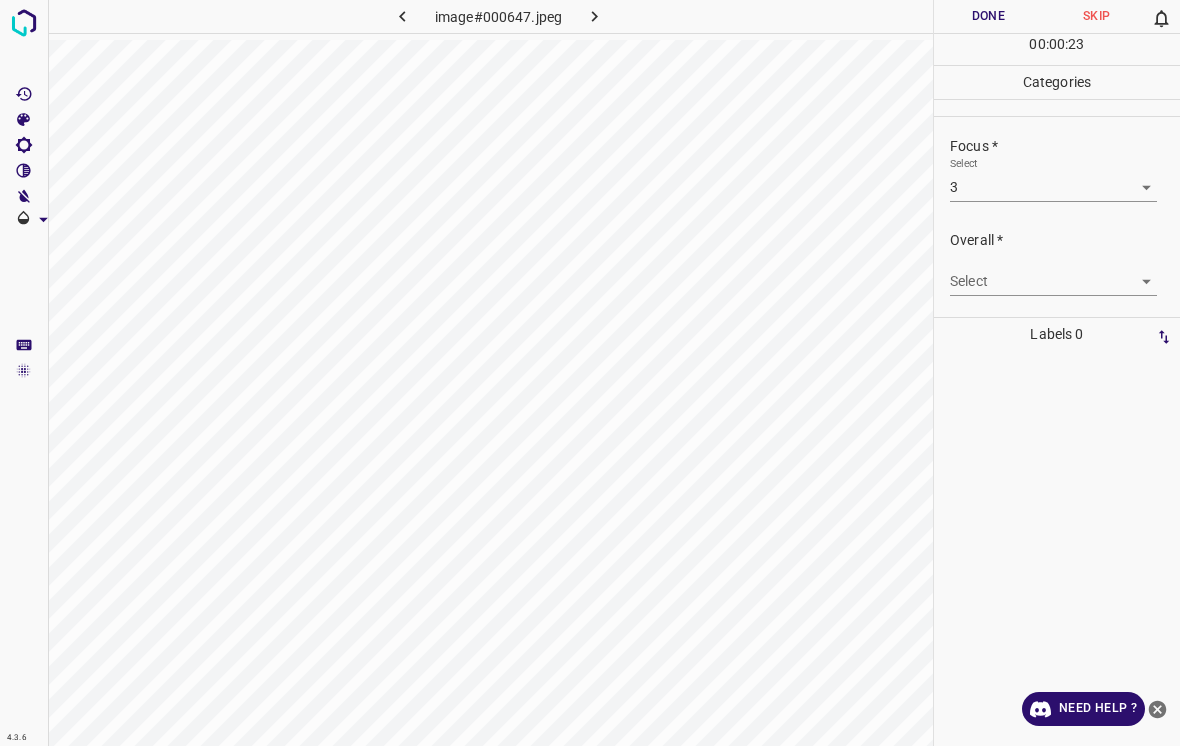 click on "Select ​" at bounding box center (1053, 273) 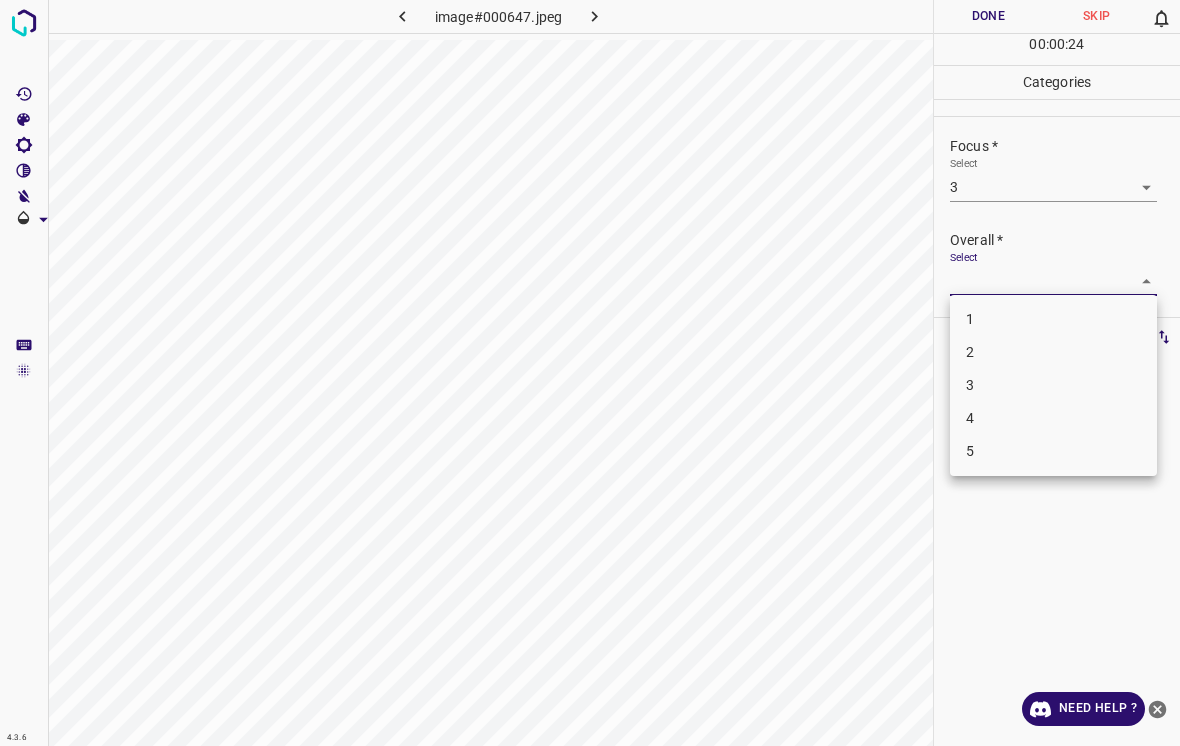 click on "3" at bounding box center (1053, 385) 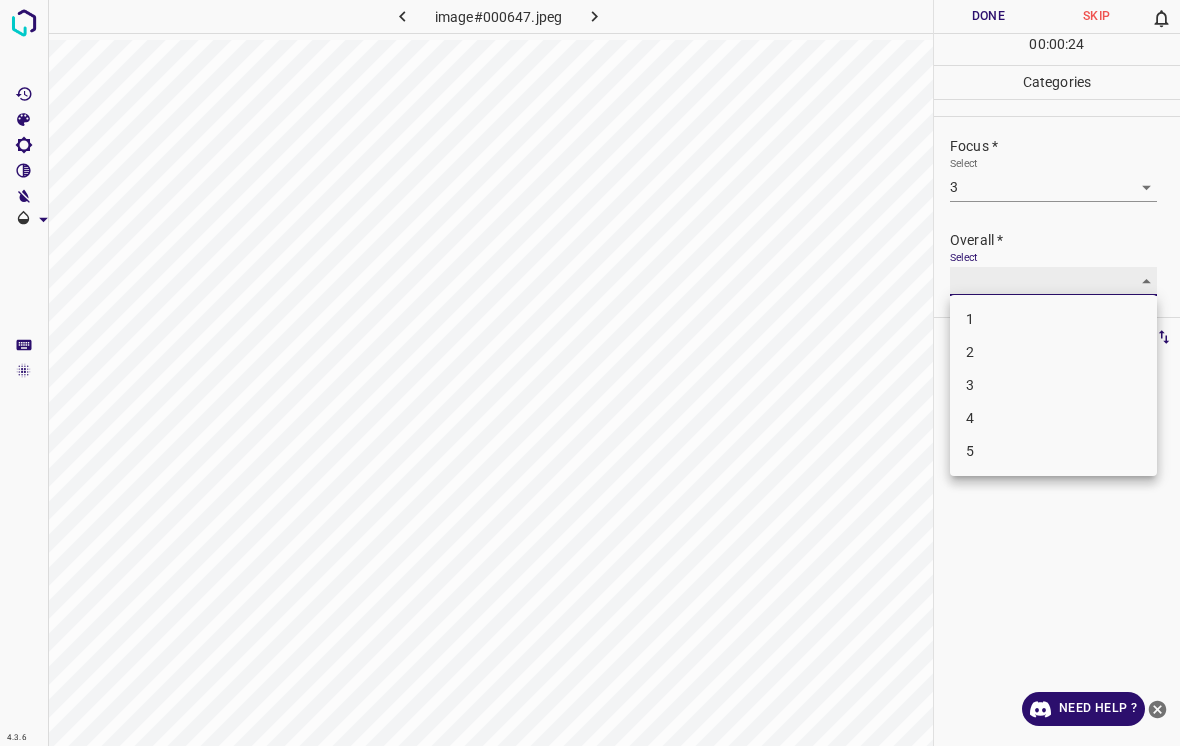 type on "3" 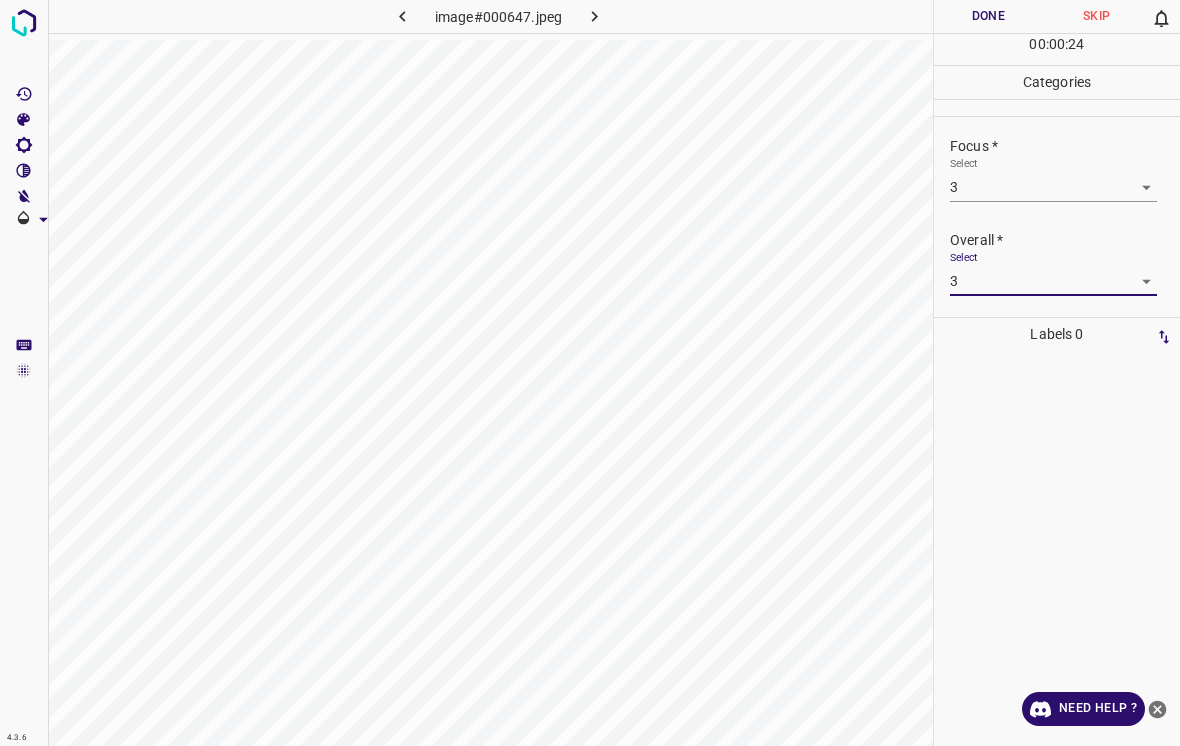 click on "Done" at bounding box center [988, 16] 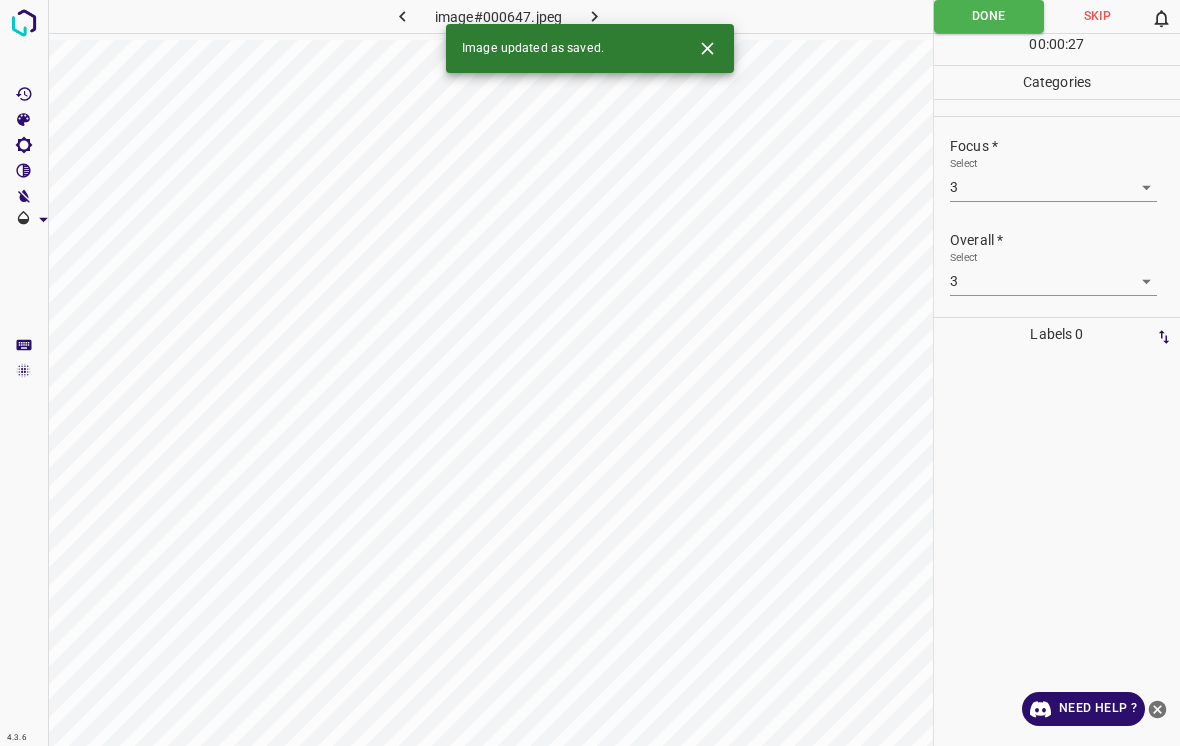 click at bounding box center (24, 23) 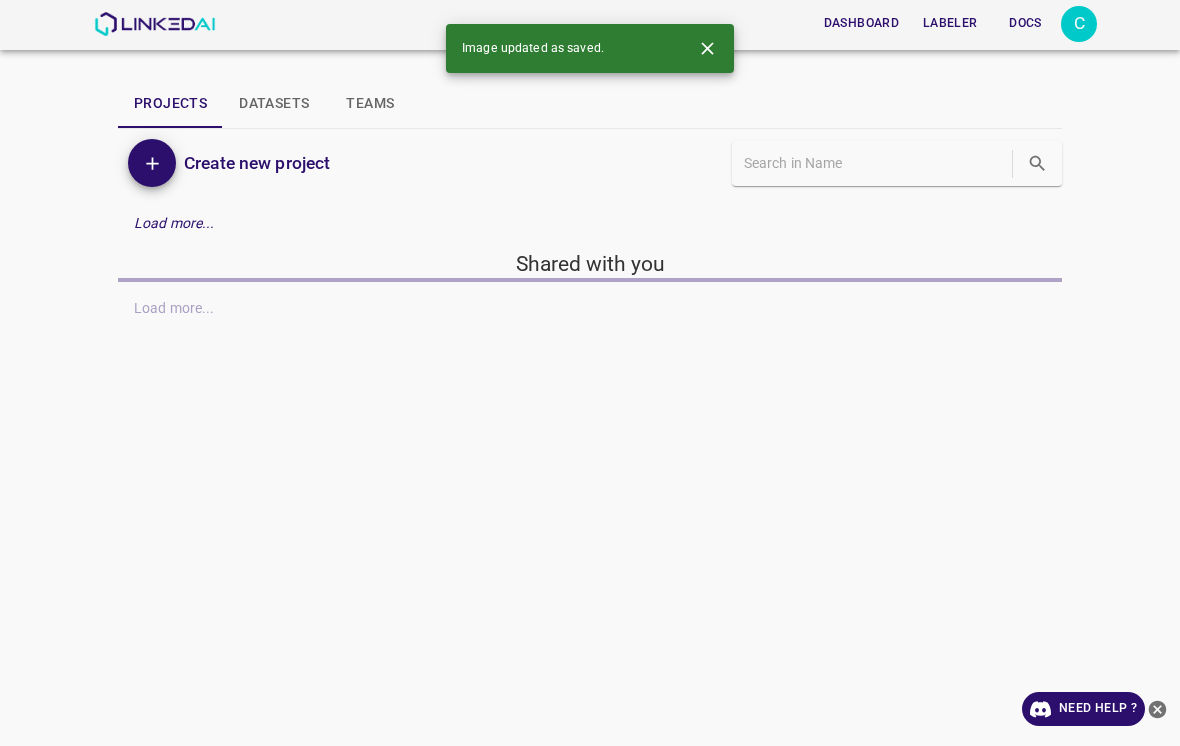 click on "Dashboard Labeler Docs C Projects Datasets Teams   Create new project Load more... Shared with you Load more..." at bounding box center [590, 373] 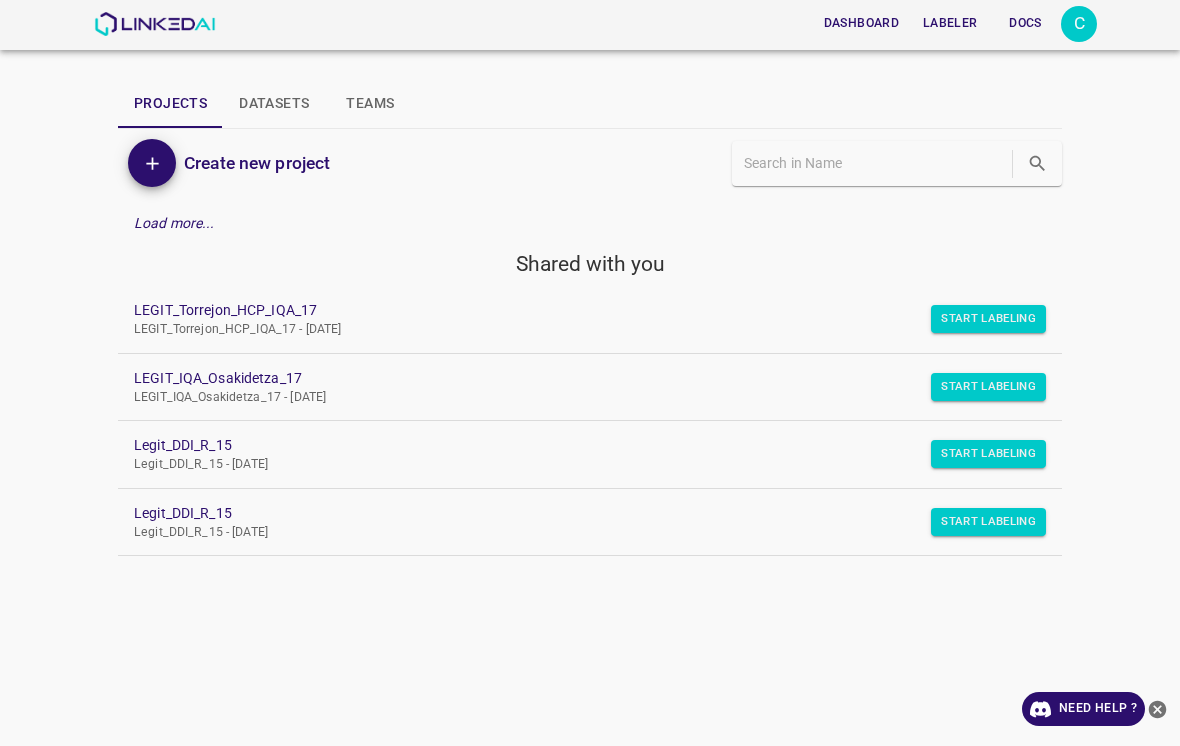 click on "LEGIT_Torrejon_HCP_IQA_17" at bounding box center (574, 310) 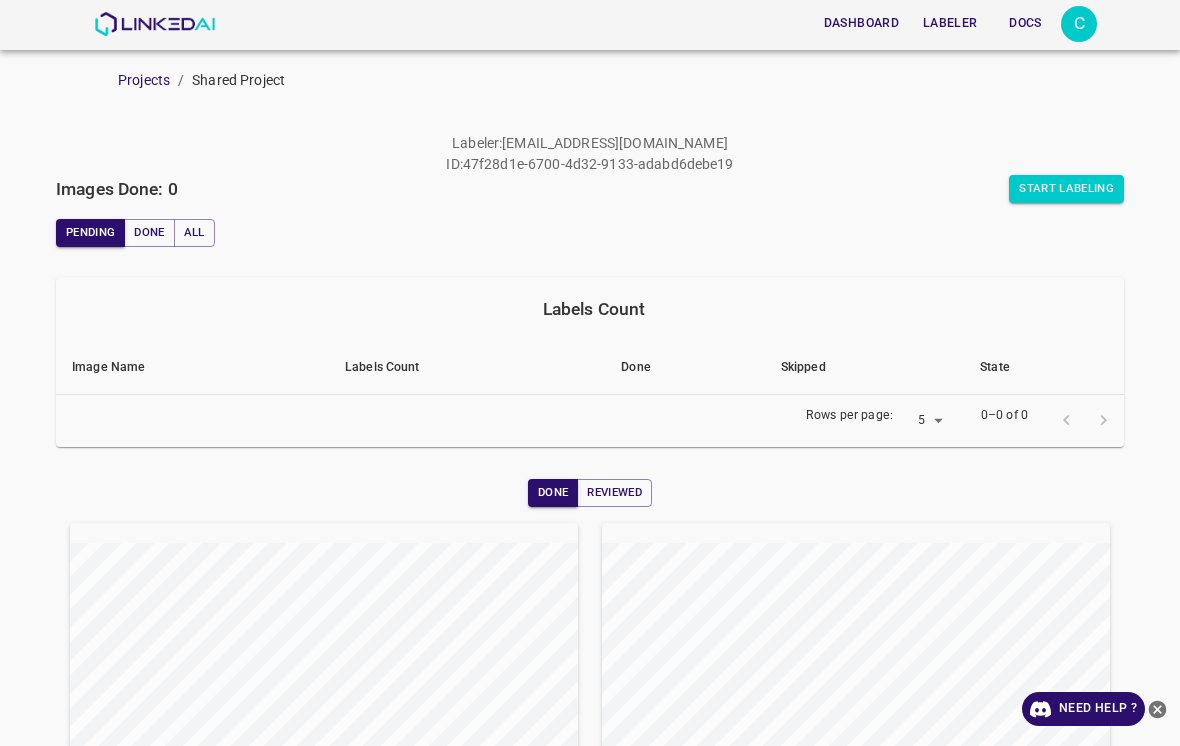 scroll, scrollTop: 0, scrollLeft: 0, axis: both 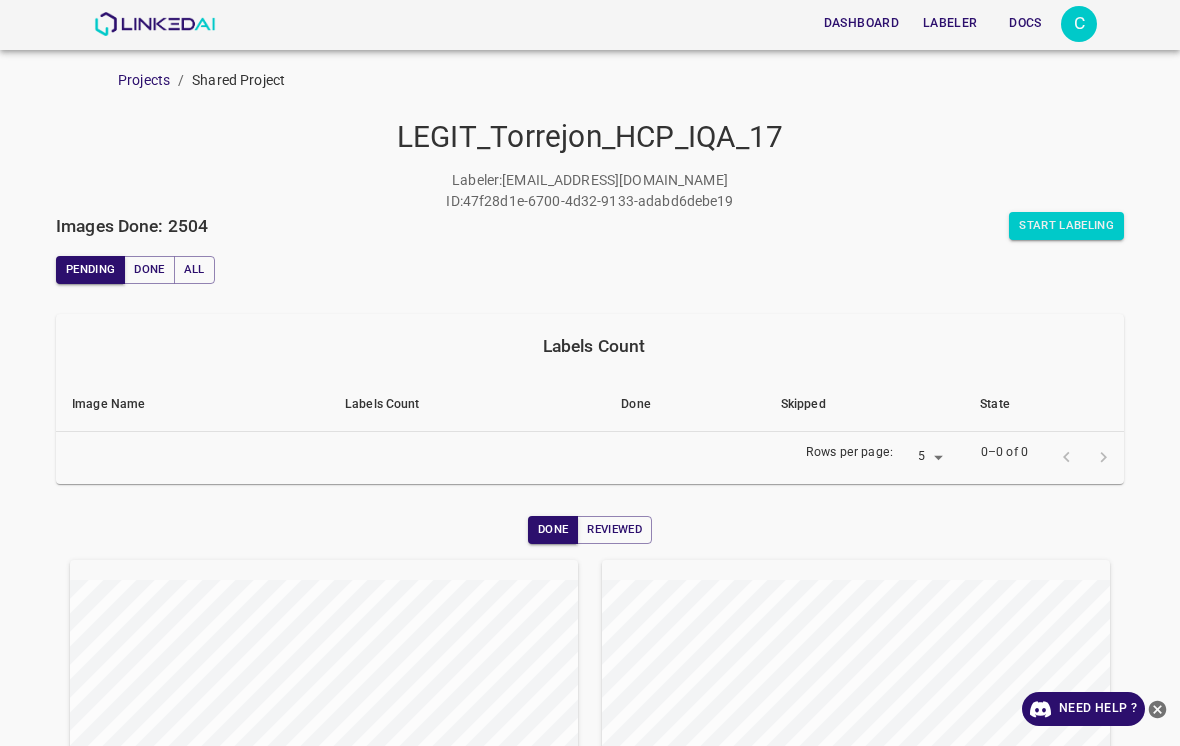 click on "Start Labeling" at bounding box center [1066, 226] 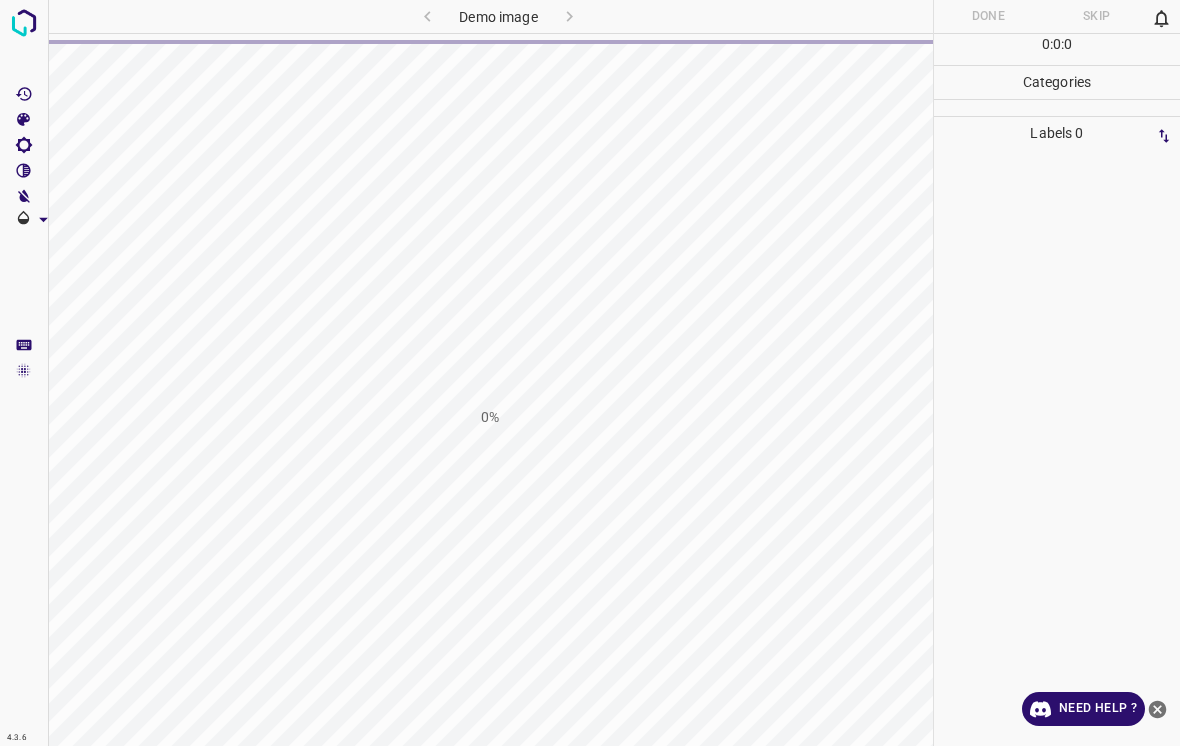 scroll, scrollTop: 0, scrollLeft: 0, axis: both 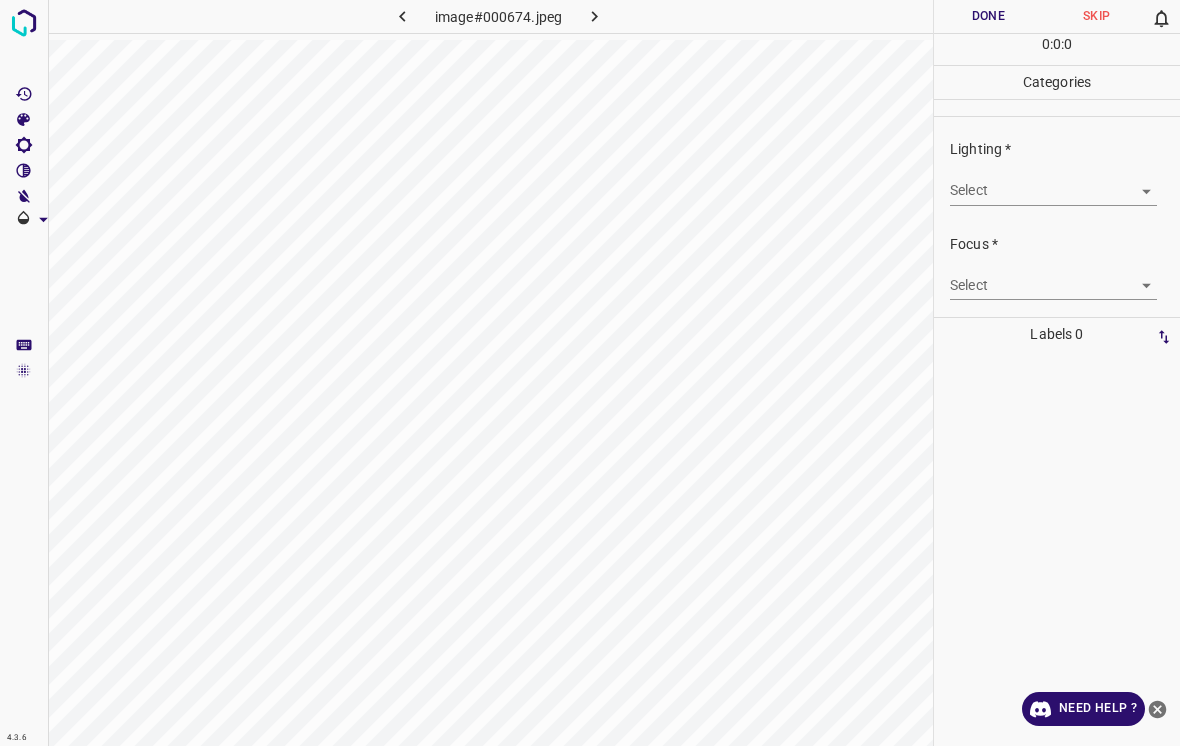 click on "4.3.6  image#000674.jpeg Done Skip 0 0   : 0   : 0   Categories Lighting *  Select ​ Focus *  Select ​ Overall *  Select ​ Labels   0 Categories 1 Lighting 2 Focus 3 Overall Tools Space Change between modes (Draw & Edit) I Auto labeling R Restore zoom M Zoom in N Zoom out Delete Delete selecte label Filters Z Restore filters X Saturation filter C Brightness filter V Contrast filter B Gray scale filter General O Download Need Help ? - Text - Hide - Delete" at bounding box center (590, 373) 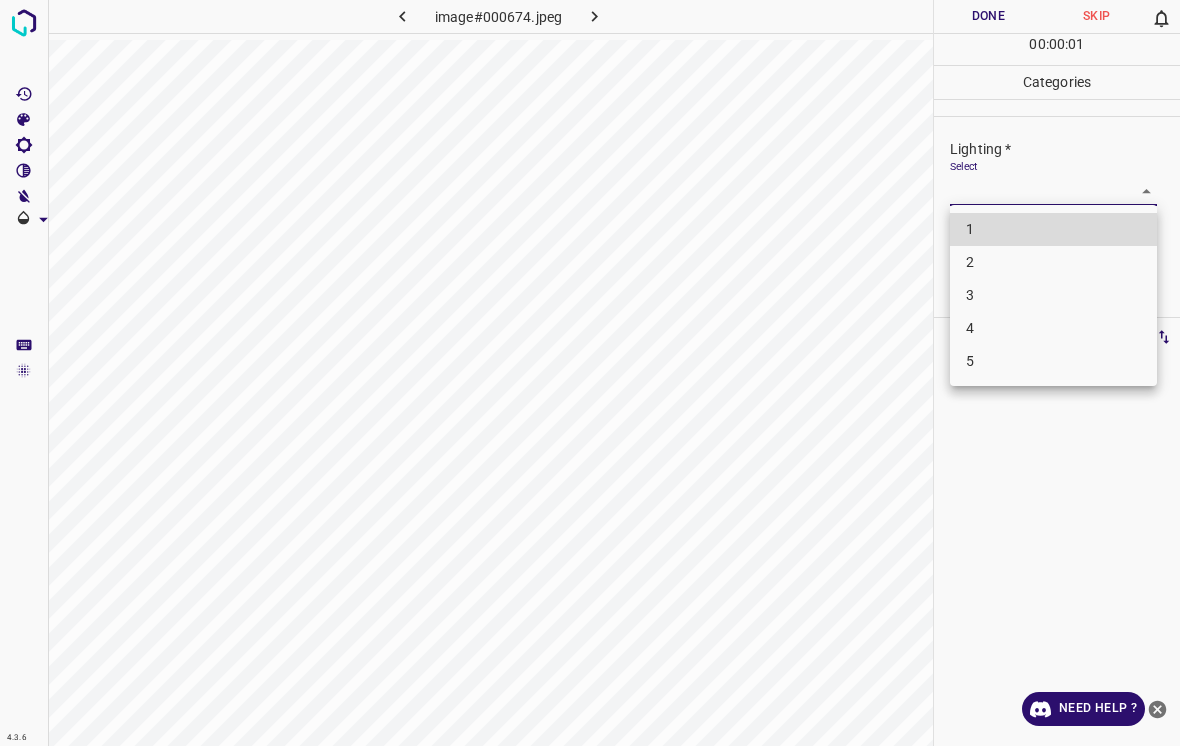 click on "2" at bounding box center (1053, 262) 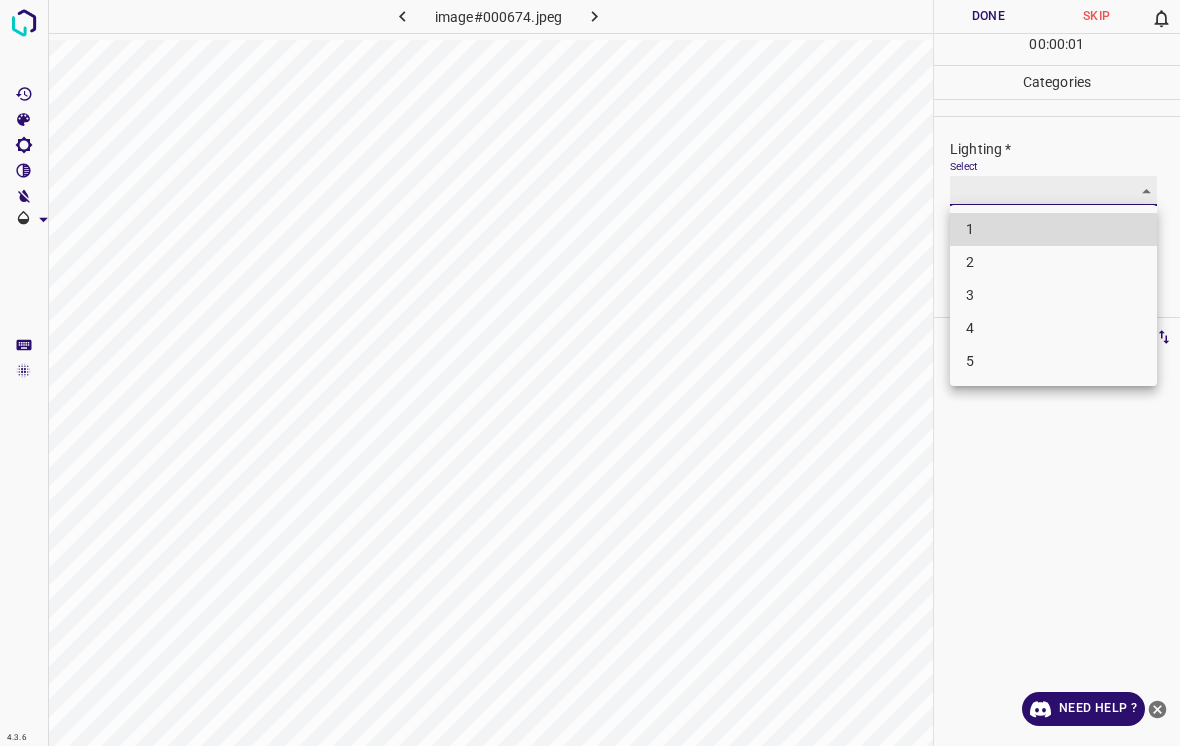 type on "2" 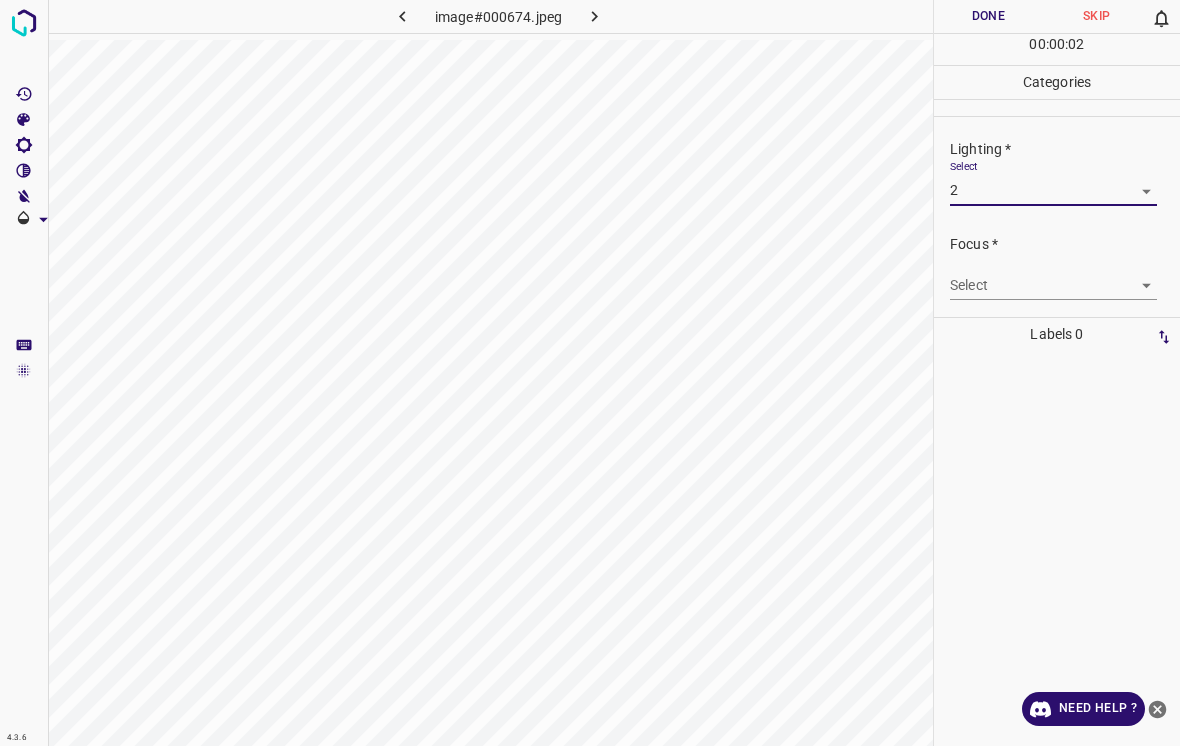 click on "4.3.6  image#000674.jpeg Done Skip 0 00   : 00   : 02   Categories Lighting *  Select 2 2 Focus *  Select ​ Overall *  Select ​ Labels   0 Categories 1 Lighting 2 Focus 3 Overall Tools Space Change between modes (Draw & Edit) I Auto labeling R Restore zoom M Zoom in N Zoom out Delete Delete selecte label Filters Z Restore filters X Saturation filter C Brightness filter V Contrast filter B Gray scale filter General O Download Need Help ? - Text - Hide - Delete" at bounding box center (590, 373) 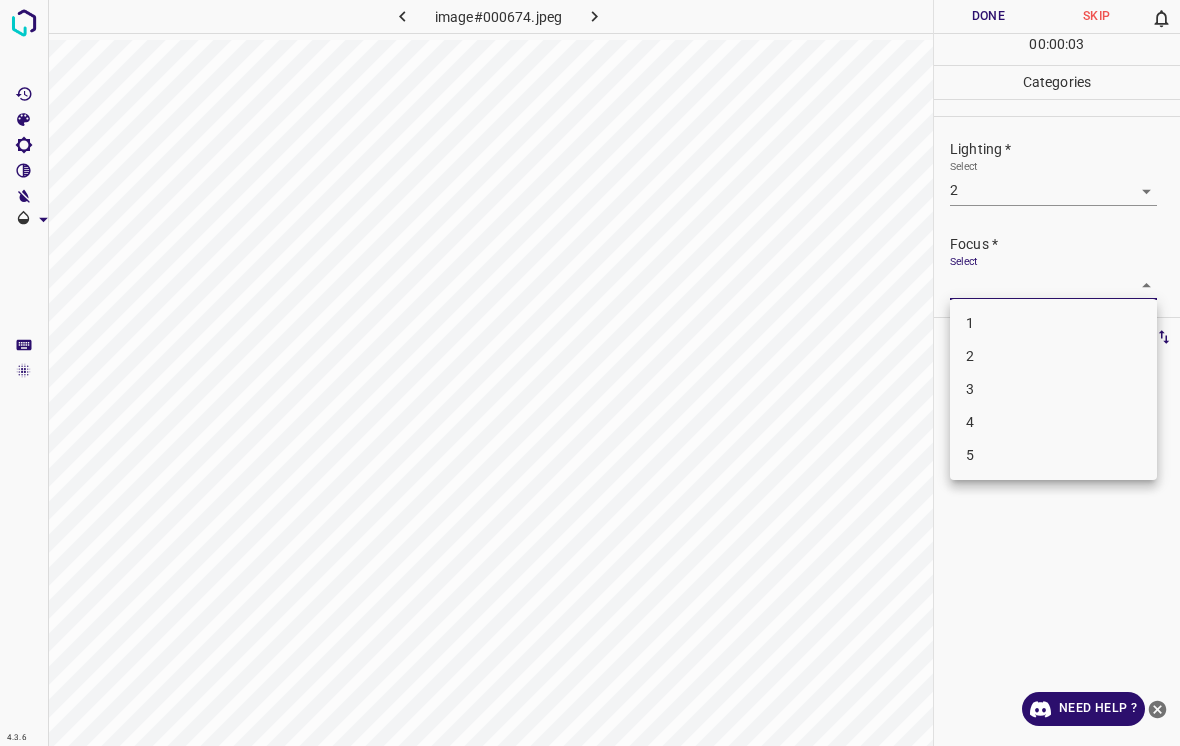 click on "1" at bounding box center (1053, 323) 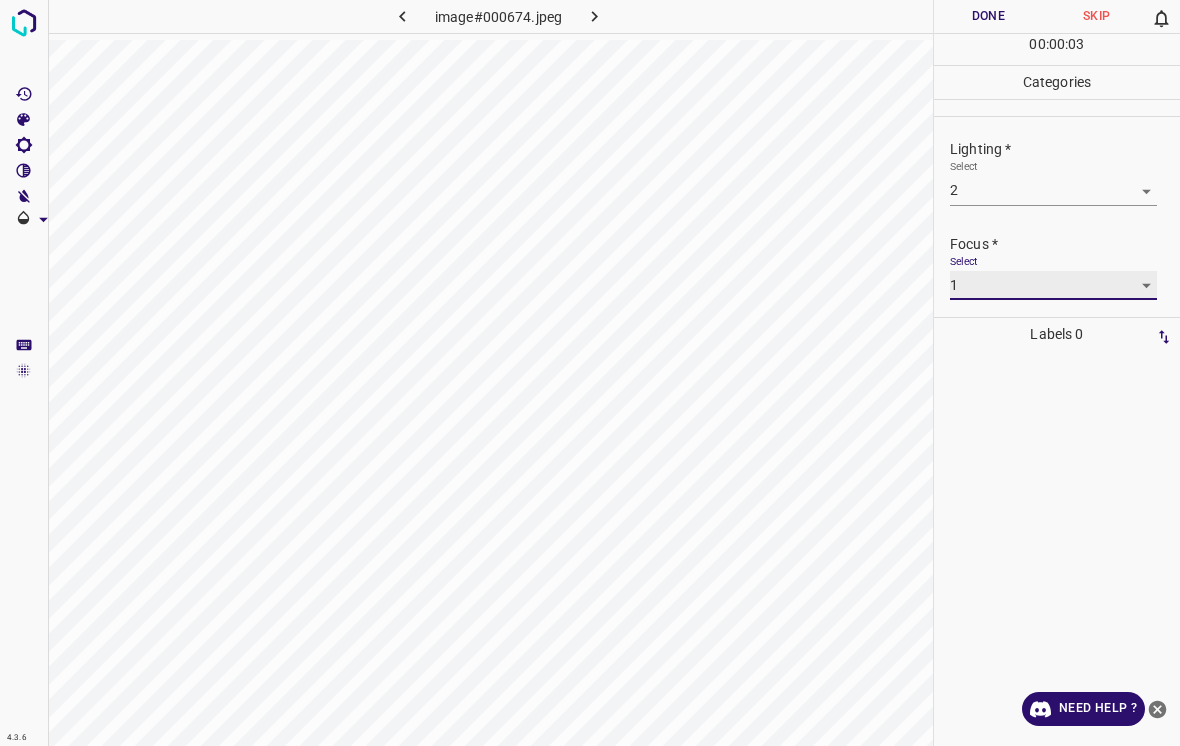 type on "1" 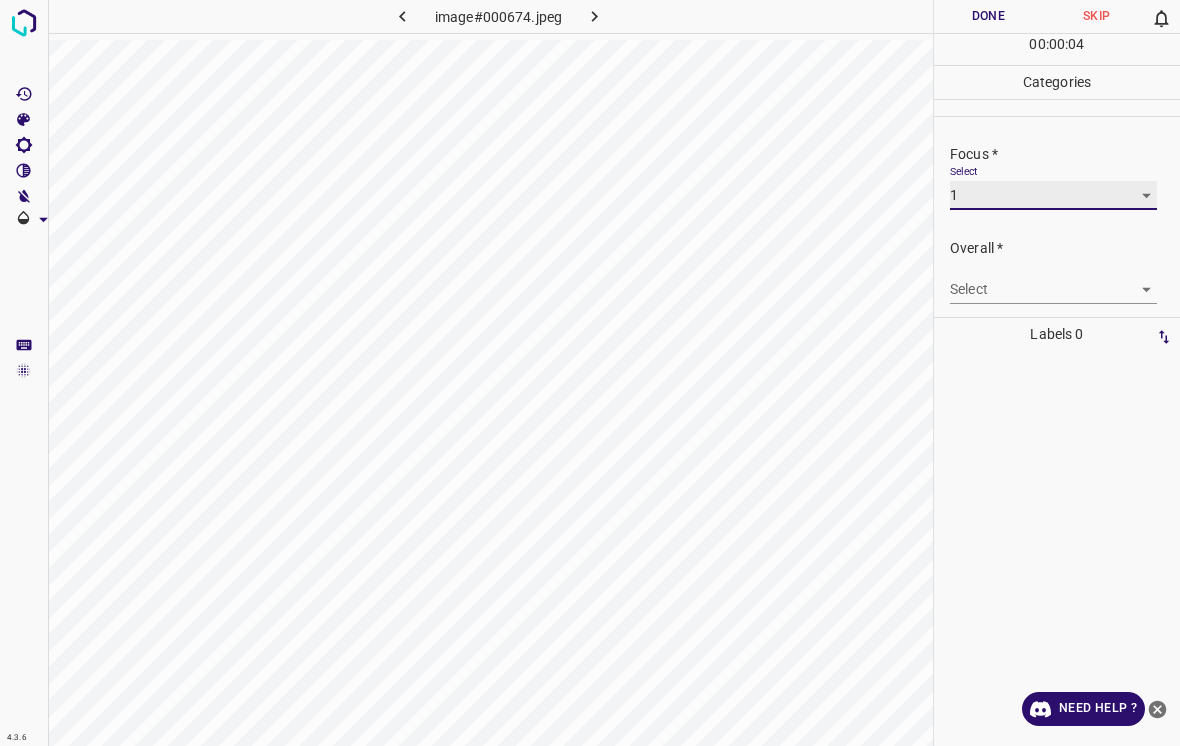 scroll, scrollTop: 91, scrollLeft: 0, axis: vertical 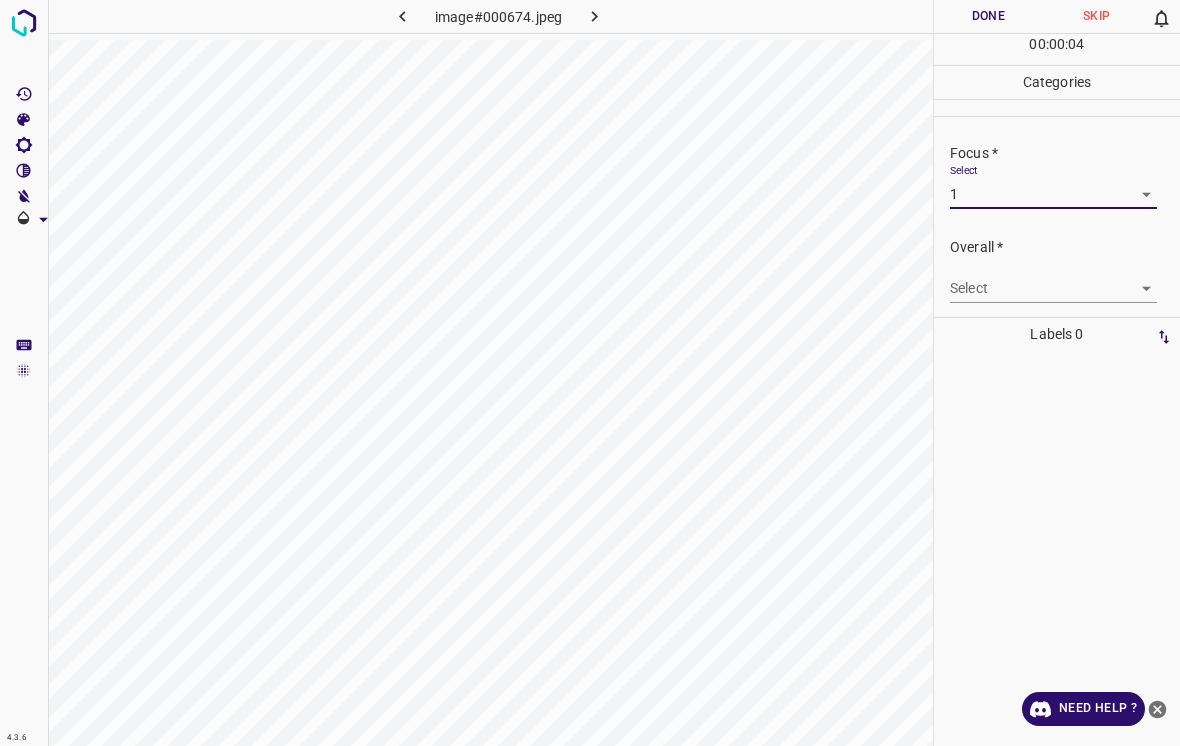 click on "4.3.6  image#000674.jpeg Done Skip 0 00   : 00   : 04   Categories Lighting *  Select 2 2 Focus *  Select 1 1 Overall *  Select ​ Labels   0 Categories 1 Lighting 2 Focus 3 Overall Tools Space Change between modes (Draw & Edit) I Auto labeling R Restore zoom M Zoom in N Zoom out Delete Delete selecte label Filters Z Restore filters X Saturation filter C Brightness filter V Contrast filter B Gray scale filter General O Download Need Help ? - Text - Hide - Delete" at bounding box center (590, 373) 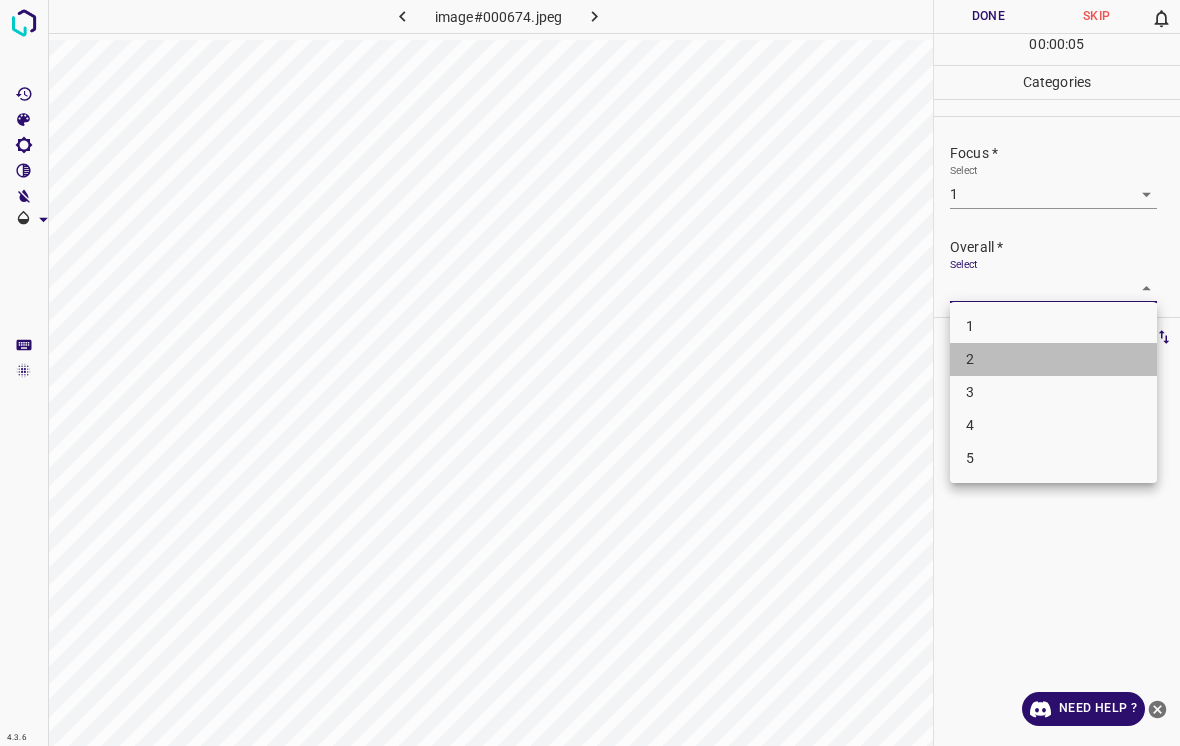 click on "2" at bounding box center (1053, 359) 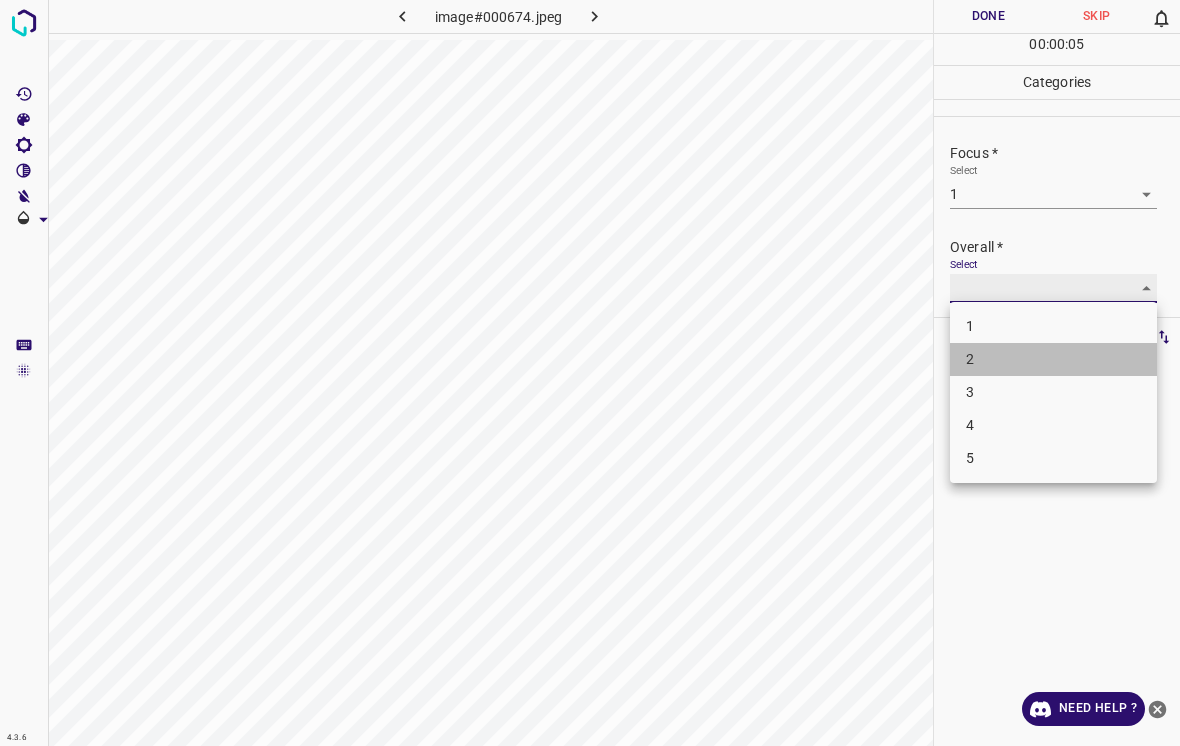 type on "2" 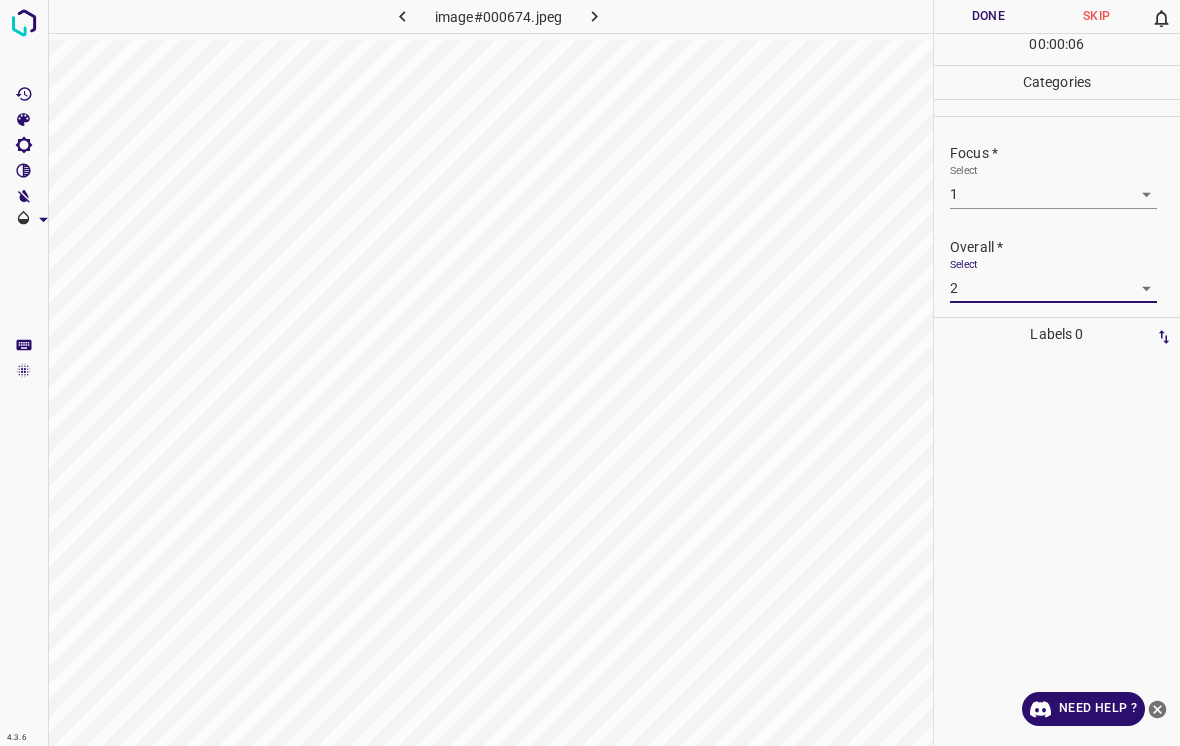 click on "Done" at bounding box center [988, 16] 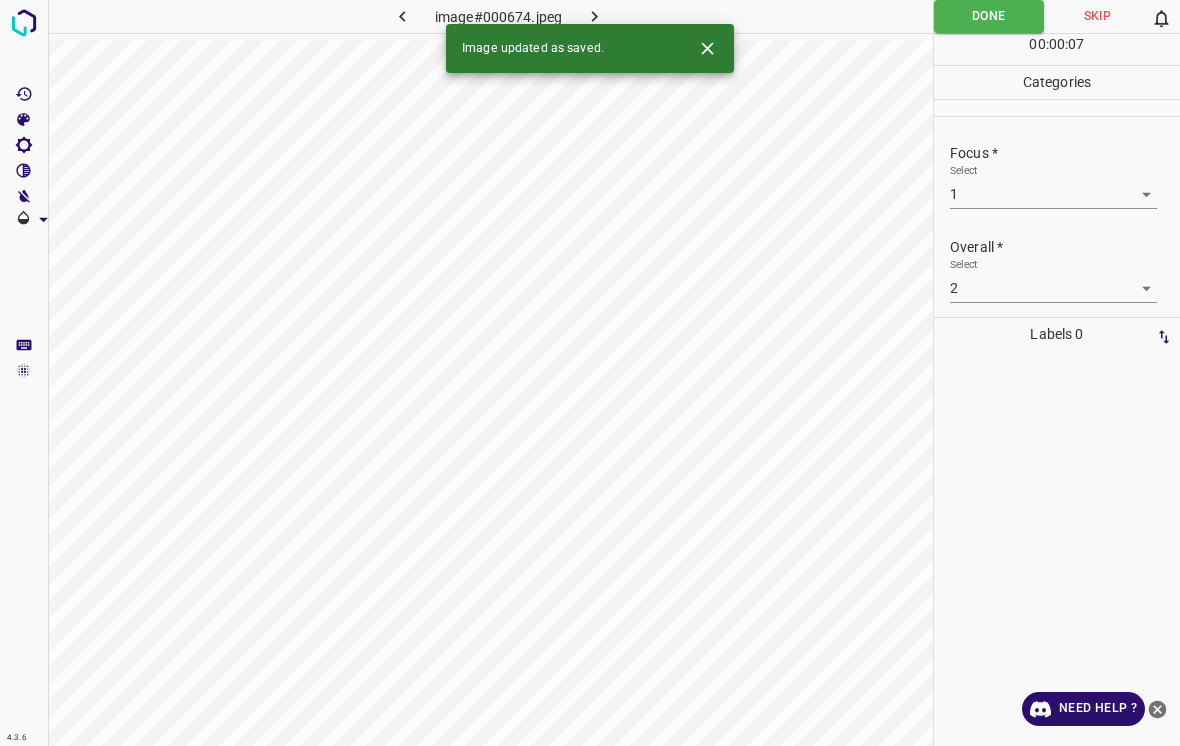 click 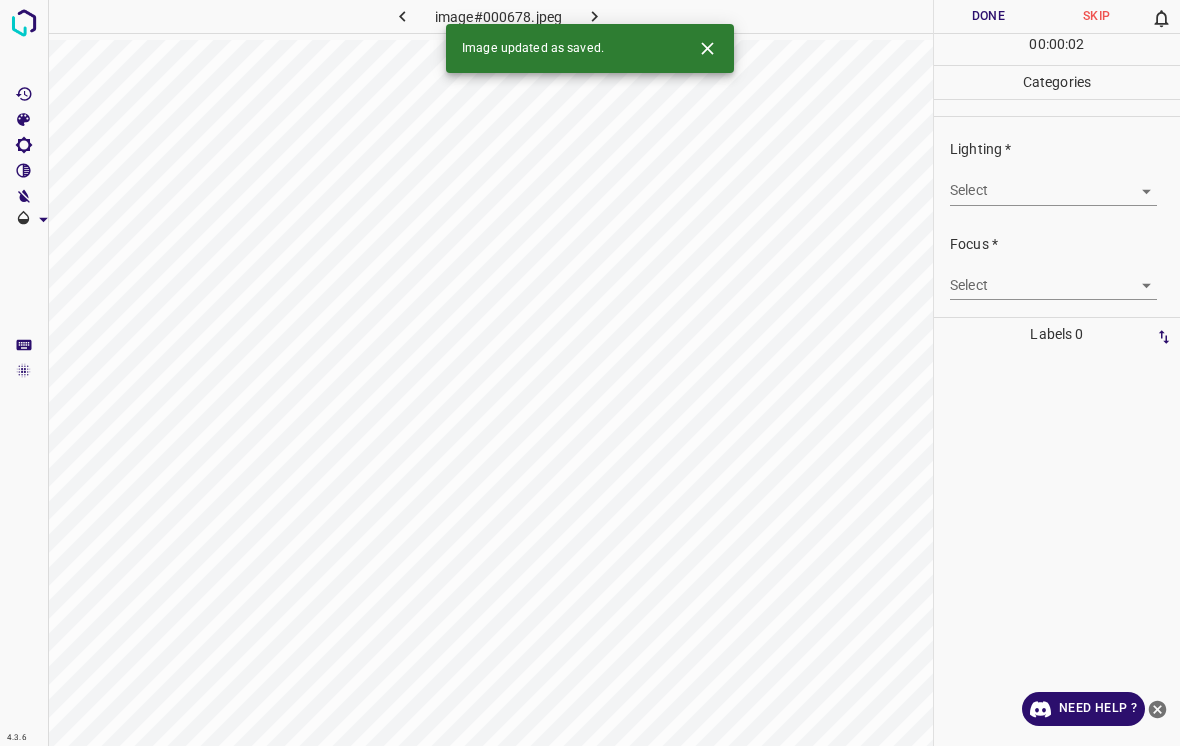 click on "4.3.6  image#000678.jpeg Done Skip 0 00   : 00   : 02   Categories Lighting *  Select ​ Focus *  Select ​ Overall *  Select ​ Labels   0 Categories 1 Lighting 2 Focus 3 Overall Tools Space Change between modes (Draw & Edit) I Auto labeling R Restore zoom M Zoom in N Zoom out Delete Delete selecte label Filters Z Restore filters X Saturation filter C Brightness filter V Contrast filter B Gray scale filter General O Download Image updated as saved. Need Help ? - Text - Hide - Delete" at bounding box center (590, 373) 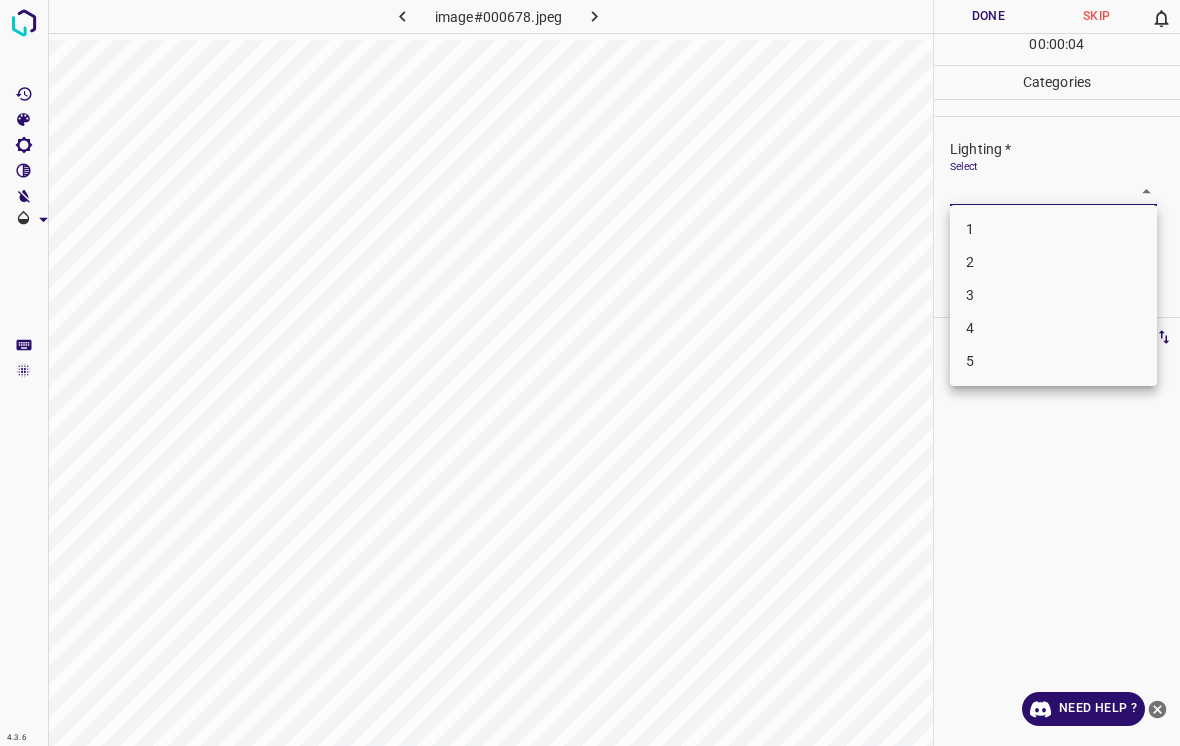 click on "4" at bounding box center [1053, 328] 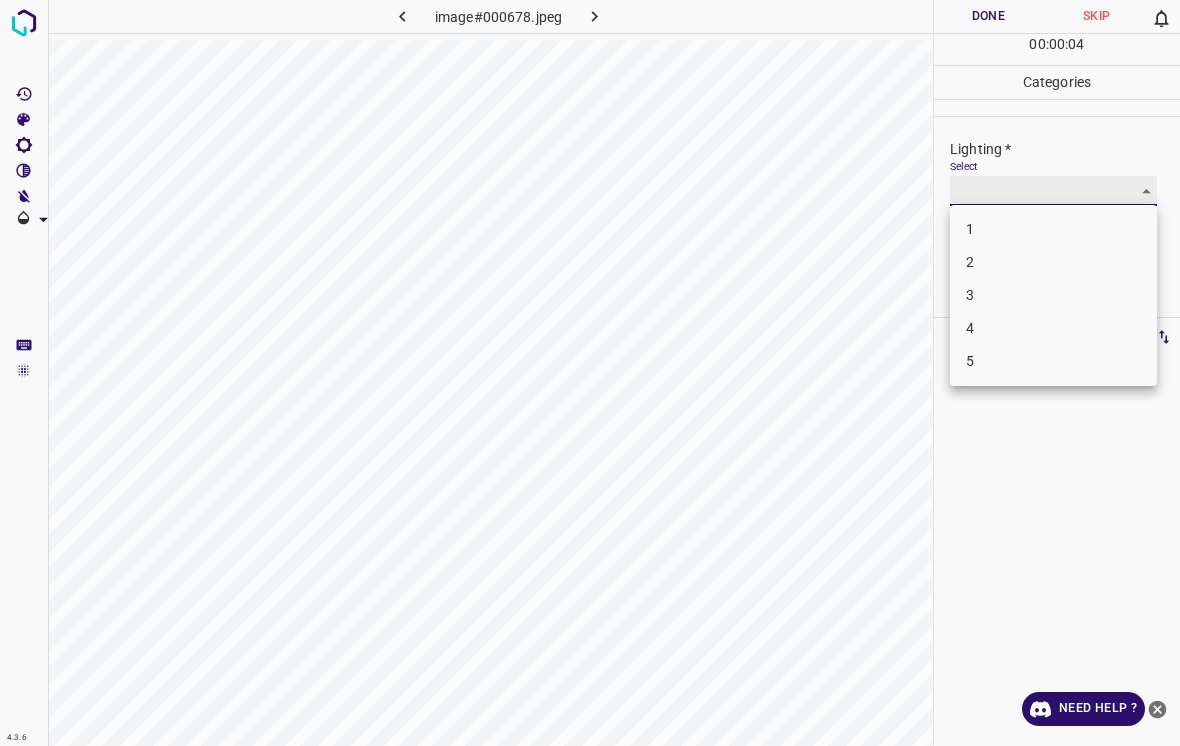 type on "4" 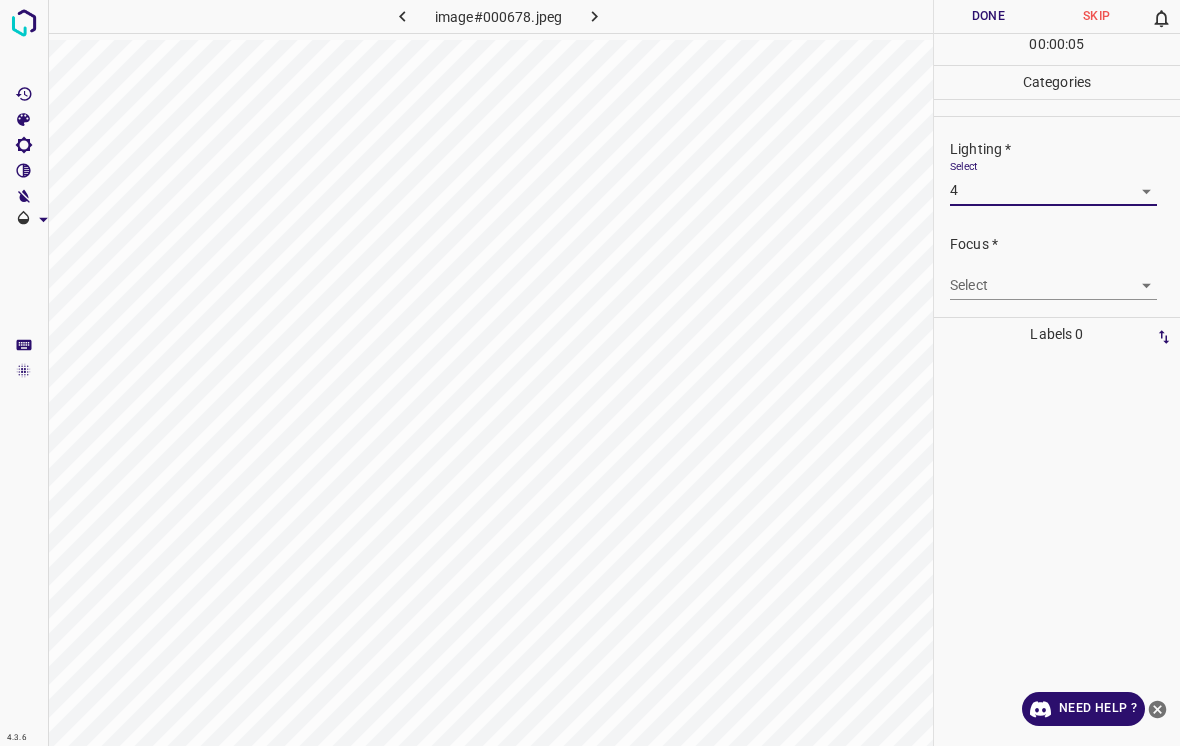 click on "4.3.6  image#000678.jpeg Done Skip 0 00   : 00   : 05   Categories Lighting *  Select 4 4 Focus *  Select ​ Overall *  Select ​ Labels   0 Categories 1 Lighting 2 Focus 3 Overall Tools Space Change between modes (Draw & Edit) I Auto labeling R Restore zoom M Zoom in N Zoom out Delete Delete selecte label Filters Z Restore filters X Saturation filter C Brightness filter V Contrast filter B Gray scale filter General O Download Need Help ? - Text - Hide - Delete" at bounding box center [590, 373] 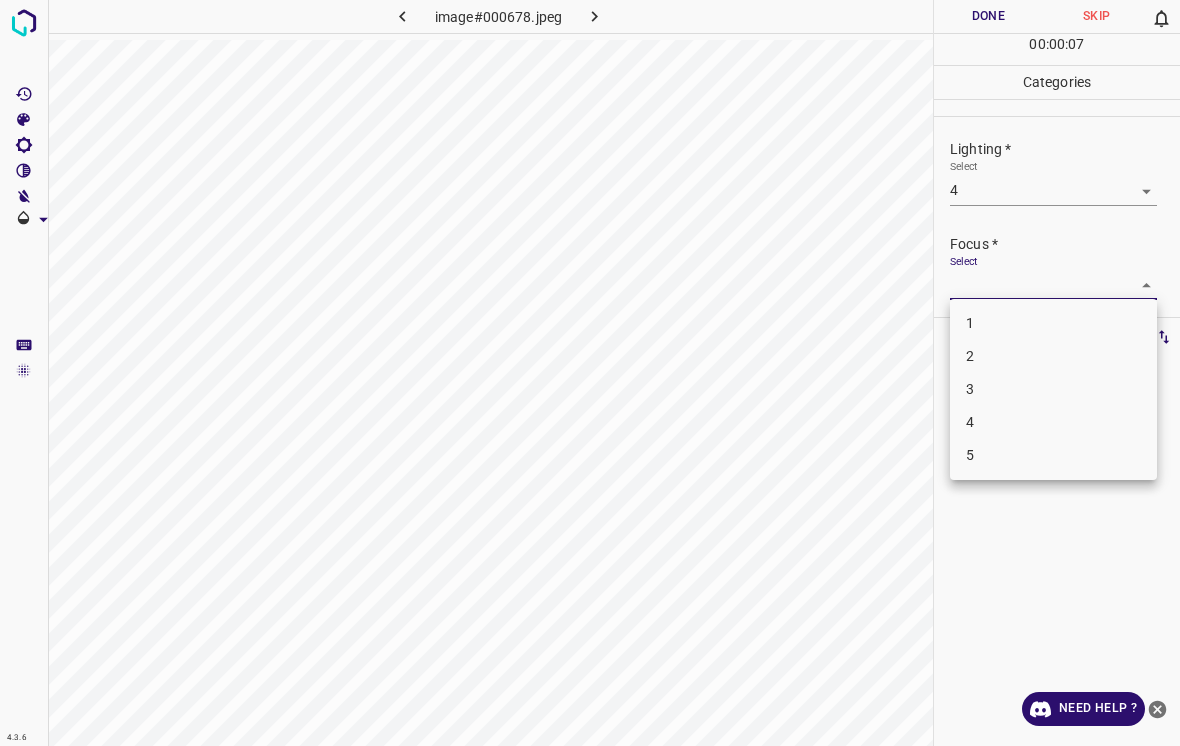 click on "2" at bounding box center (1053, 356) 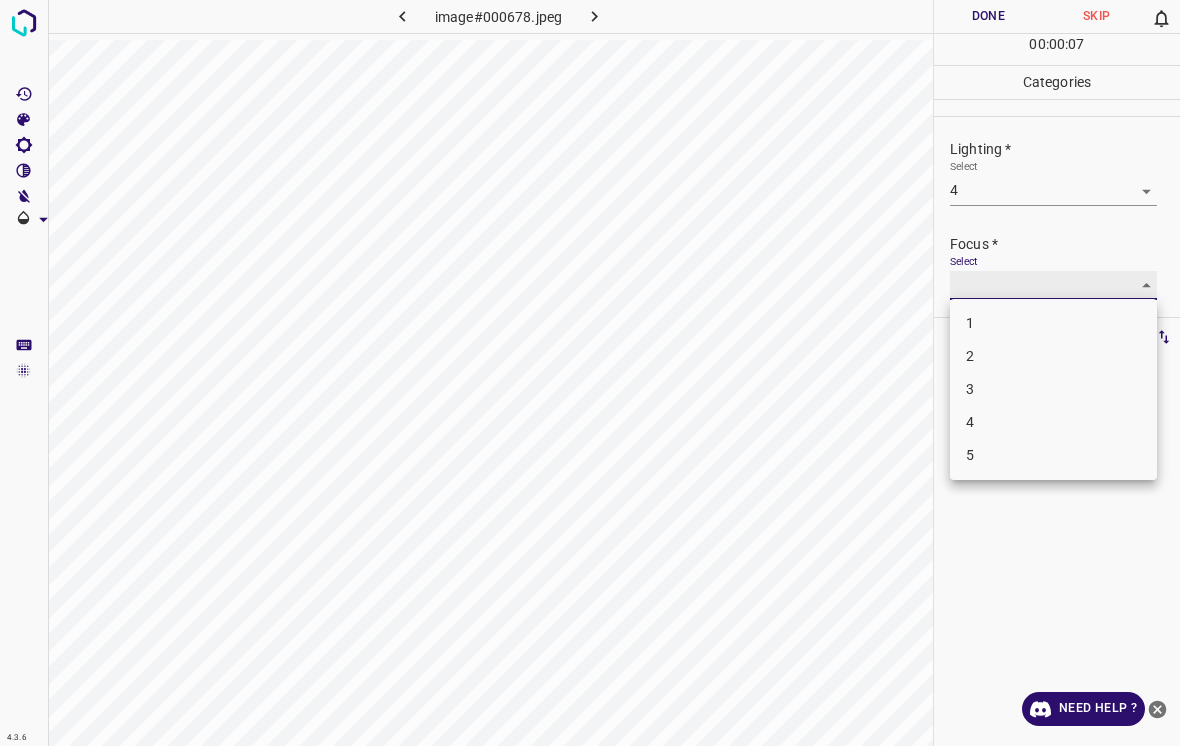 type on "2" 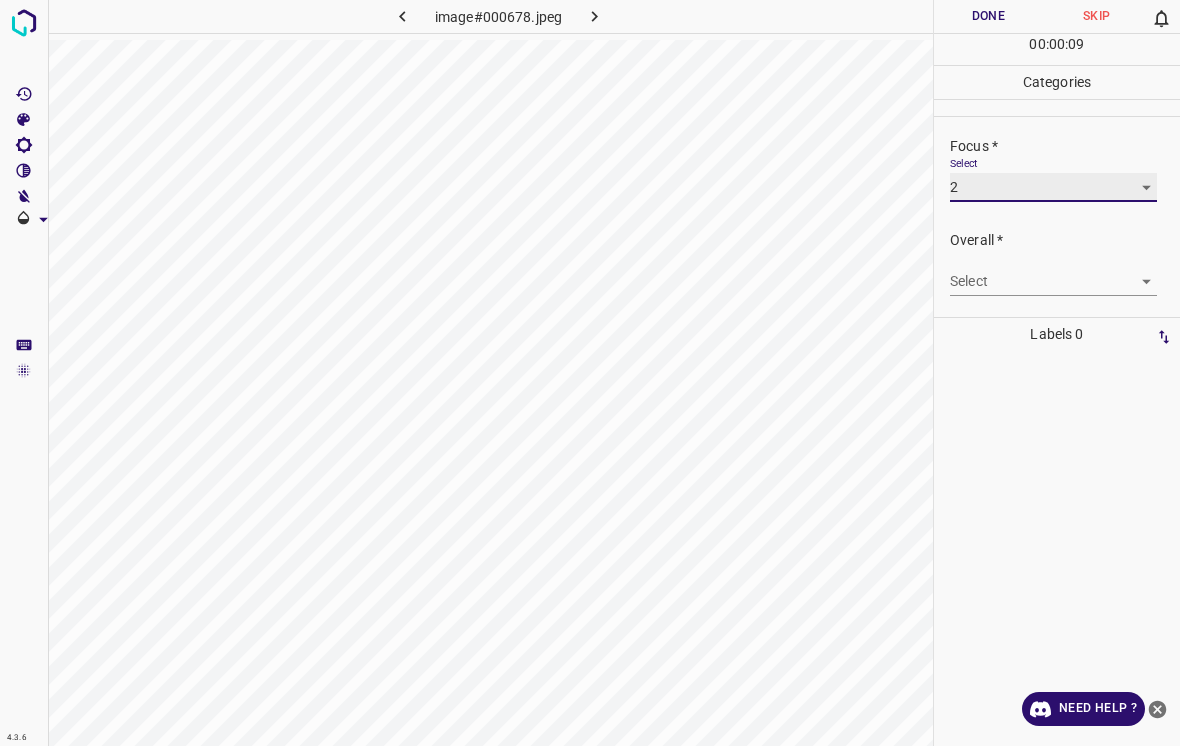 scroll, scrollTop: 98, scrollLeft: 0, axis: vertical 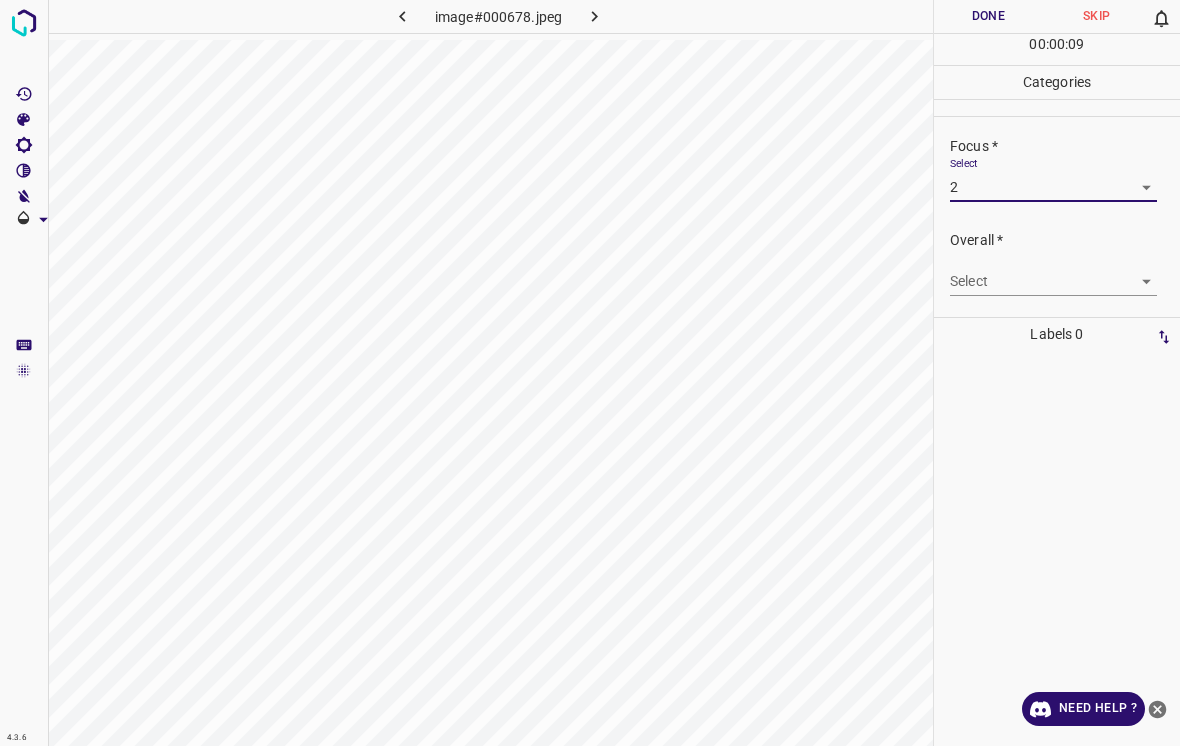 click on "4.3.6  image#000678.jpeg Done Skip 0 00   : 00   : 09   Categories Lighting *  Select 4 4 Focus *  Select 2 2 Overall *  Select ​ Labels   0 Categories 1 Lighting 2 Focus 3 Overall Tools Space Change between modes (Draw & Edit) I Auto labeling R Restore zoom M Zoom in N Zoom out Delete Delete selecte label Filters Z Restore filters X Saturation filter C Brightness filter V Contrast filter B Gray scale filter General O Download Need Help ? - Text - Hide - Delete" at bounding box center (590, 373) 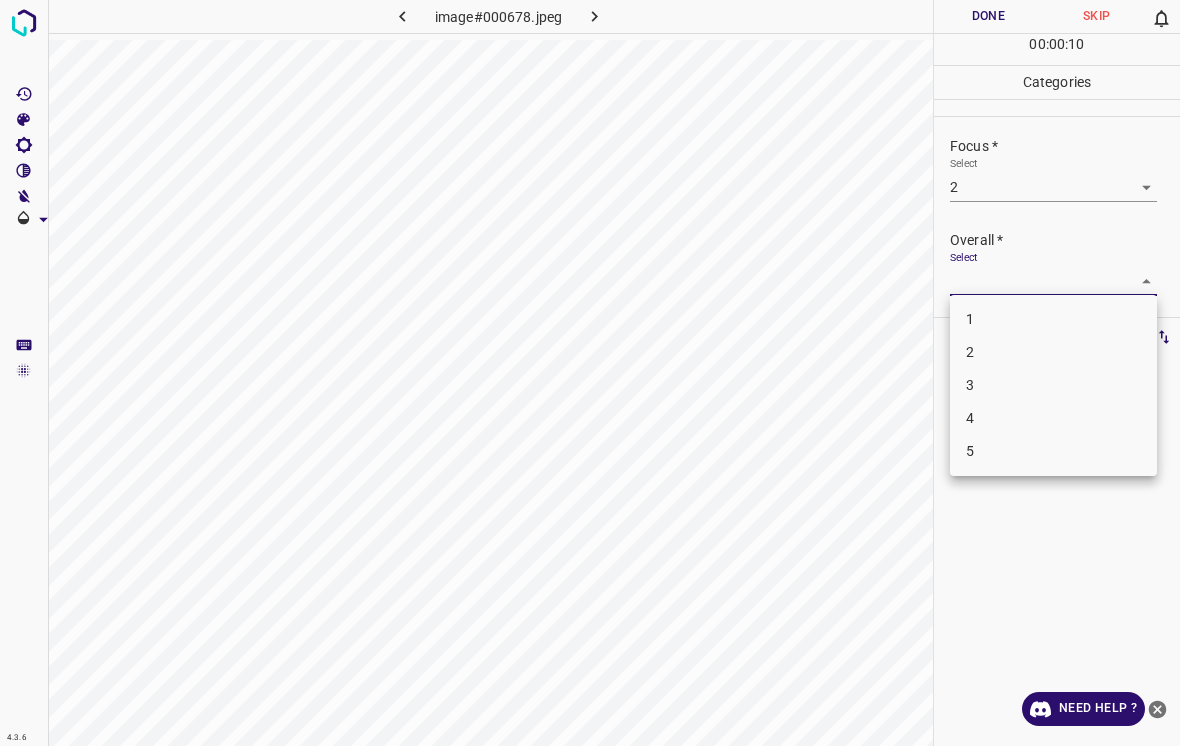 click on "3" at bounding box center (1053, 385) 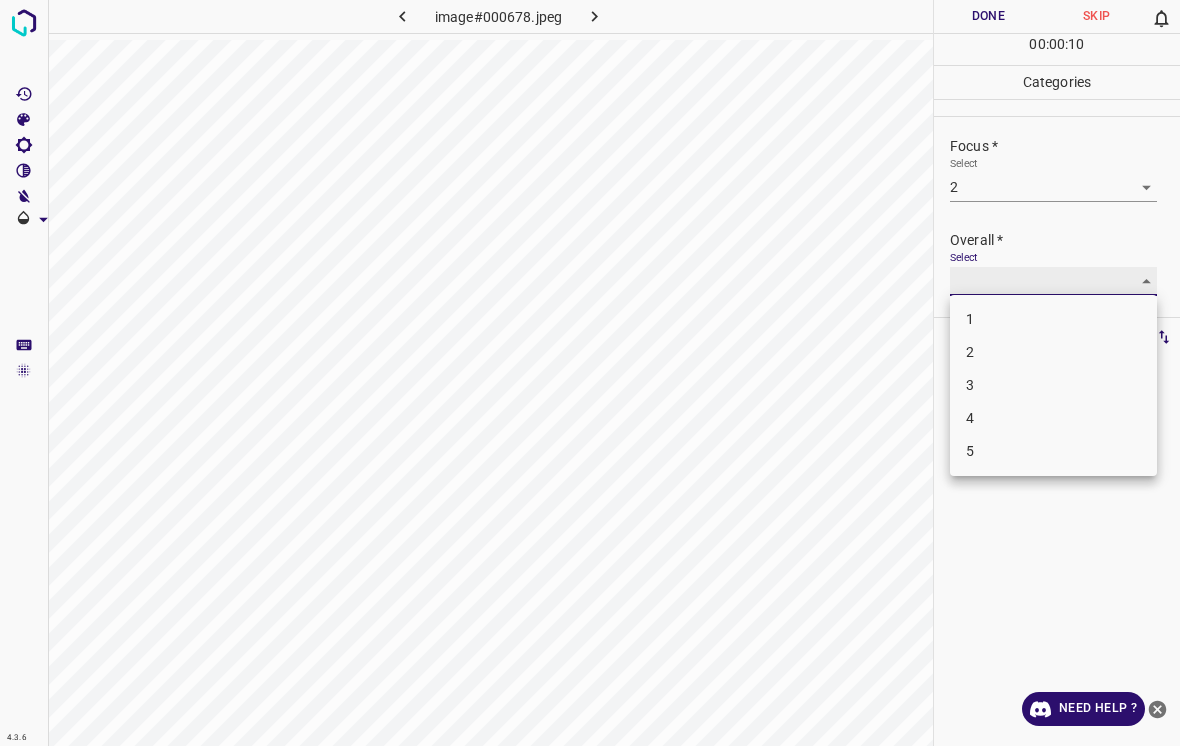 type on "3" 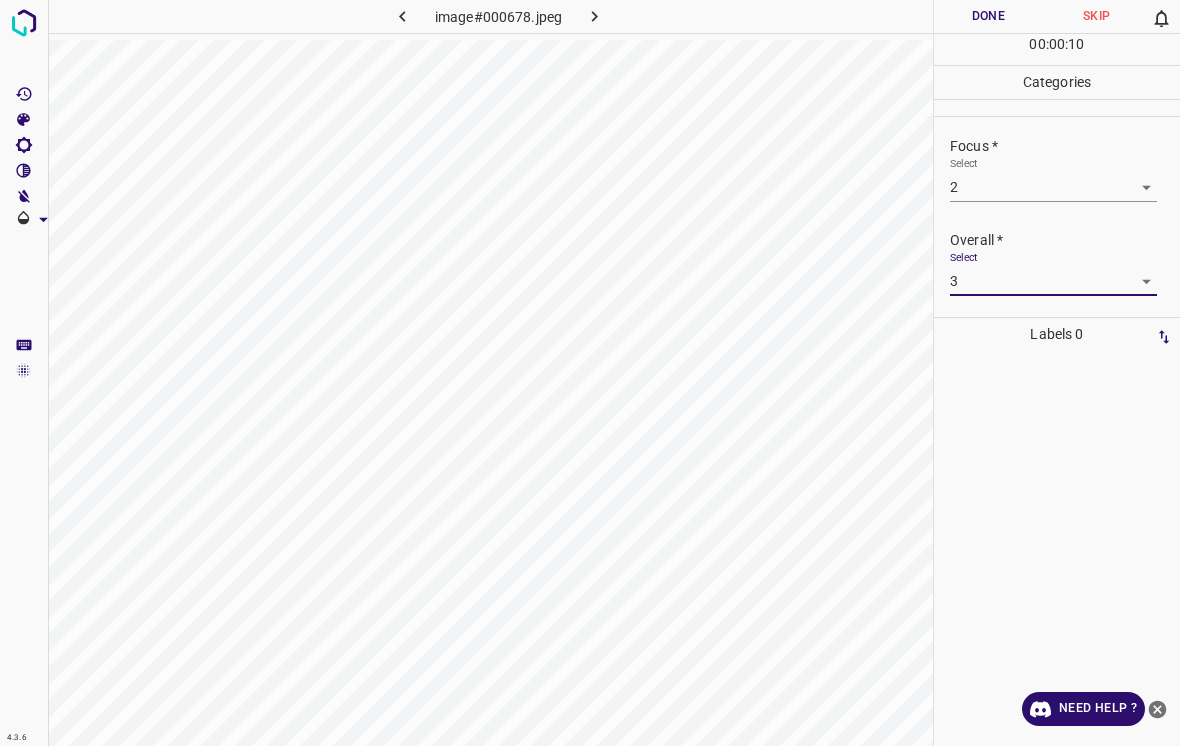 click on "Done" at bounding box center [988, 16] 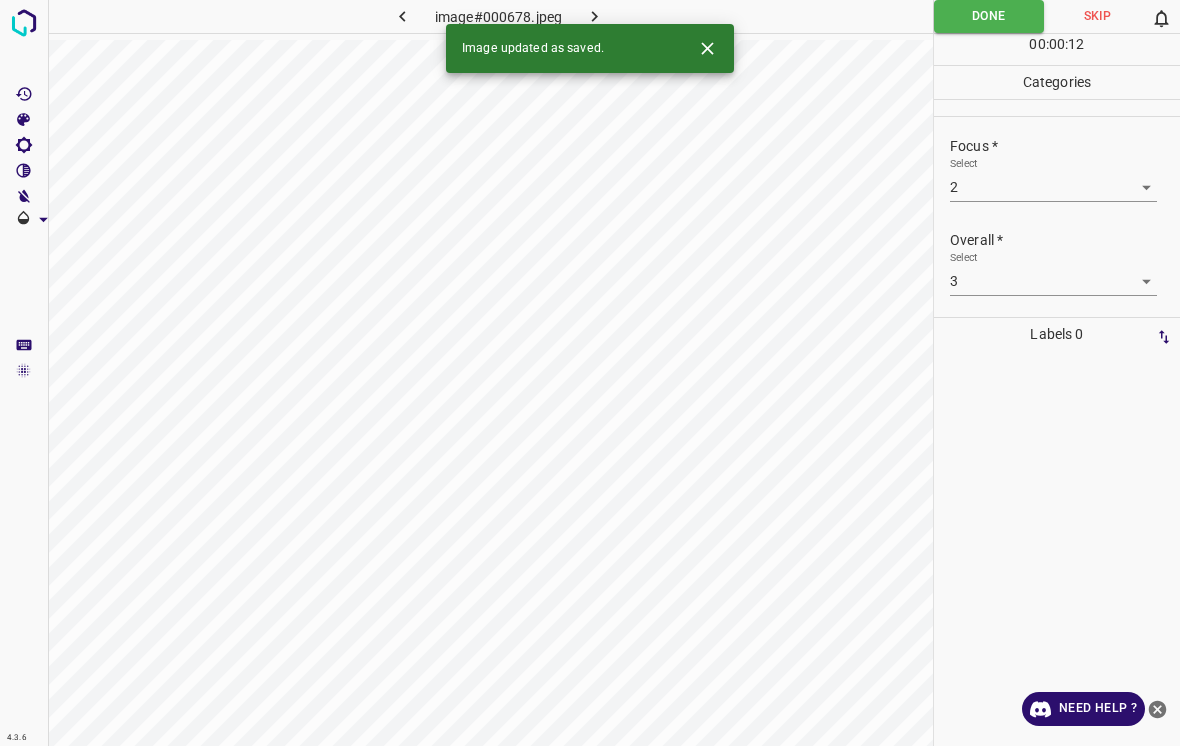click 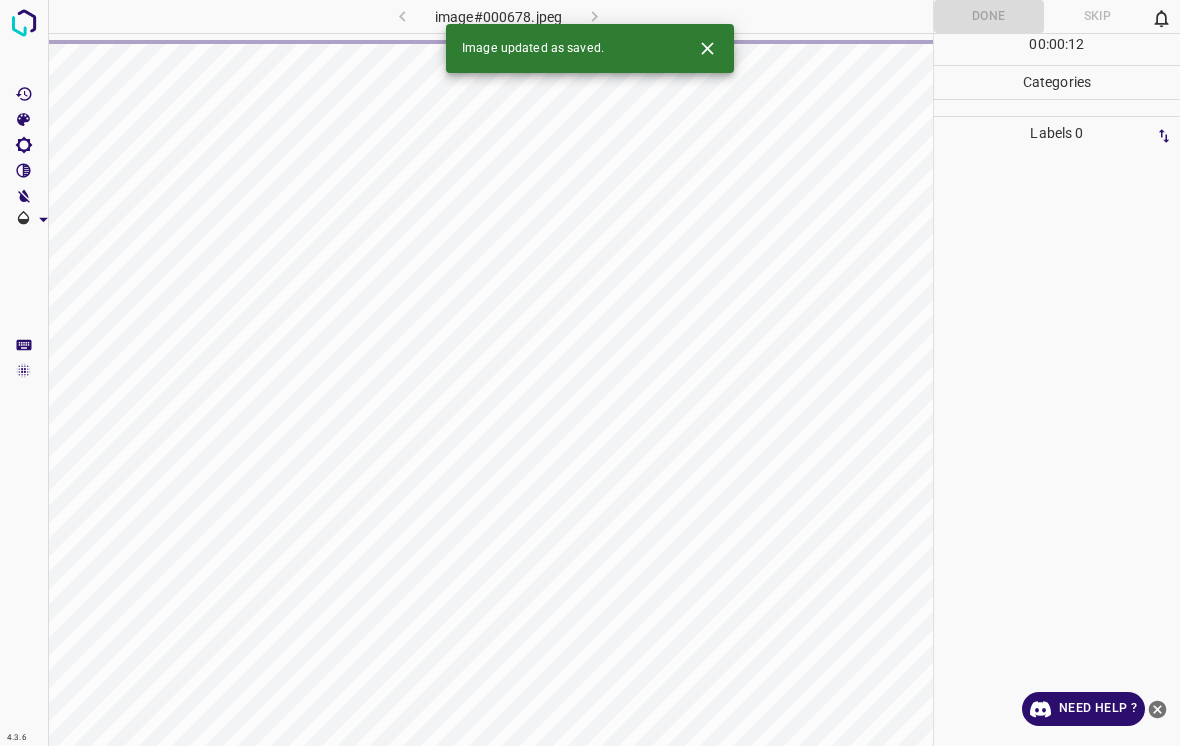 click 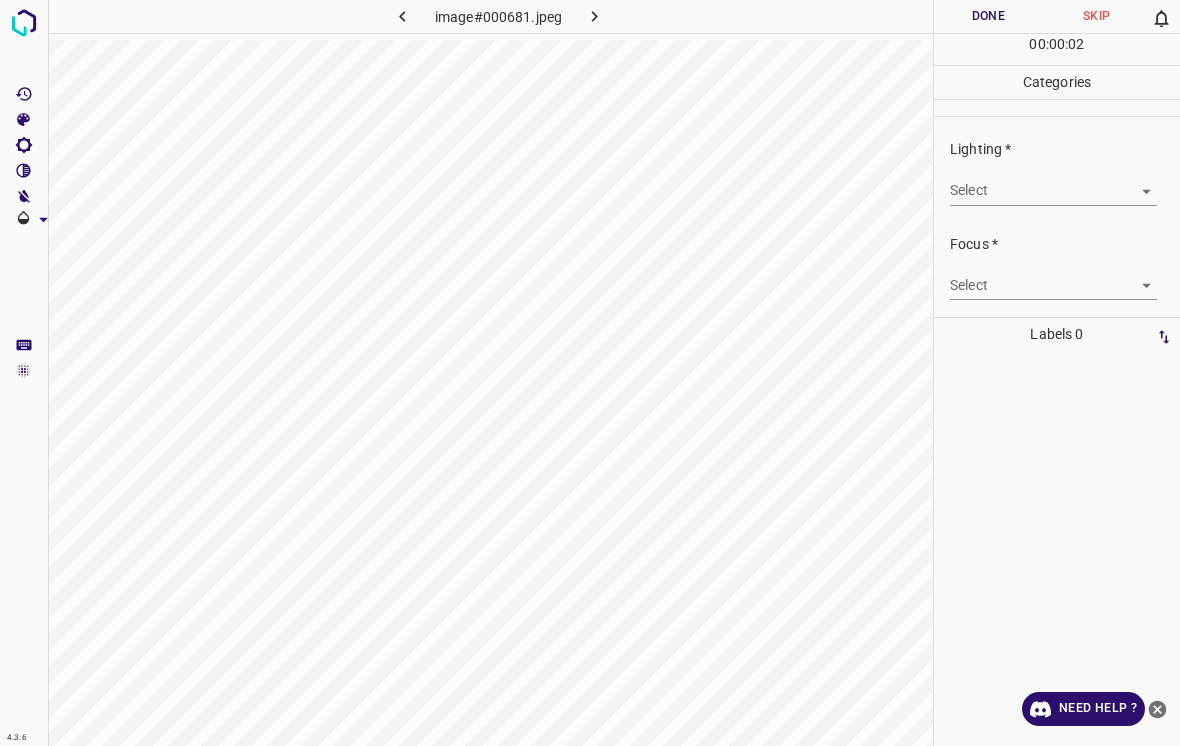 click on "4.3.6  image#000681.jpeg Done Skip 0 00   : 00   : 02   Categories Lighting *  Select ​ Focus *  Select ​ Overall *  Select ​ Labels   0 Categories 1 Lighting 2 Focus 3 Overall Tools Space Change between modes (Draw & Edit) I Auto labeling R Restore zoom M Zoom in N Zoom out Delete Delete selecte label Filters Z Restore filters X Saturation filter C Brightness filter V Contrast filter B Gray scale filter General O Download Need Help ? - Text - Hide - Delete" at bounding box center [590, 373] 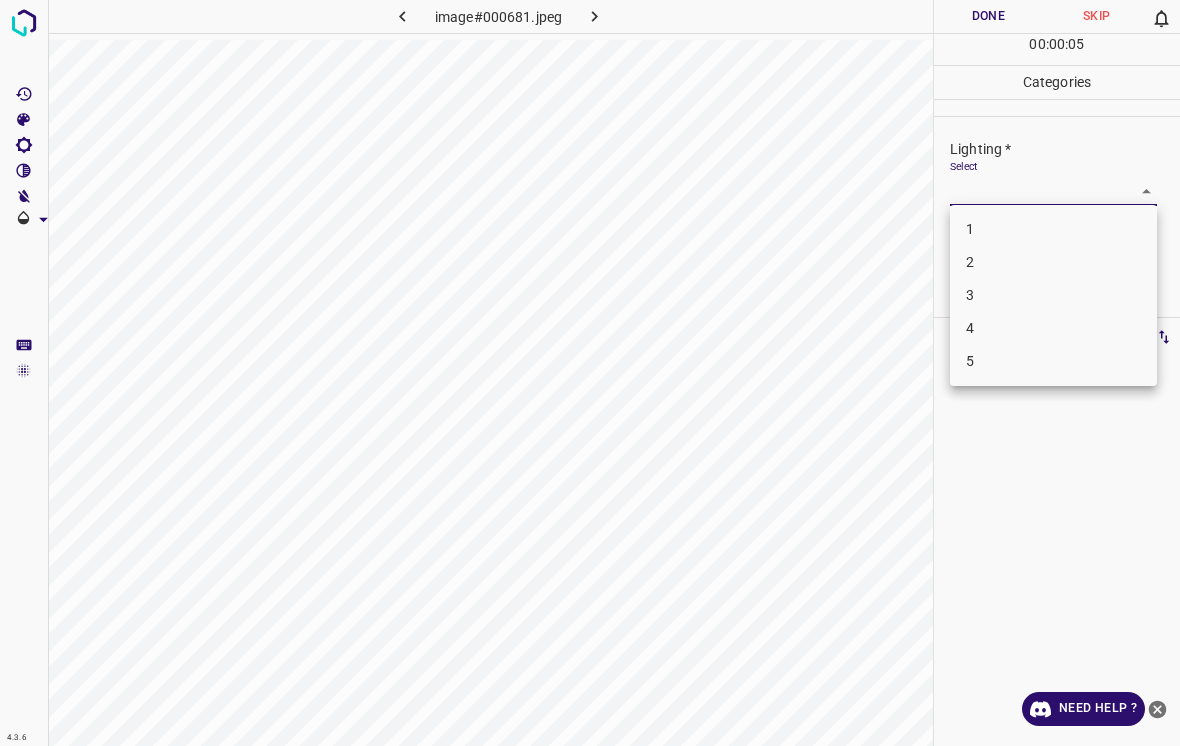 click on "2" at bounding box center (1053, 262) 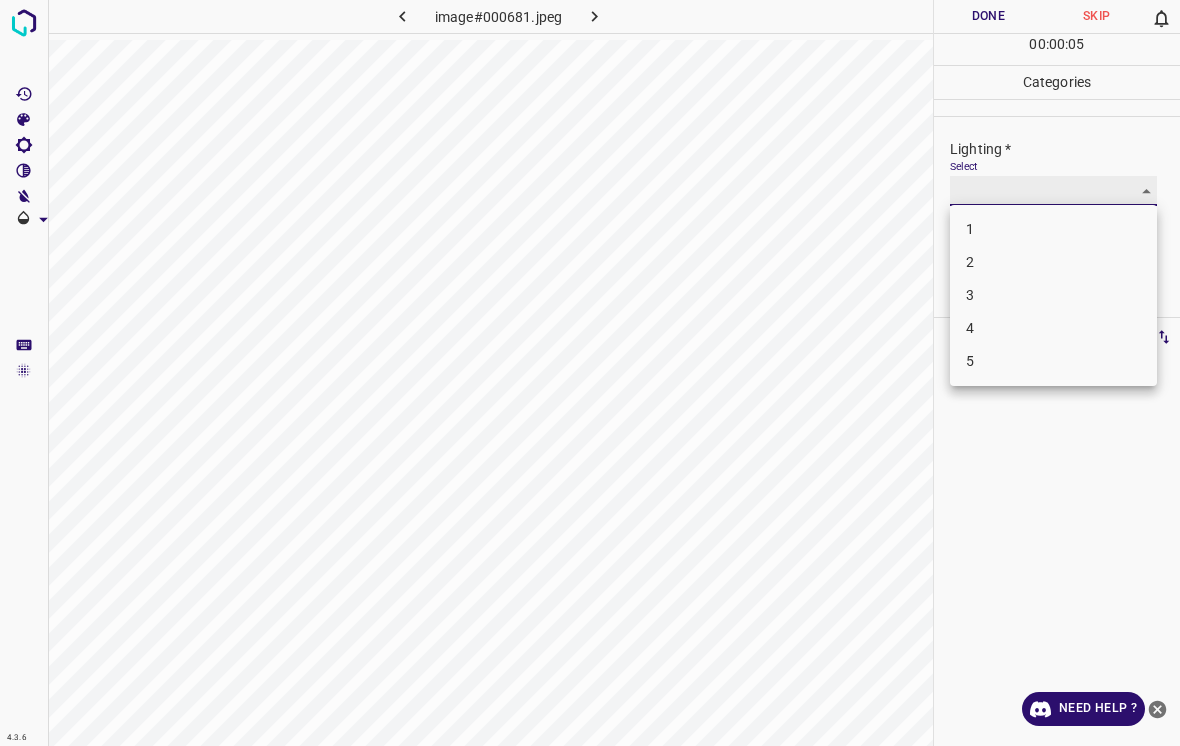 type on "2" 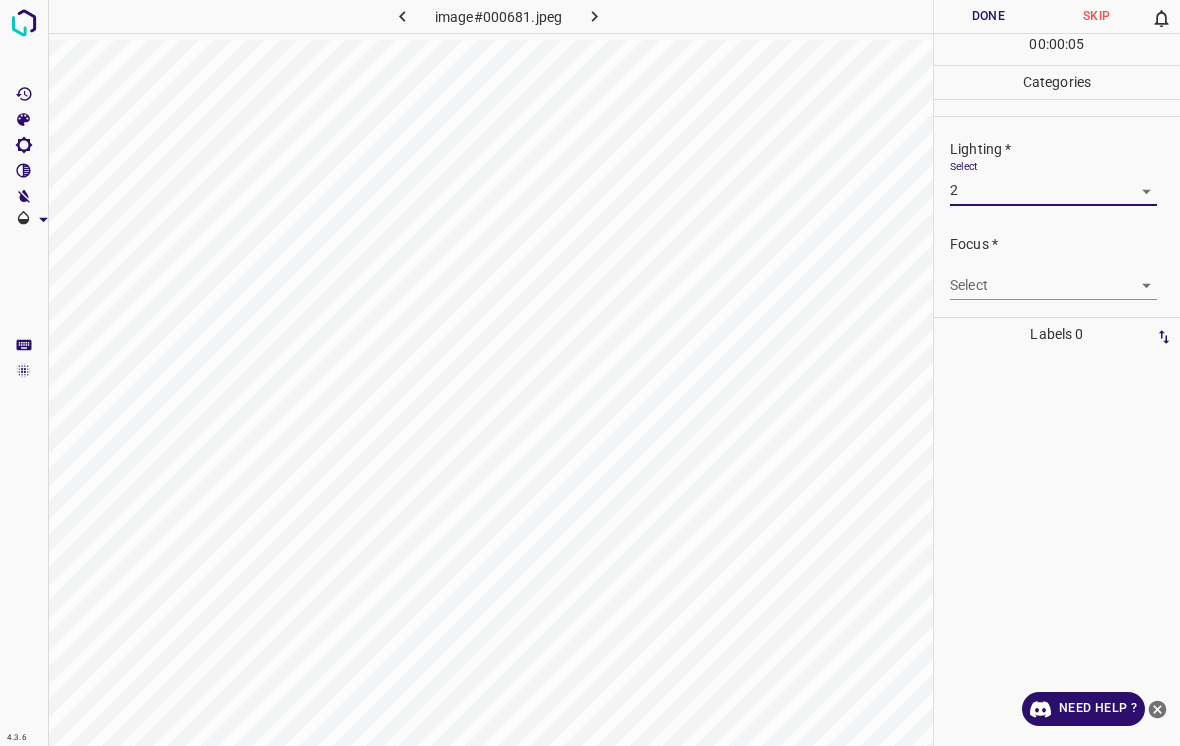 click on "4.3.6  image#000681.jpeg Done Skip 0 00   : 00   : 05   Categories Lighting *  Select 2 2 Focus *  Select ​ Overall *  Select ​ Labels   0 Categories 1 Lighting 2 Focus 3 Overall Tools Space Change between modes (Draw & Edit) I Auto labeling R Restore zoom M Zoom in N Zoom out Delete Delete selecte label Filters Z Restore filters X Saturation filter C Brightness filter V Contrast filter B Gray scale filter General O Download Need Help ? - Text - Hide - Delete" at bounding box center [590, 373] 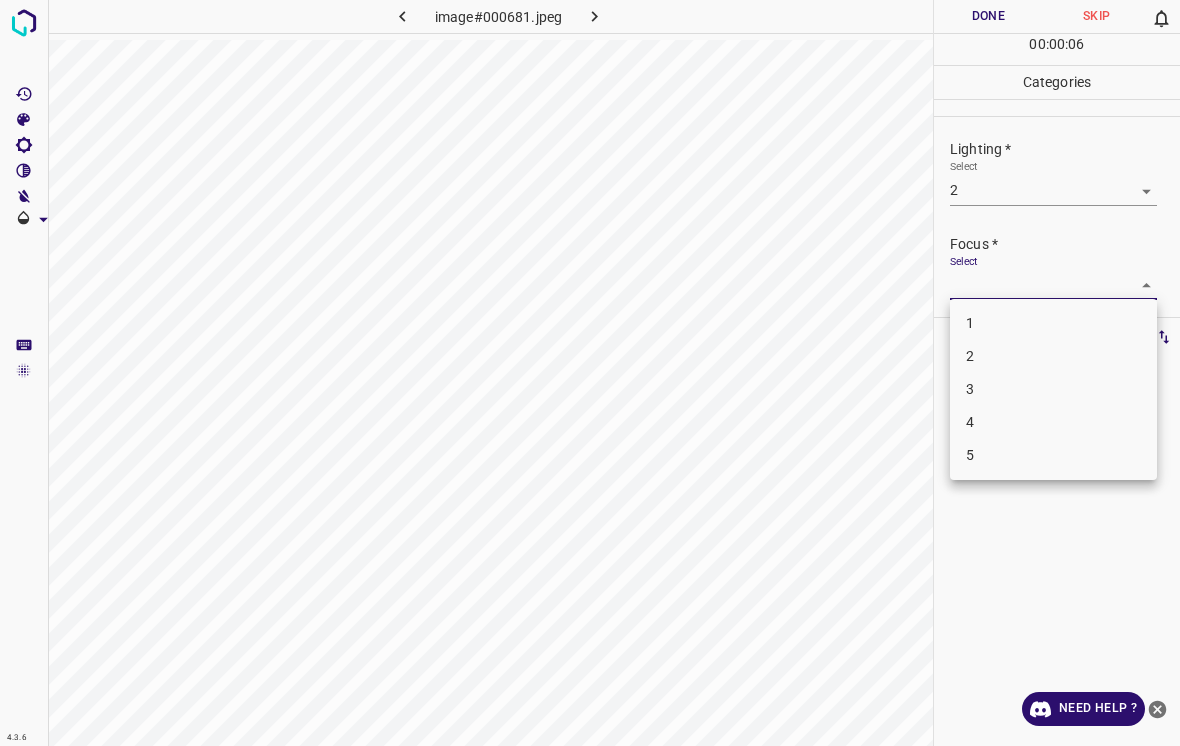 click on "2" at bounding box center [1053, 356] 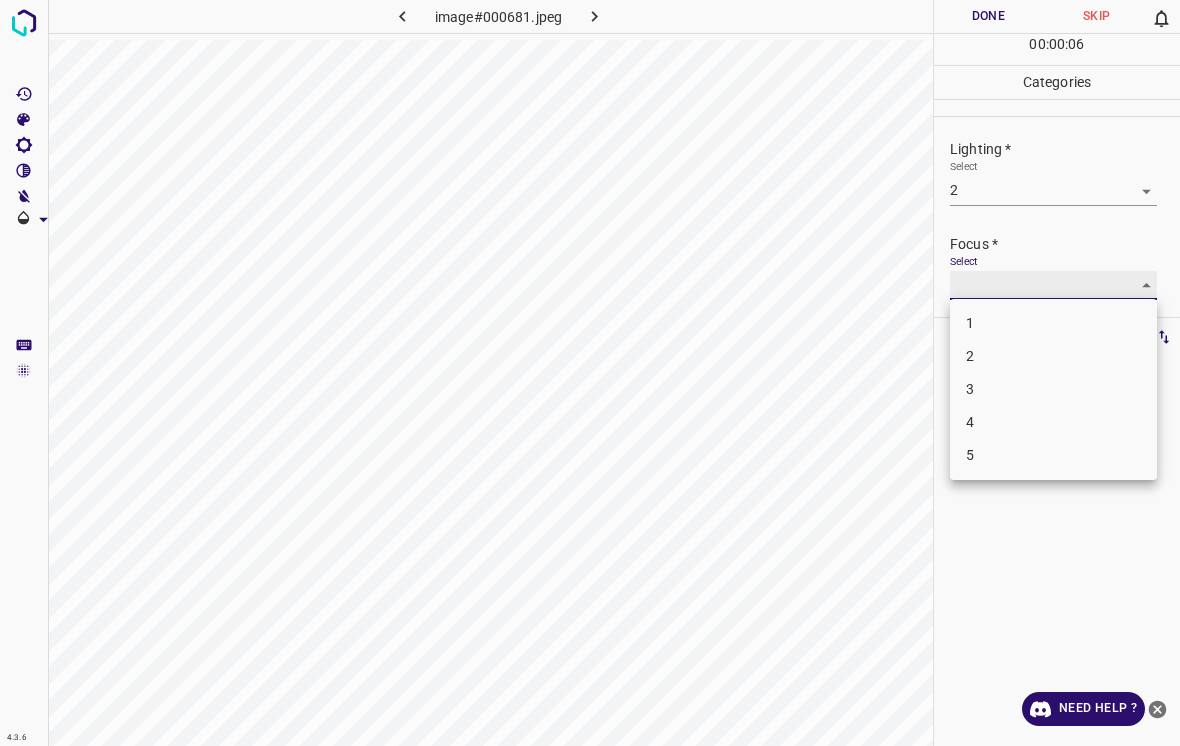 type on "2" 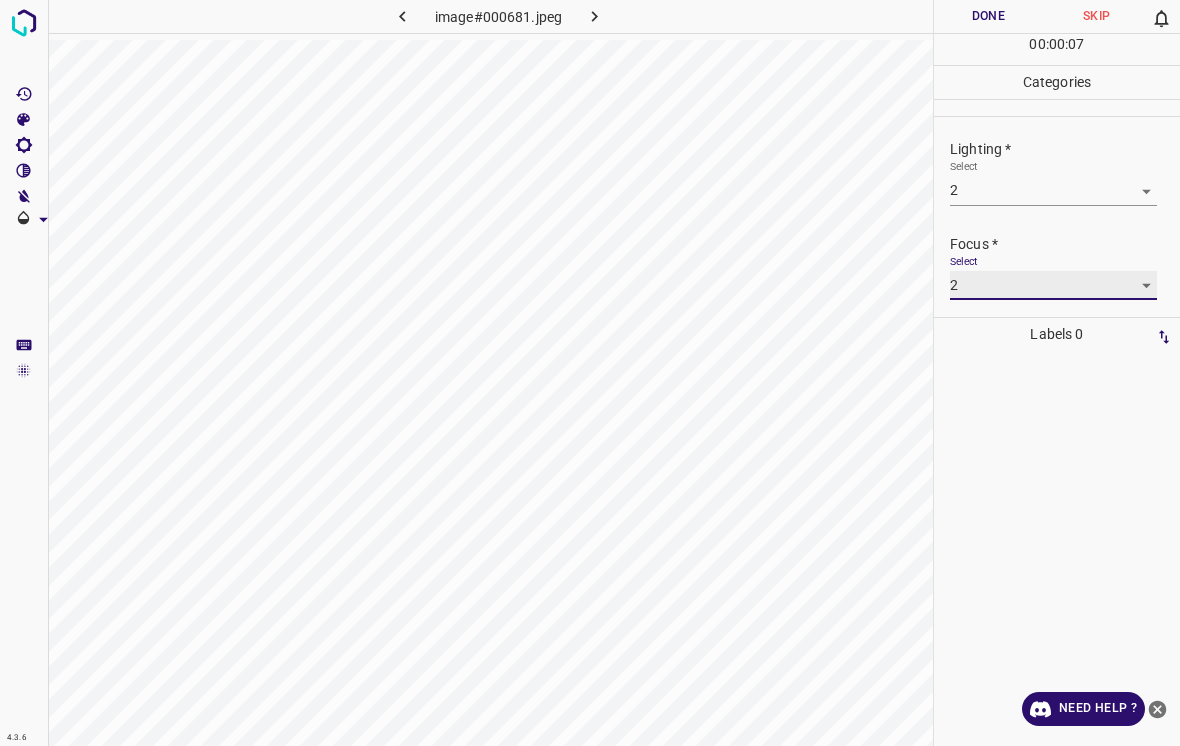scroll, scrollTop: 74, scrollLeft: 0, axis: vertical 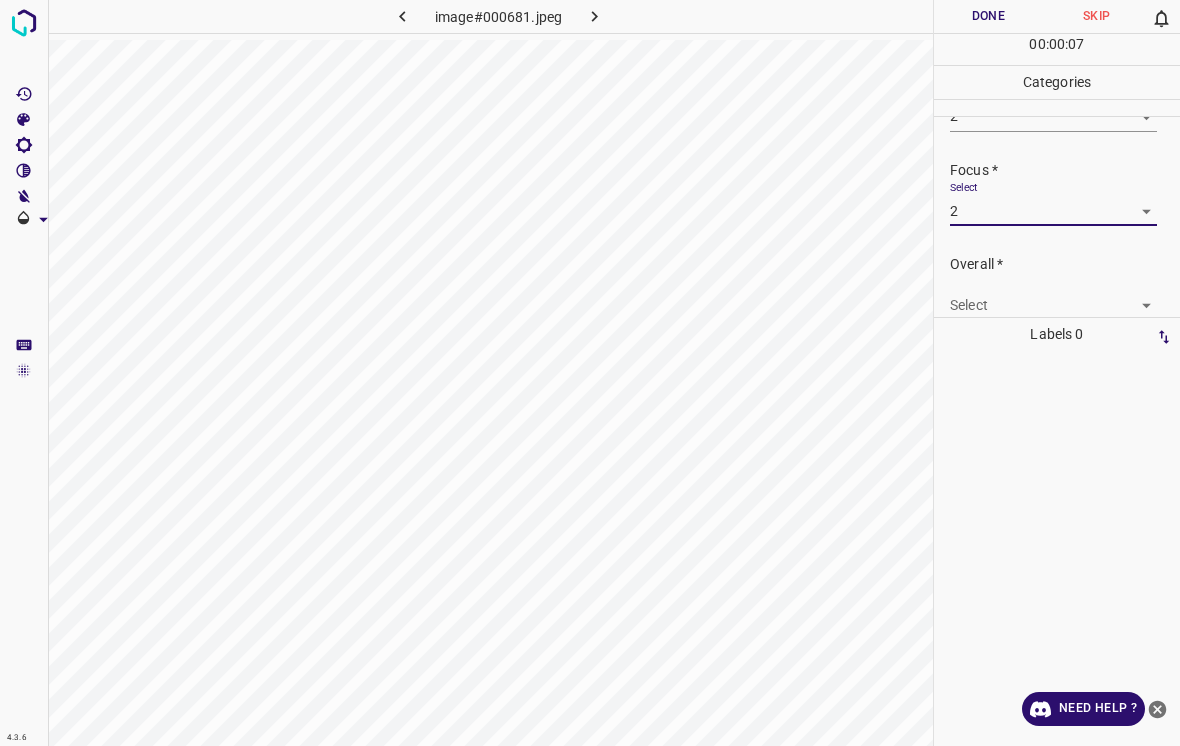 click on "4.3.6  image#000681.jpeg Done Skip 0 00   : 00   : 07   Categories Lighting *  Select 2 2 Focus *  Select 2 2 Overall *  Select ​ Labels   0 Categories 1 Lighting 2 Focus 3 Overall Tools Space Change between modes (Draw & Edit) I Auto labeling R Restore zoom M Zoom in N Zoom out Delete Delete selecte label Filters Z Restore filters X Saturation filter C Brightness filter V Contrast filter B Gray scale filter General O Download Need Help ? - Text - Hide - Delete" at bounding box center [590, 373] 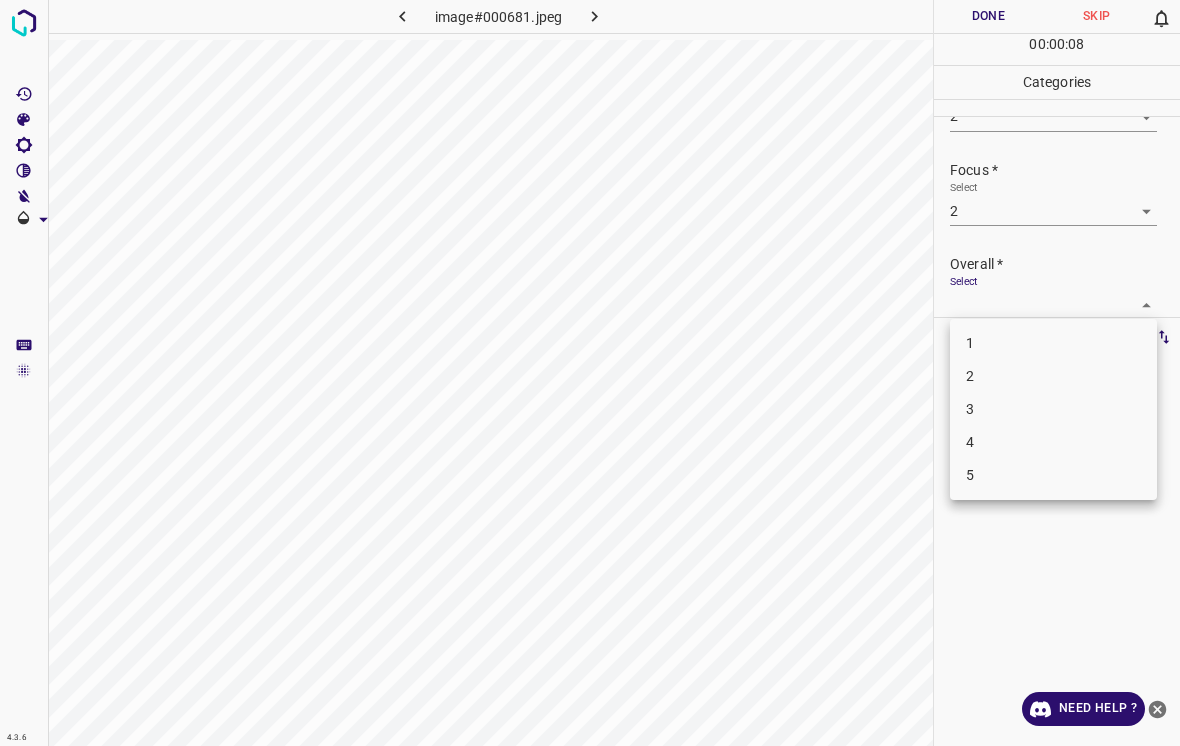 click on "2" at bounding box center [1053, 376] 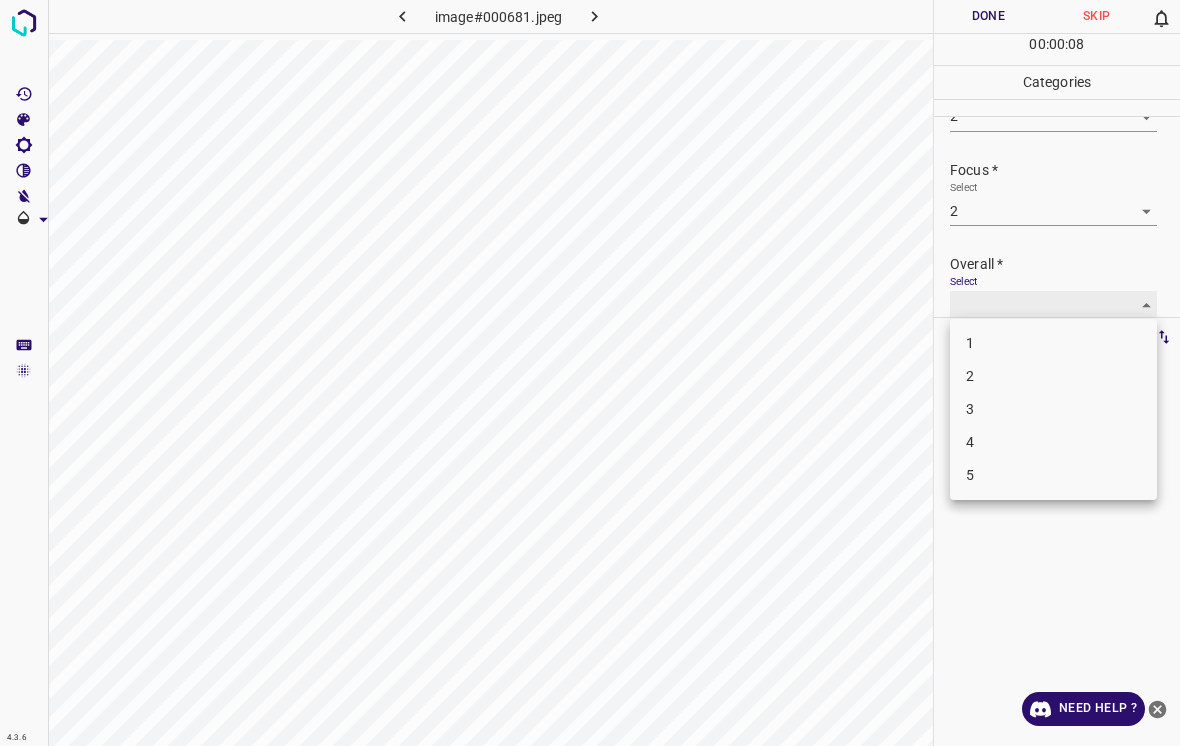 type on "2" 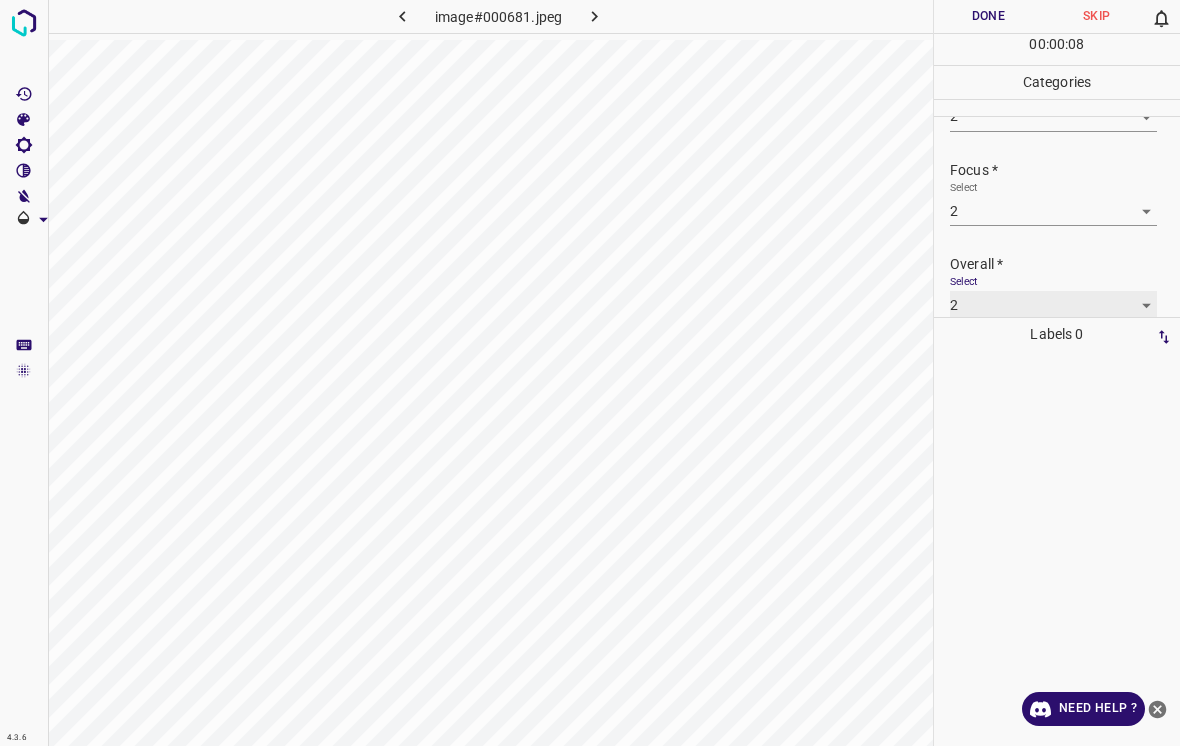 scroll, scrollTop: 76, scrollLeft: 0, axis: vertical 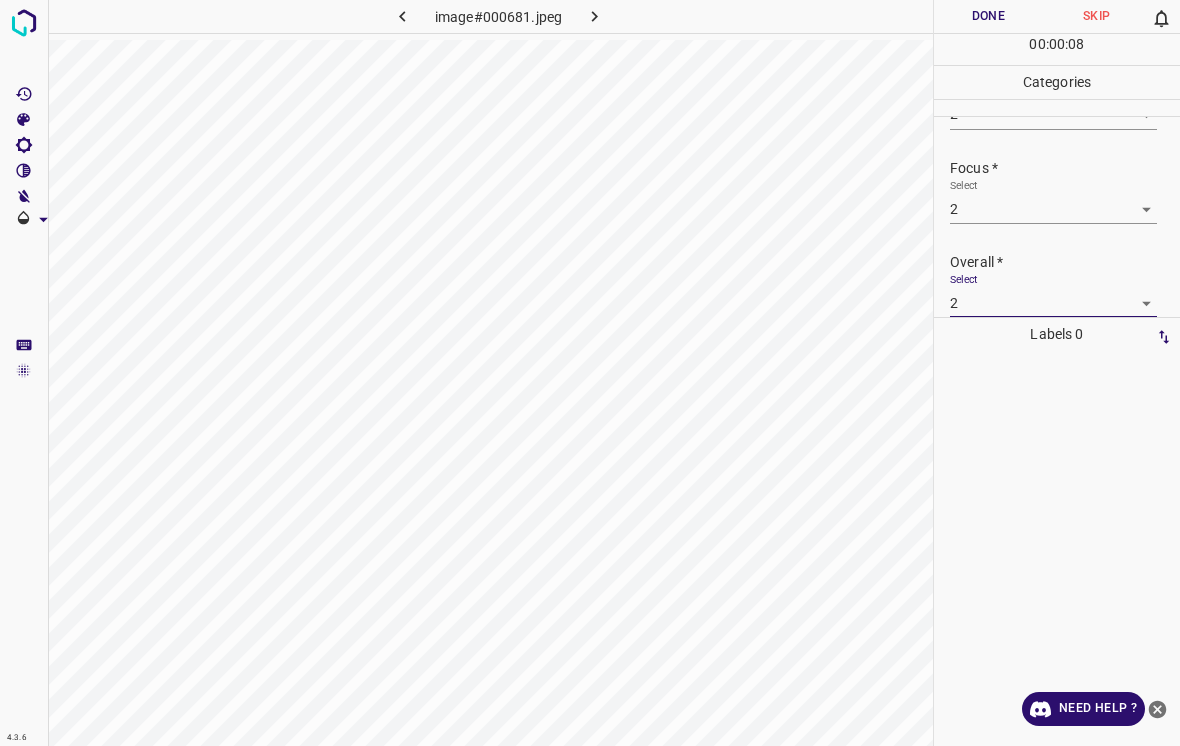 click on "Done" at bounding box center [988, 16] 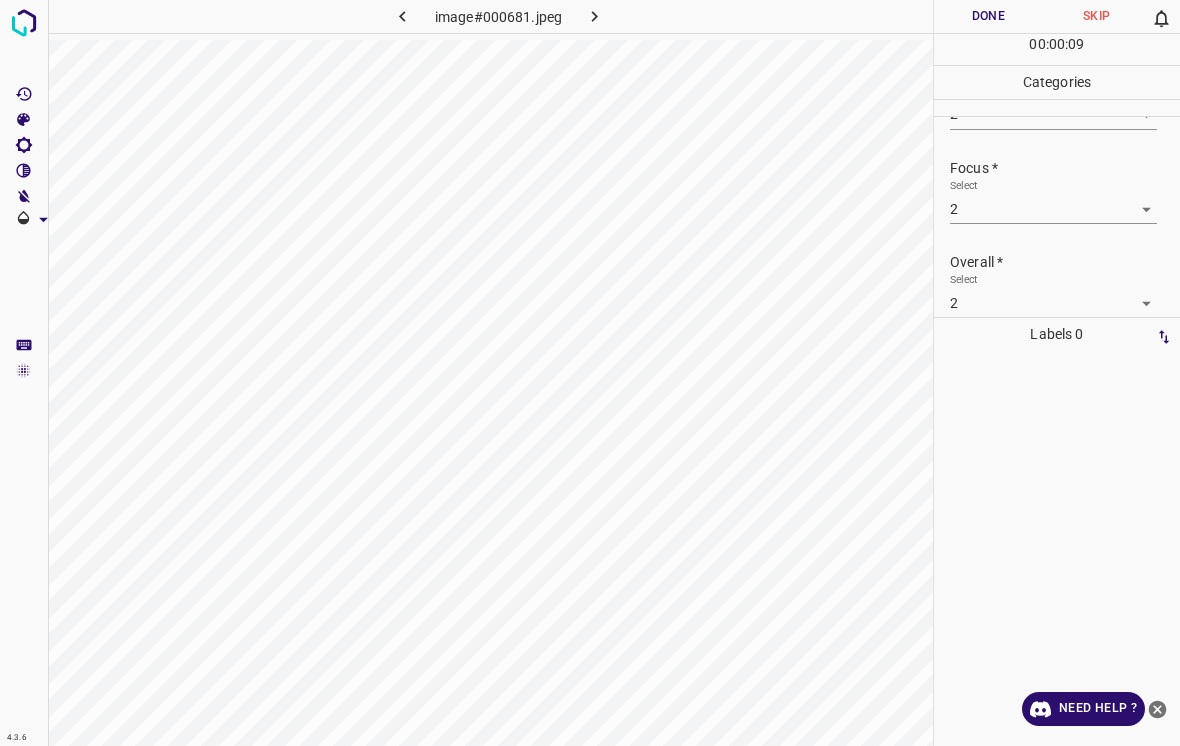 click 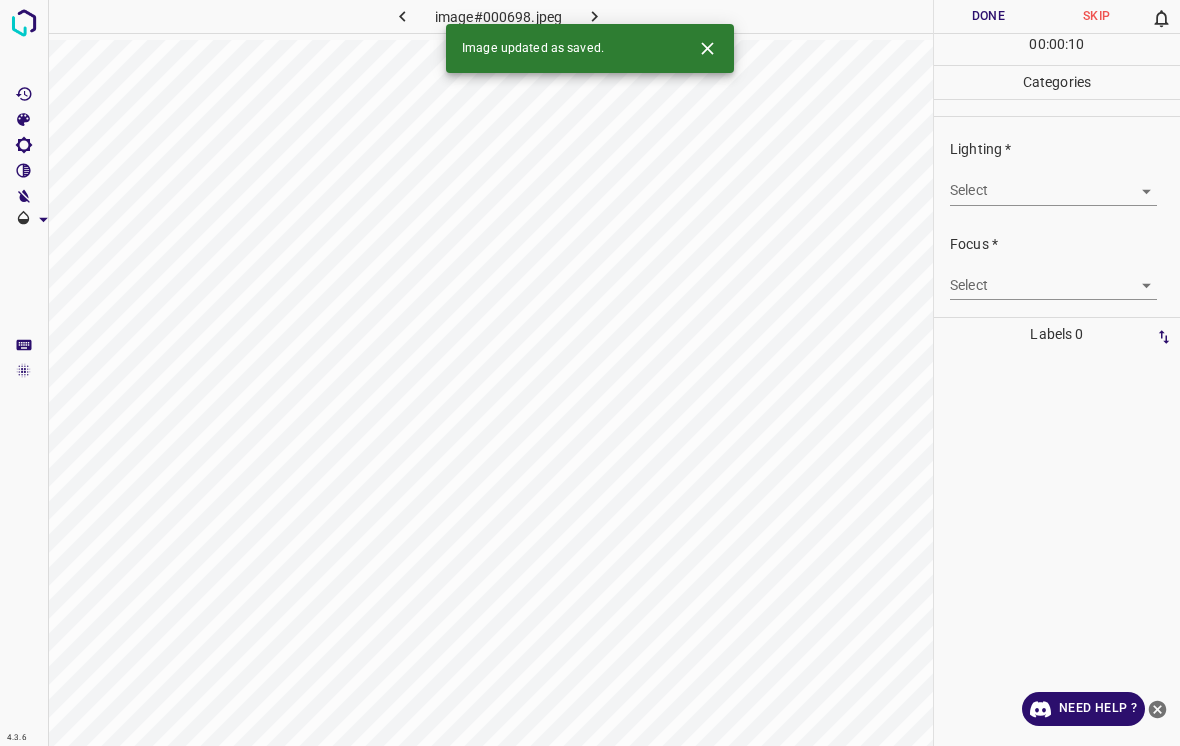 click on "4.3.6  image#000698.jpeg Done Skip 0 00   : 00   : 10   Categories Lighting *  Select ​ Focus *  Select ​ Overall *  Select ​ Labels   0 Categories 1 Lighting 2 Focus 3 Overall Tools Space Change between modes (Draw & Edit) I Auto labeling R Restore zoom M Zoom in N Zoom out Delete Delete selecte label Filters Z Restore filters X Saturation filter C Brightness filter V Contrast filter B Gray scale filter General O Download Image updated as saved. Need Help ? - Text - Hide - Delete" at bounding box center (590, 373) 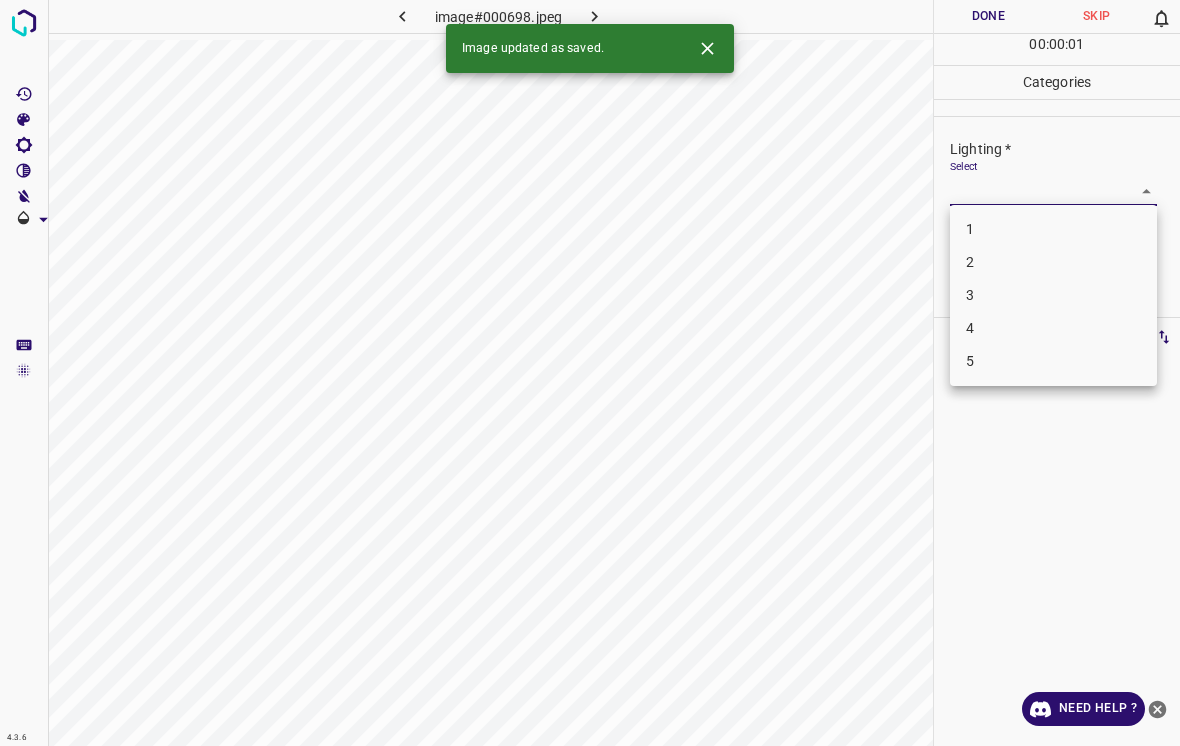 click on "2" at bounding box center [1053, 262] 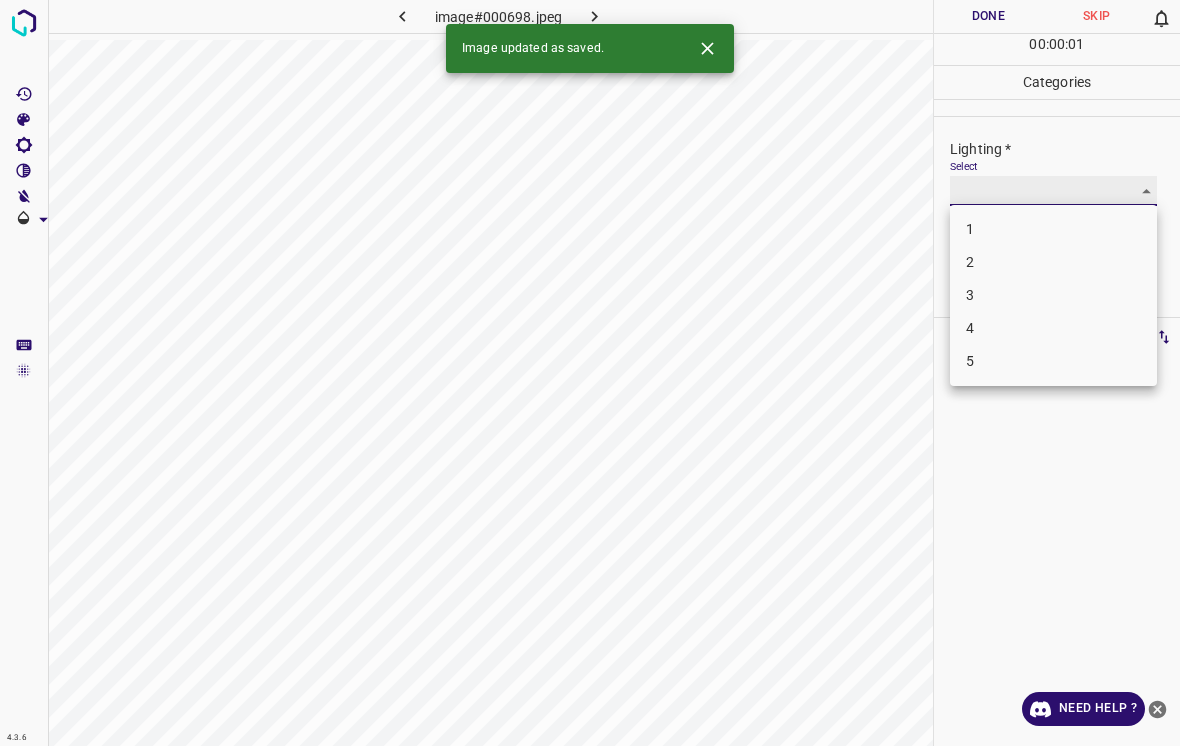 type on "2" 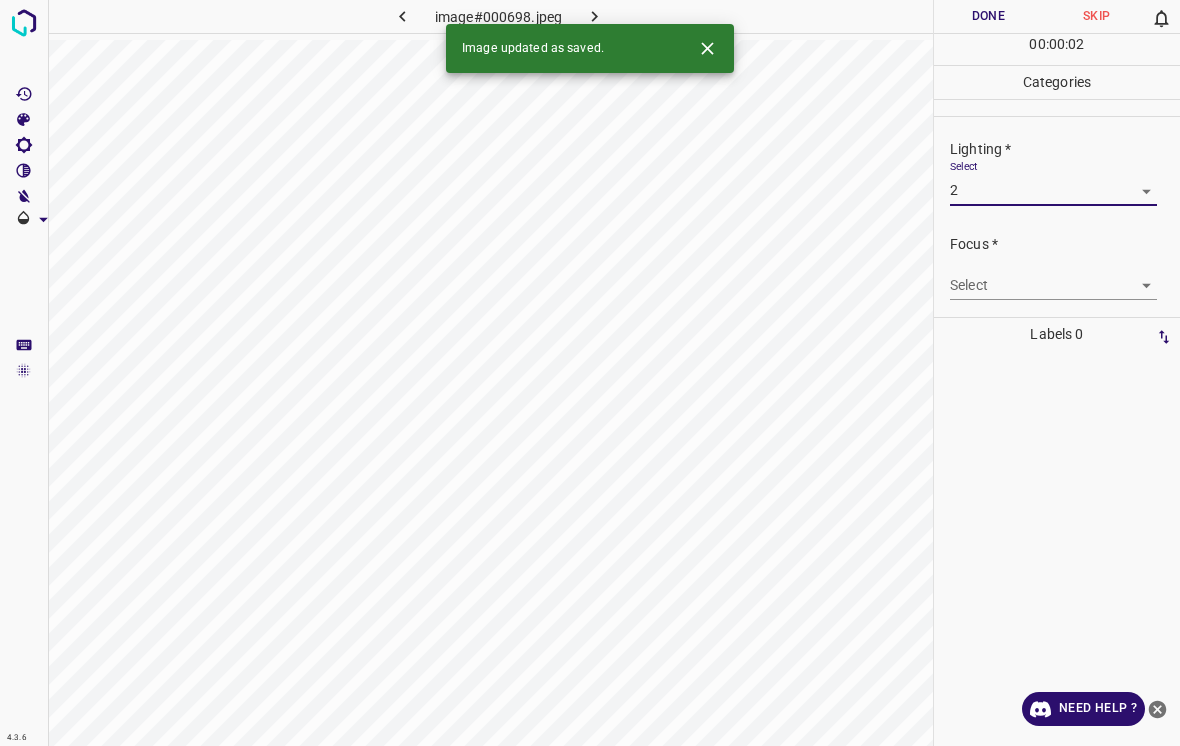 click on "4.3.6  image#000698.jpeg Done Skip 0 00   : 00   : 02   Categories Lighting *  Select 2 2 Focus *  Select ​ Overall *  Select ​ Labels   0 Categories 1 Lighting 2 Focus 3 Overall Tools Space Change between modes (Draw & Edit) I Auto labeling R Restore zoom M Zoom in N Zoom out Delete Delete selecte label Filters Z Restore filters X Saturation filter C Brightness filter V Contrast filter B Gray scale filter General O Download Image updated as saved. Need Help ? - Text - Hide - Delete" at bounding box center [590, 373] 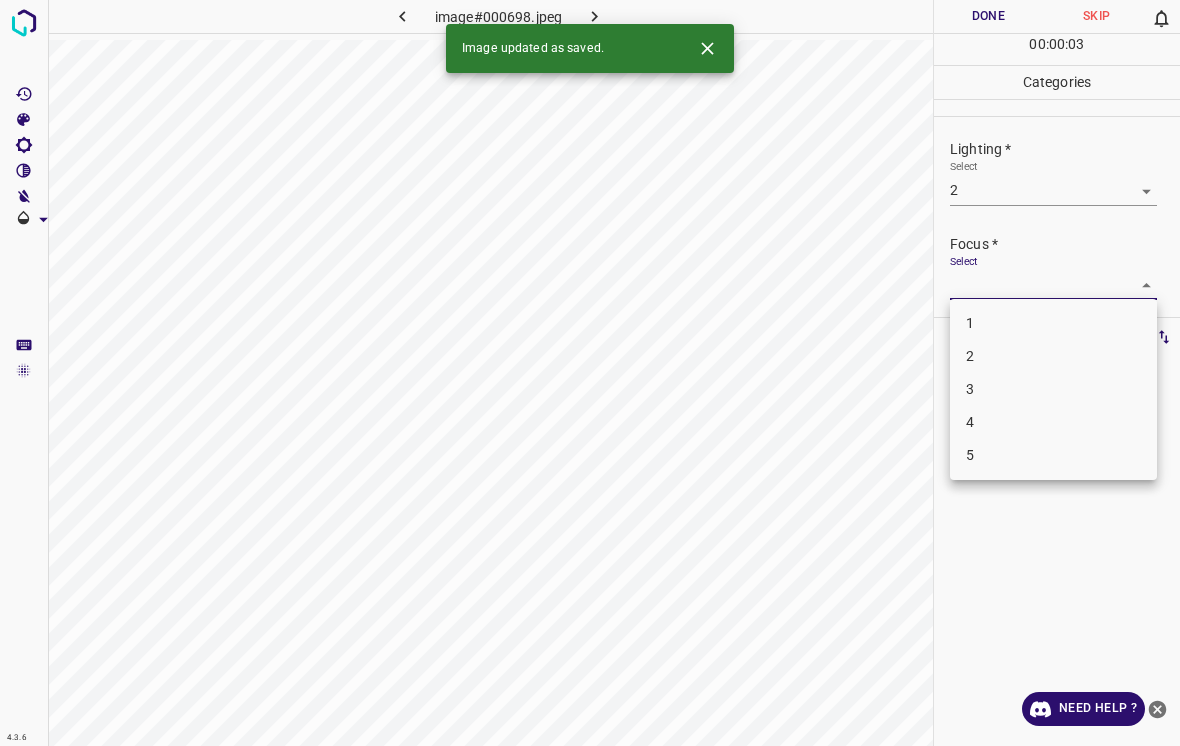 click on "3" at bounding box center (1053, 389) 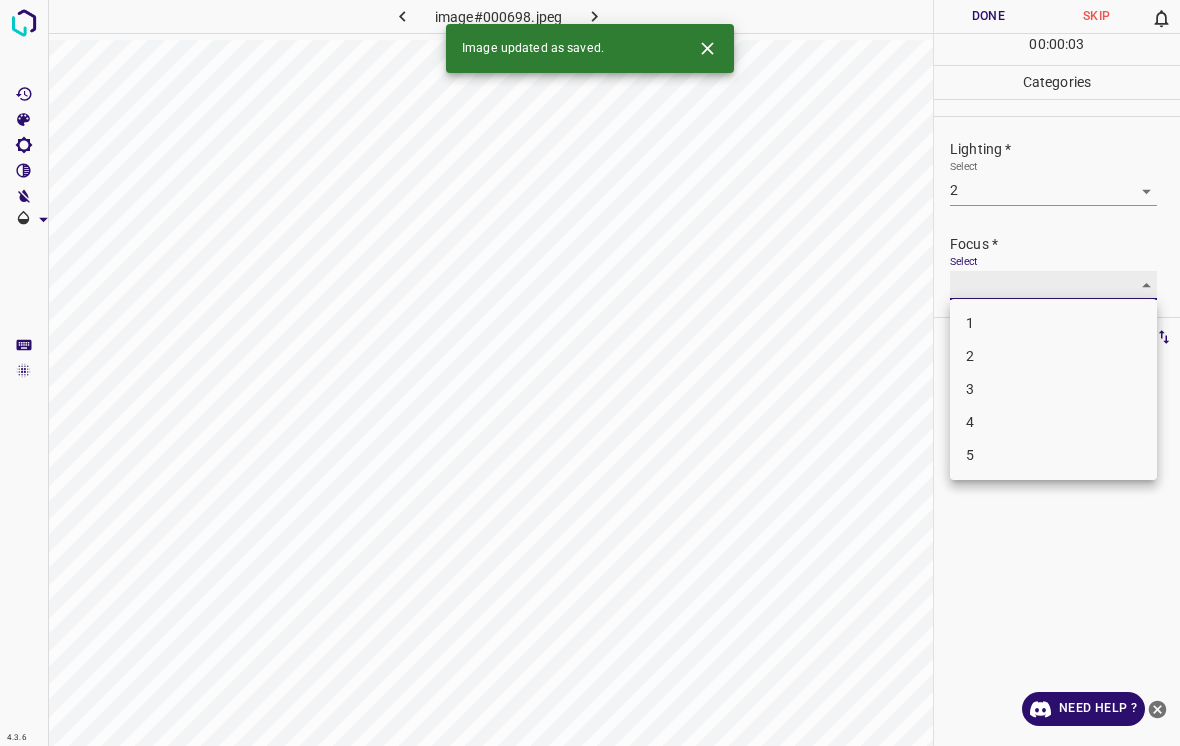 type on "3" 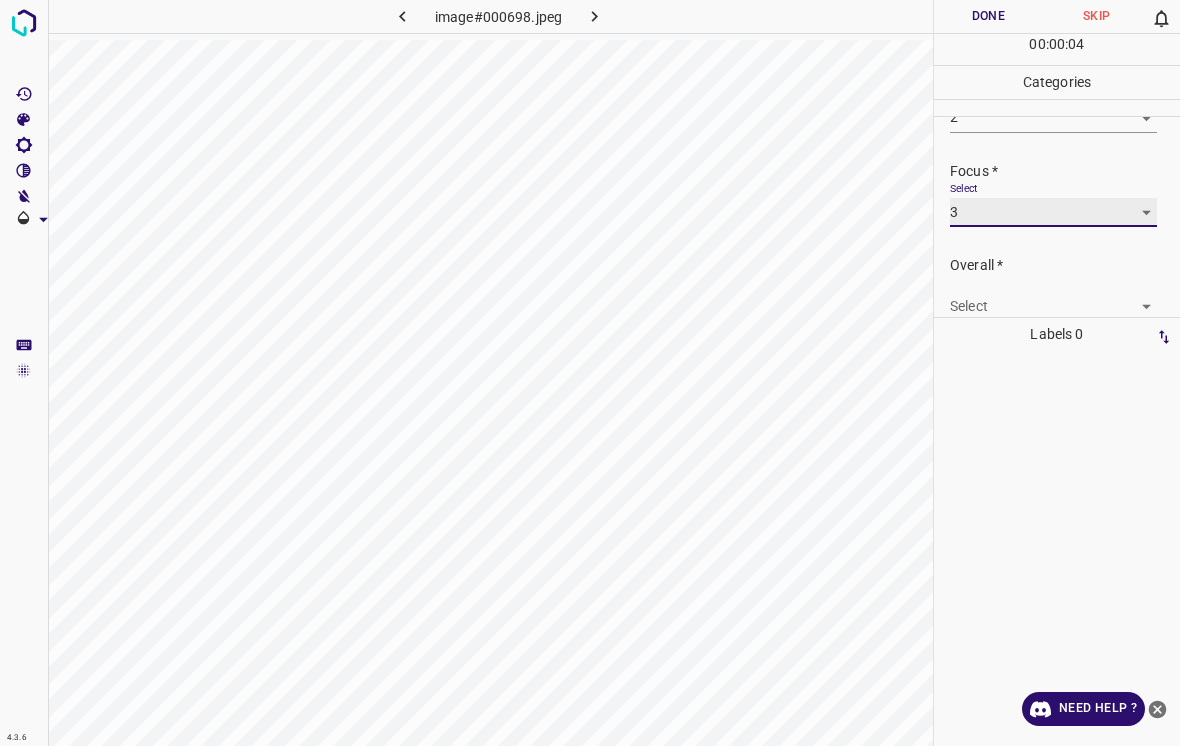 scroll, scrollTop: 78, scrollLeft: 0, axis: vertical 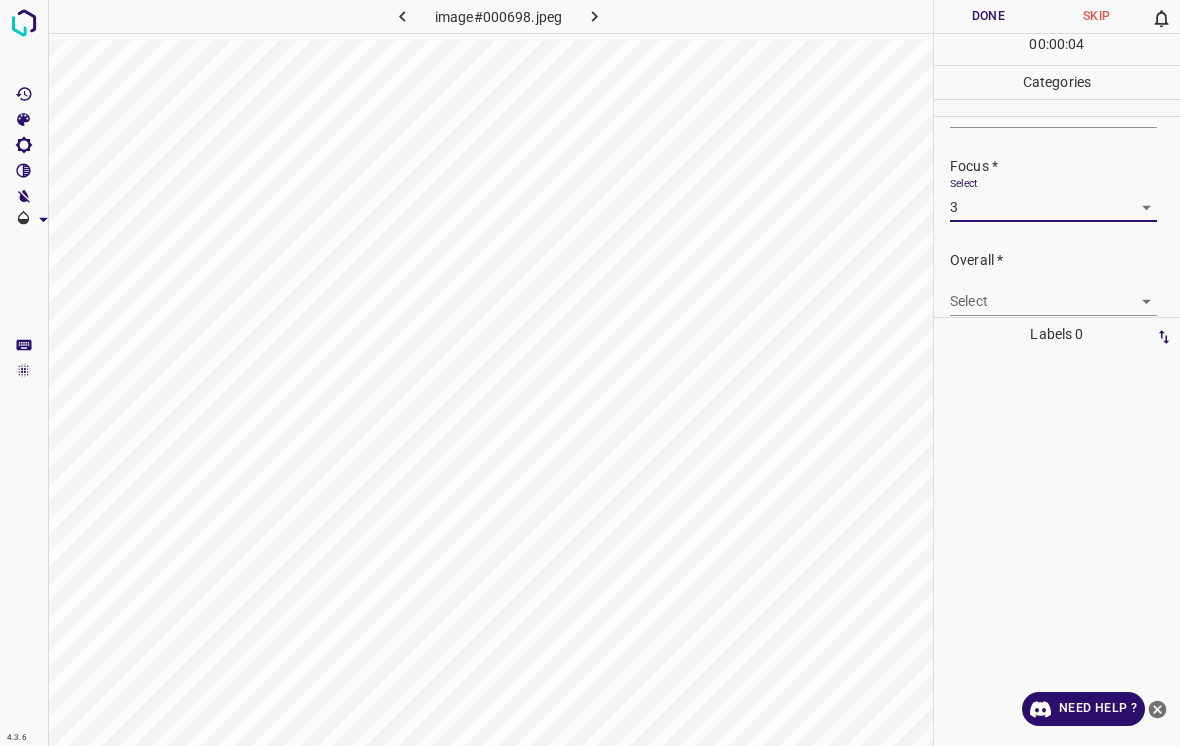 click on "4.3.6  image#000698.jpeg Done Skip 0 00   : 00   : 04   Categories Lighting *  Select 2 2 Focus *  Select 3 3 Overall *  Select ​ Labels   0 Categories 1 Lighting 2 Focus 3 Overall Tools Space Change between modes (Draw & Edit) I Auto labeling R Restore zoom M Zoom in N Zoom out Delete Delete selecte label Filters Z Restore filters X Saturation filter C Brightness filter V Contrast filter B Gray scale filter General O Download Need Help ? - Text - Hide - Delete" at bounding box center (590, 373) 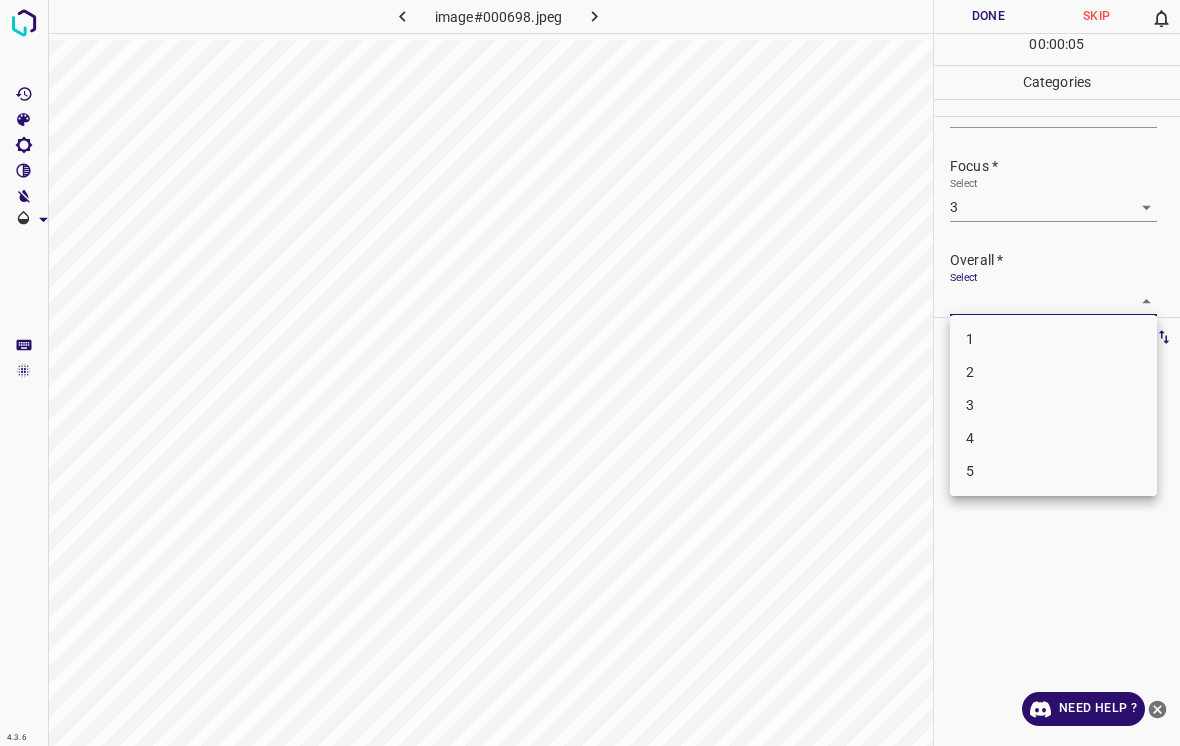 click on "2" at bounding box center [1053, 372] 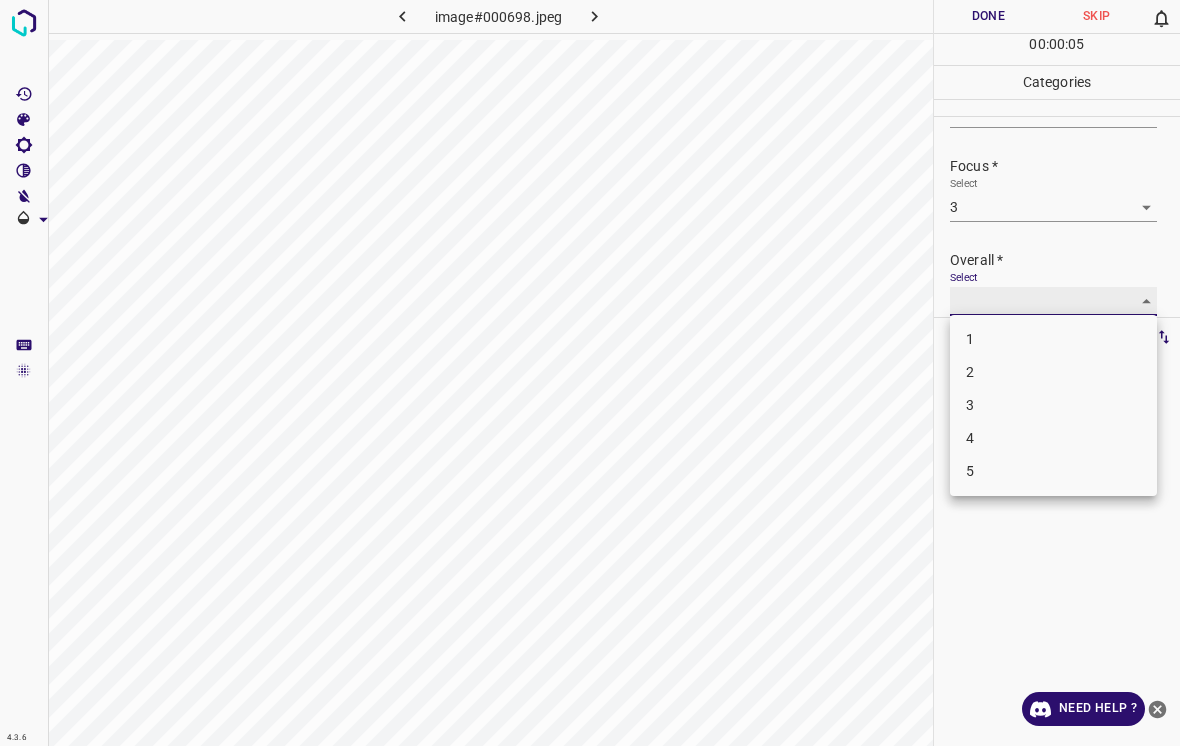 type on "2" 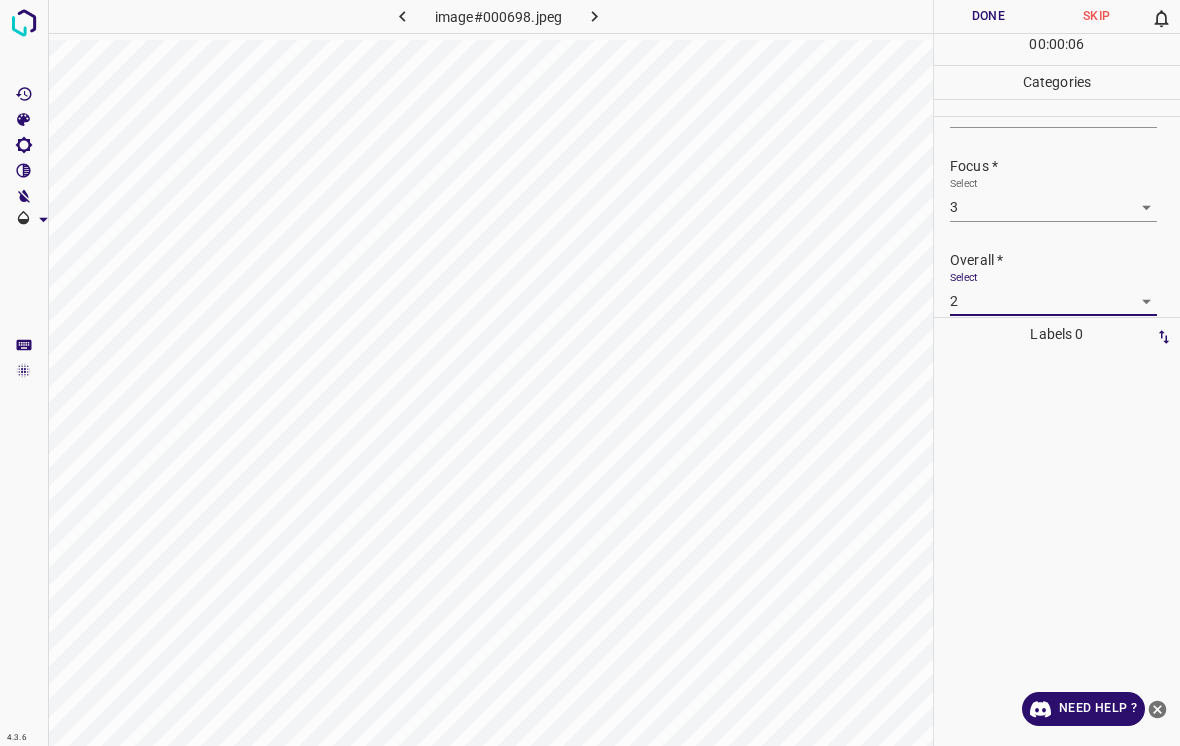 click on "Done" at bounding box center (988, 16) 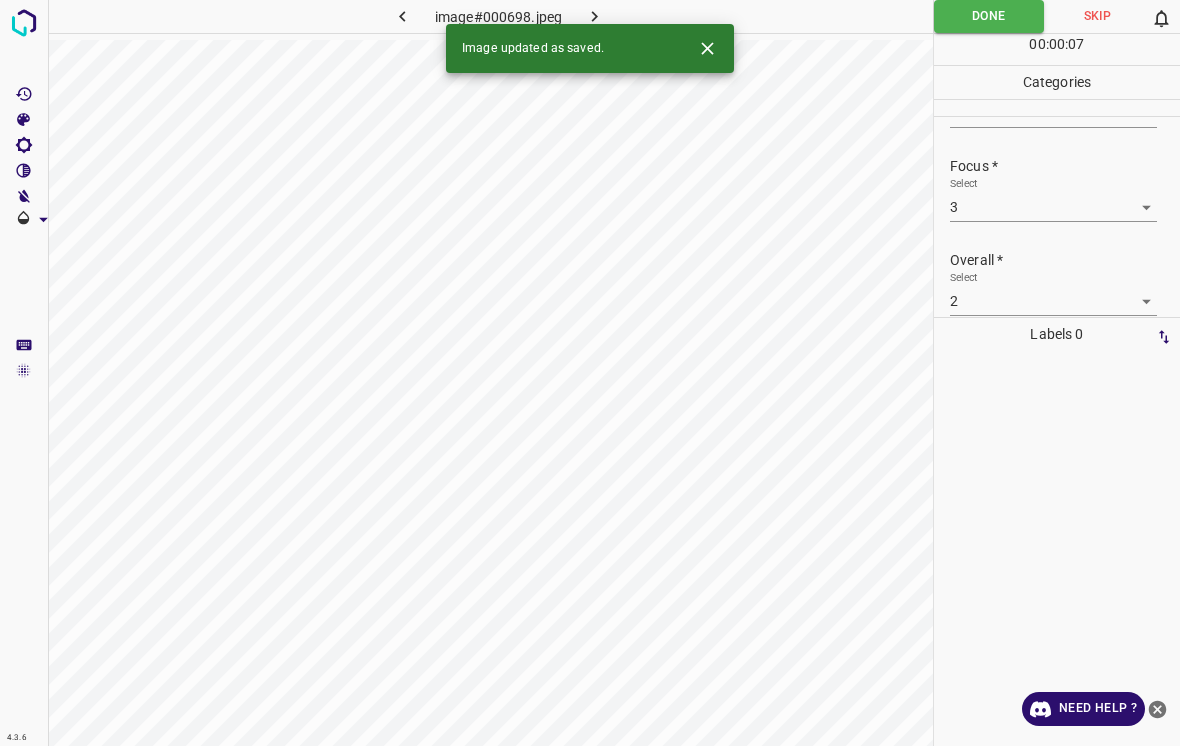 click 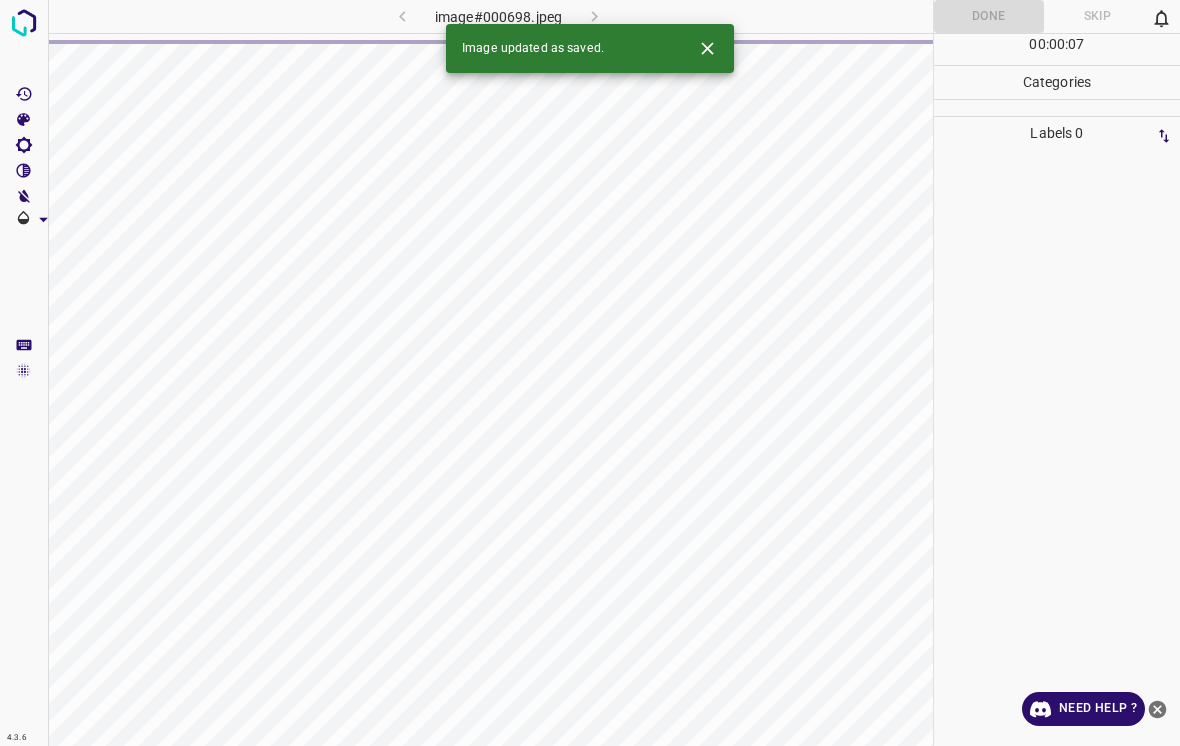 click 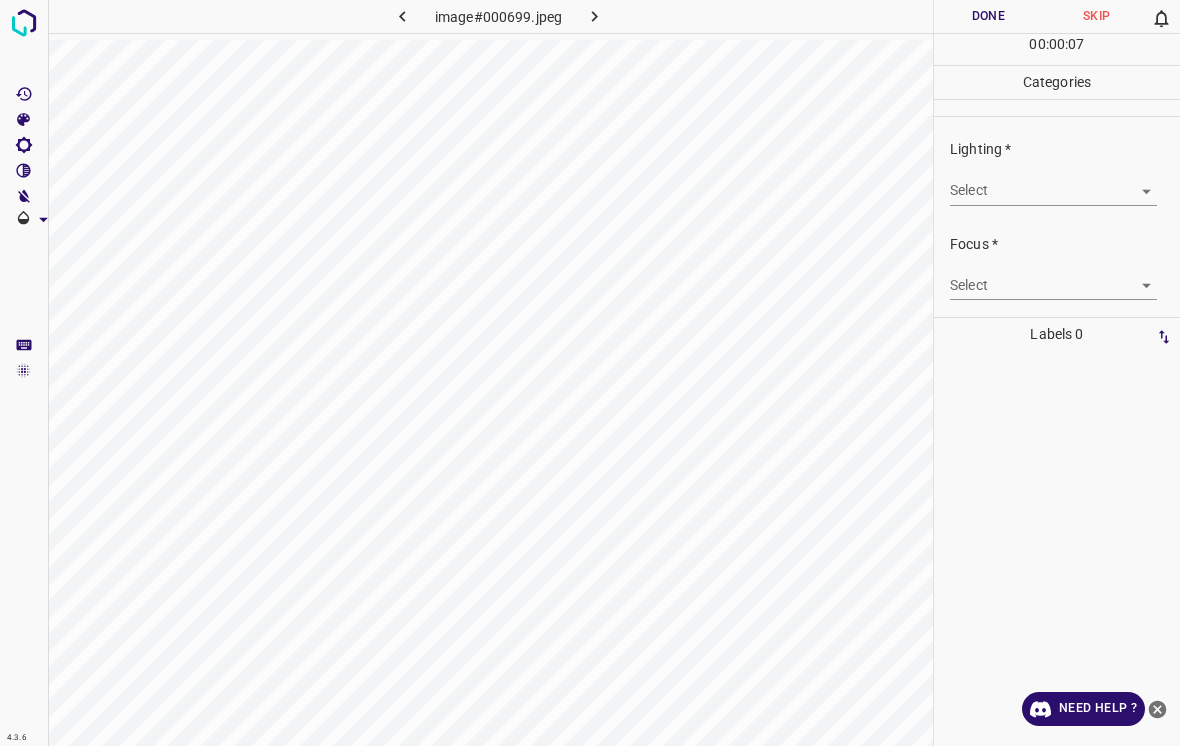 click on "4.3.6  image#000699.jpeg Done Skip 0 00   : 00   : 07   Categories Lighting *  Select ​ Focus *  Select ​ Overall *  Select ​ Labels   0 Categories 1 Lighting 2 Focus 3 Overall Tools Space Change between modes (Draw & Edit) I Auto labeling R Restore zoom M Zoom in N Zoom out Delete Delete selecte label Filters Z Restore filters X Saturation filter C Brightness filter V Contrast filter B Gray scale filter General O Download Need Help ? - Text - Hide - Delete" at bounding box center [590, 373] 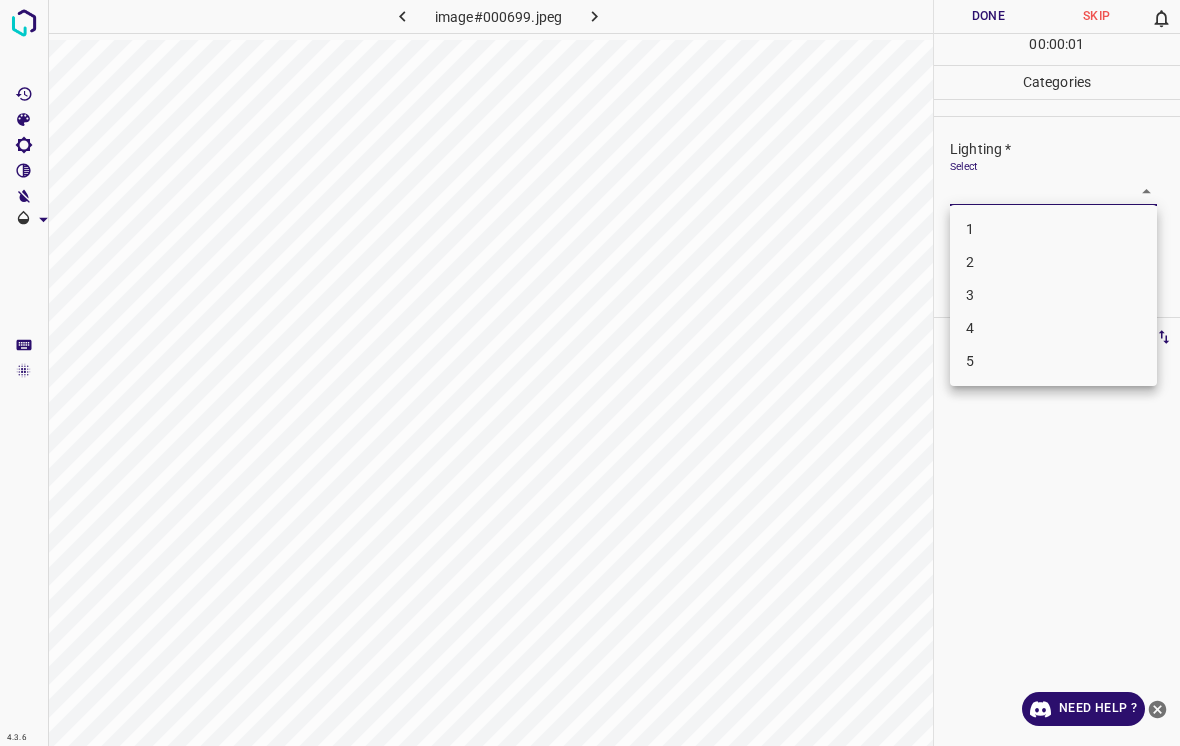 click on "4" at bounding box center (1053, 328) 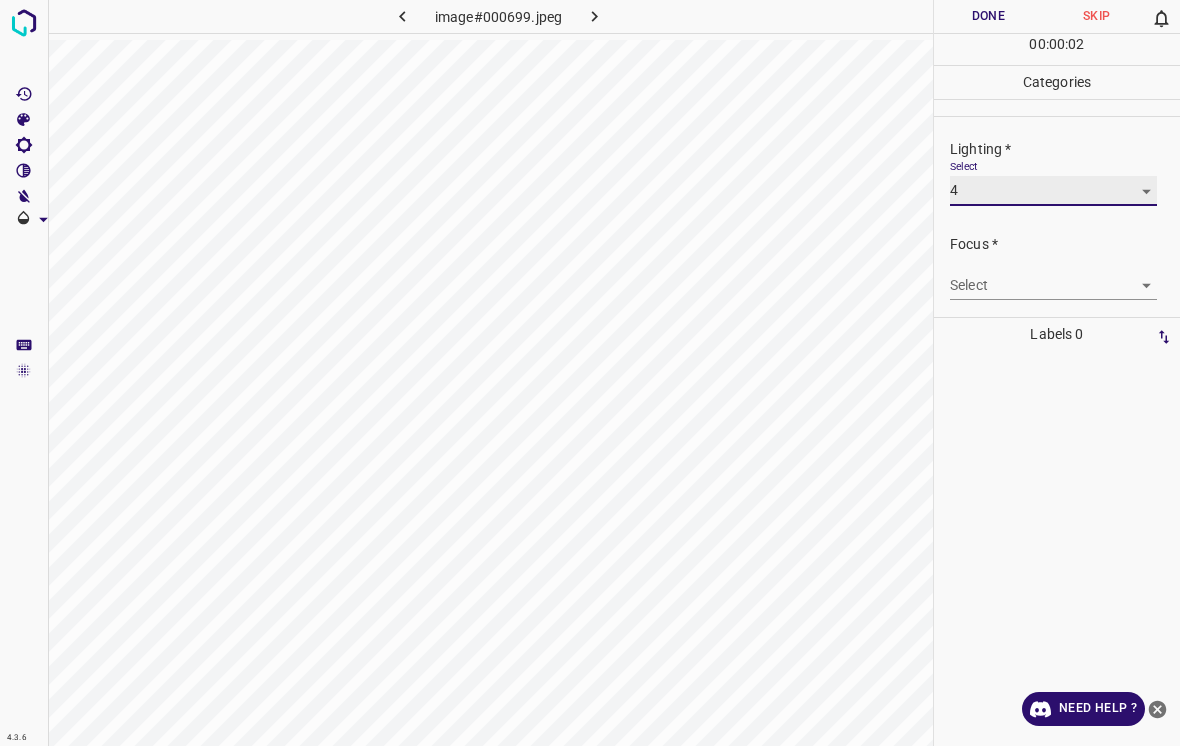 type on "4" 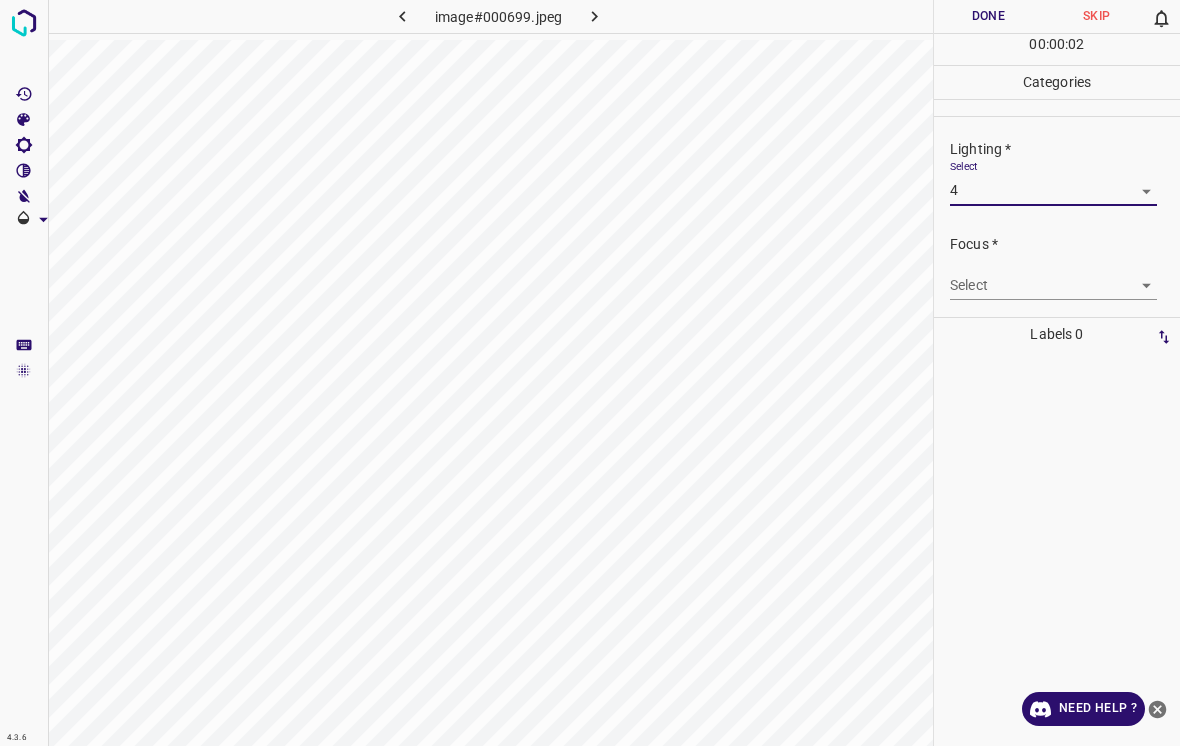click on "Select ​" at bounding box center [1053, 277] 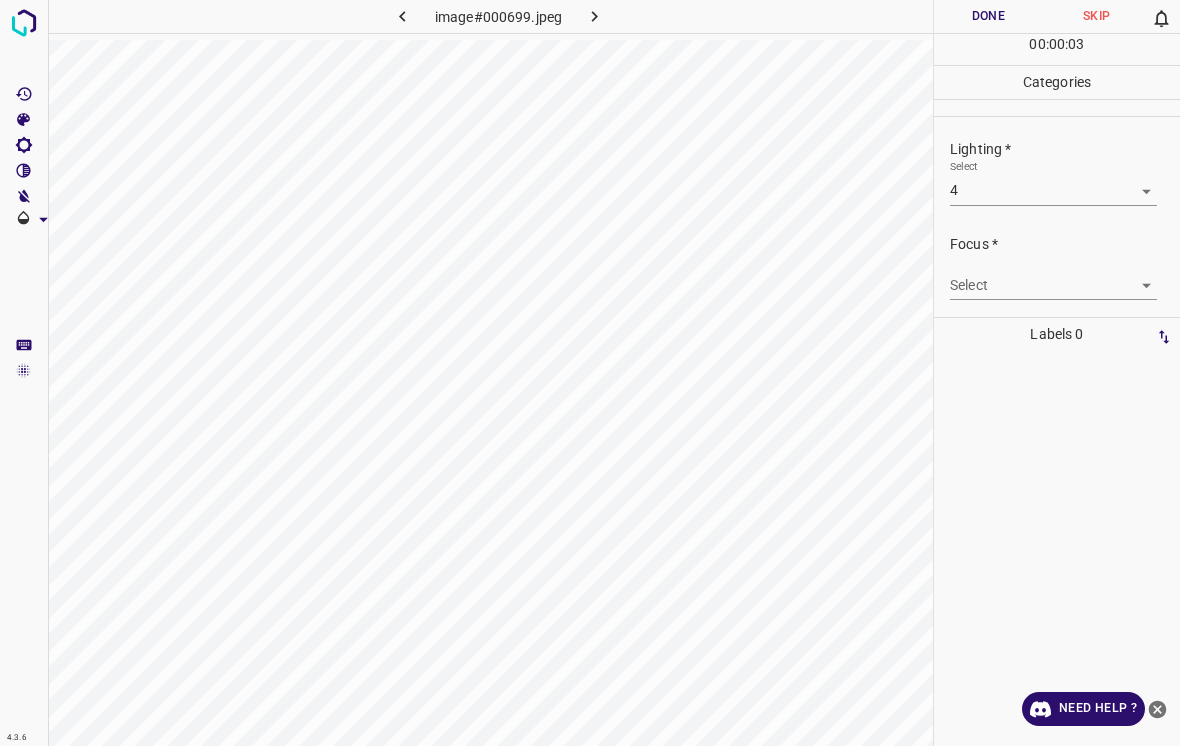 click on "4.3.6  image#000699.jpeg Done Skip 0 00   : 00   : 03   Categories Lighting *  Select 4 4 Focus *  Select ​ Overall *  Select ​ Labels   0 Categories 1 Lighting 2 Focus 3 Overall Tools Space Change between modes (Draw & Edit) I Auto labeling R Restore zoom M Zoom in N Zoom out Delete Delete selecte label Filters Z Restore filters X Saturation filter C Brightness filter V Contrast filter B Gray scale filter General O Download Need Help ? - Text - Hide - Delete" at bounding box center [590, 373] 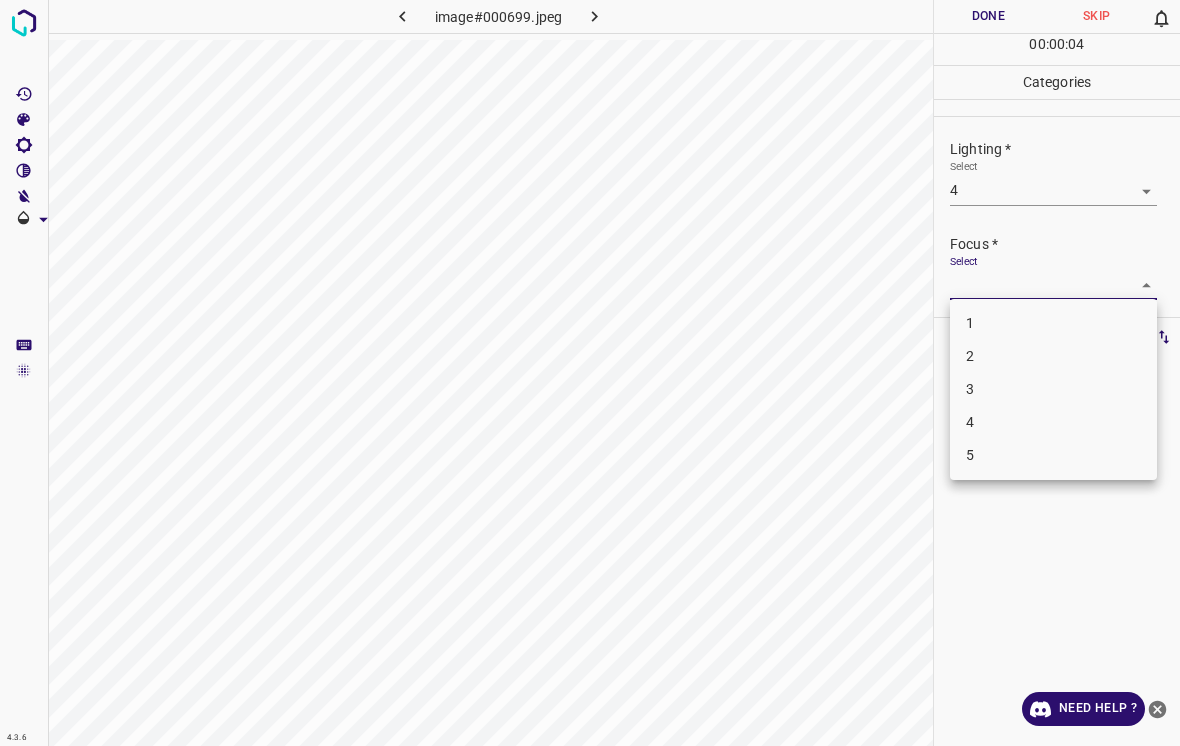 click on "4" at bounding box center [1053, 422] 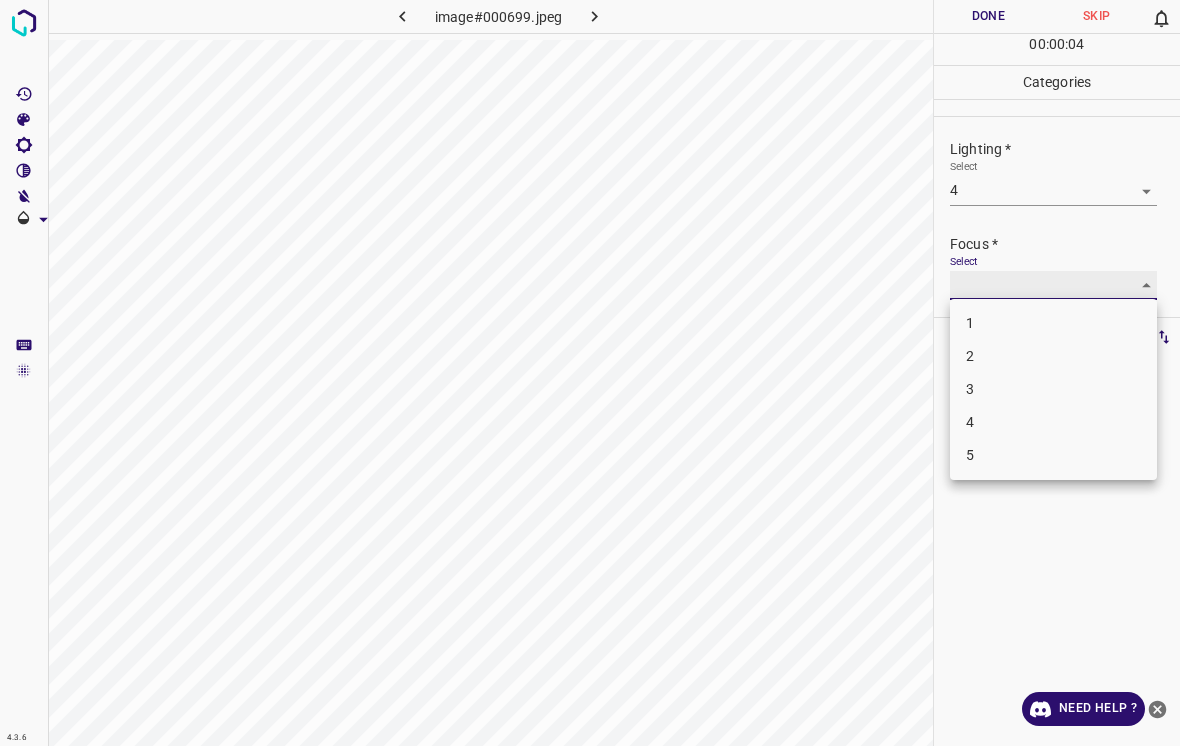 type on "4" 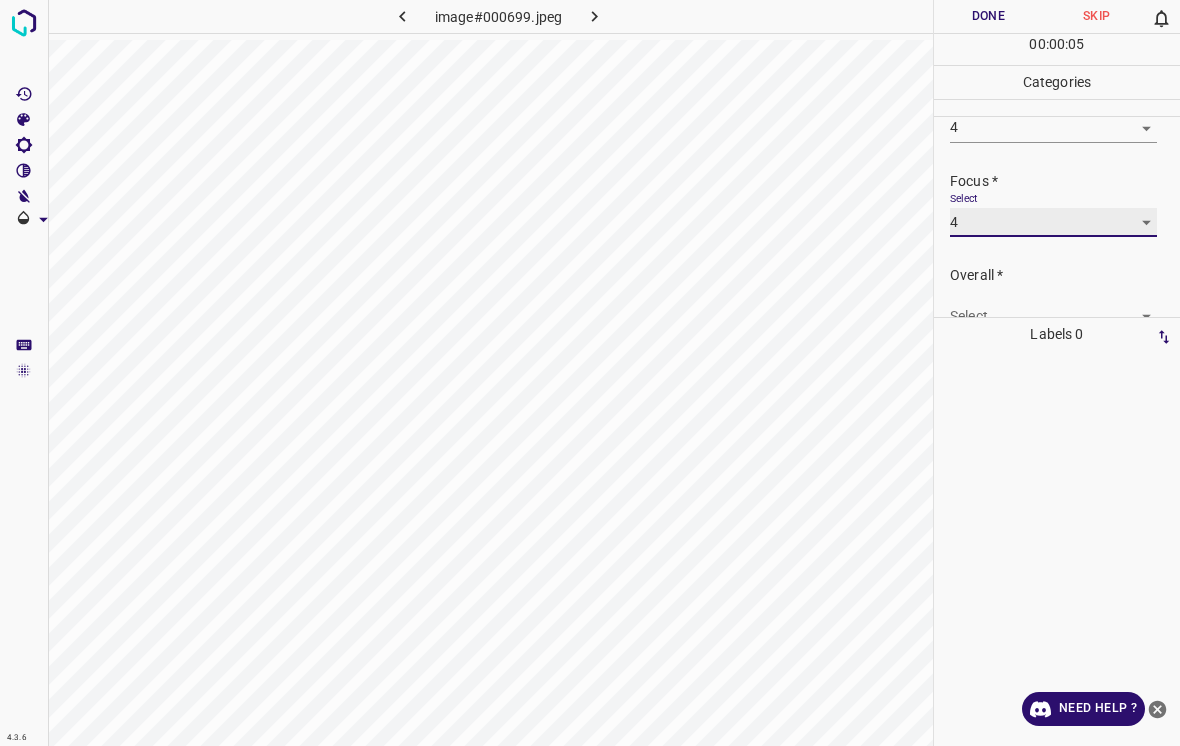 scroll, scrollTop: 69, scrollLeft: 0, axis: vertical 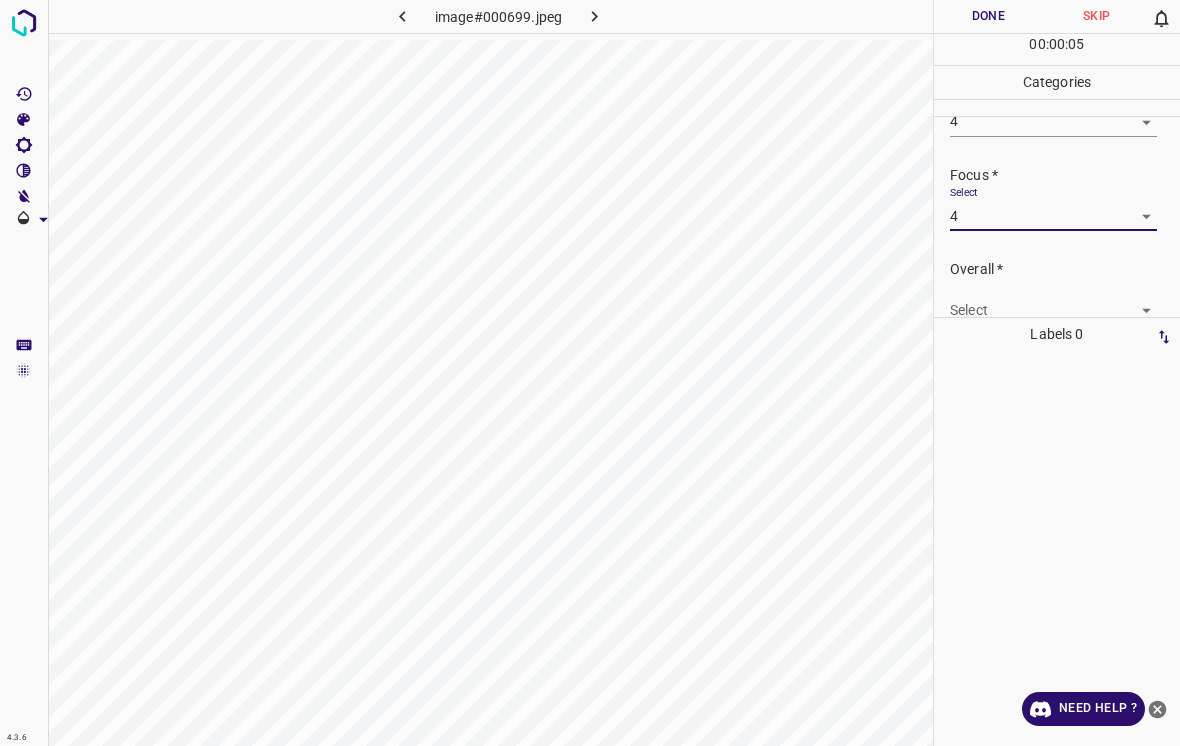 click on "4.3.6  image#000699.jpeg Done Skip 0 00   : 00   : 05   Categories Lighting *  Select 4 4 Focus *  Select 4 4 Overall *  Select ​ Labels   0 Categories 1 Lighting 2 Focus 3 Overall Tools Space Change between modes (Draw & Edit) I Auto labeling R Restore zoom M Zoom in N Zoom out Delete Delete selecte label Filters Z Restore filters X Saturation filter C Brightness filter V Contrast filter B Gray scale filter General O Download Need Help ? - Text - Hide - Delete" at bounding box center (590, 373) 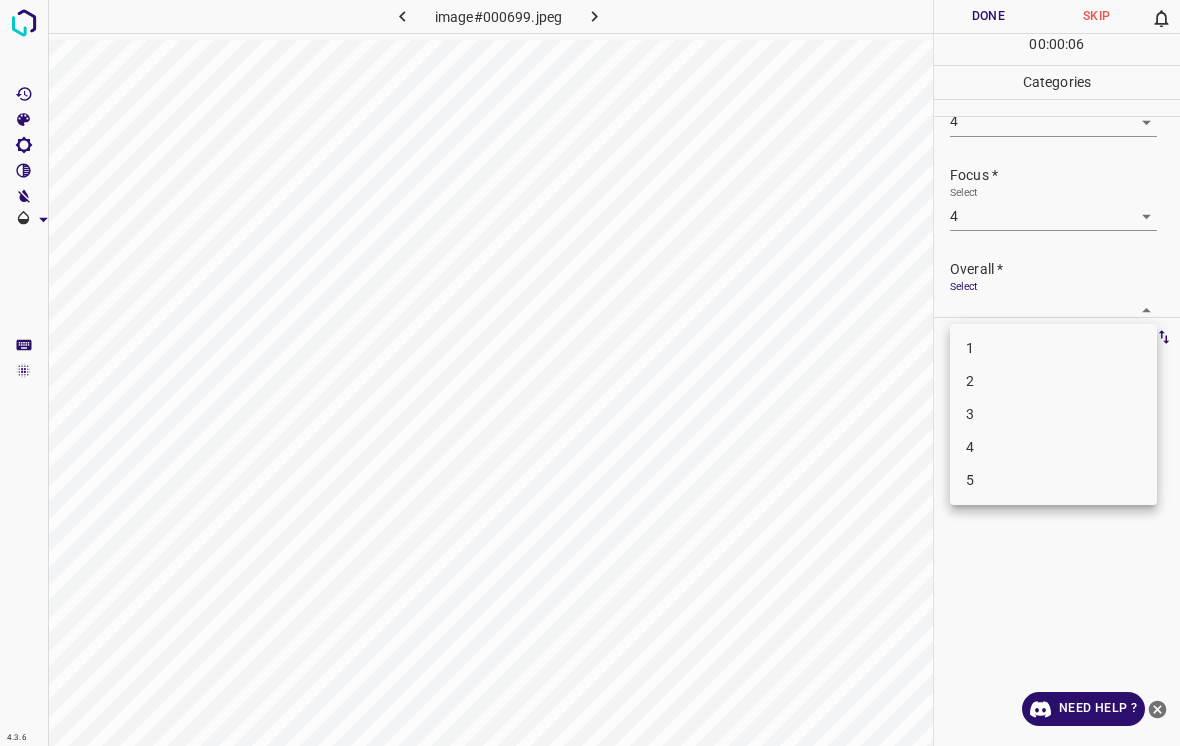 click on "4" at bounding box center (1053, 447) 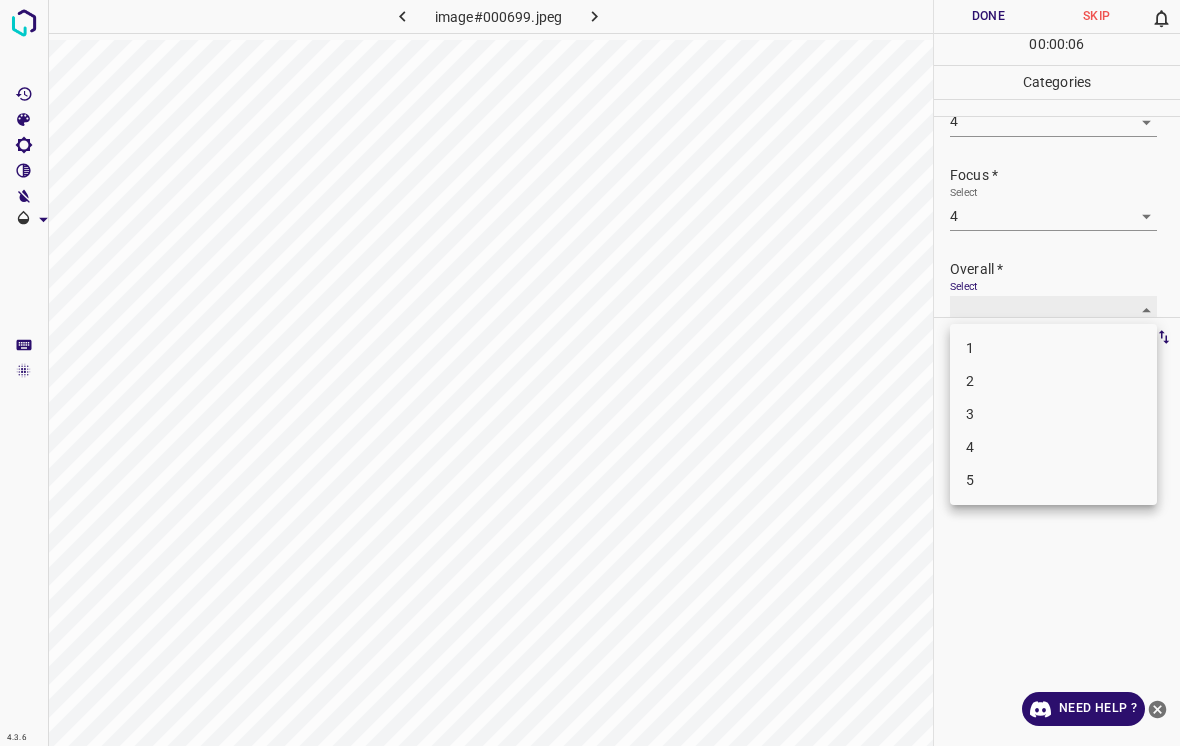 type on "4" 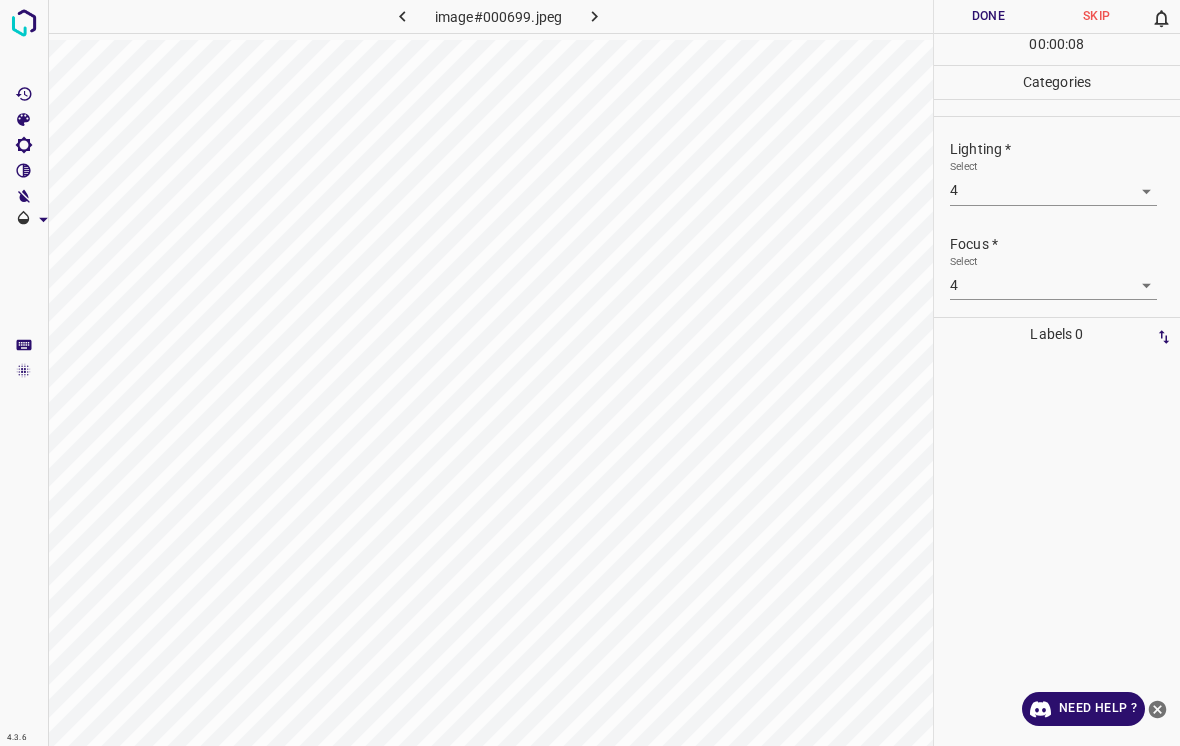 scroll, scrollTop: -1, scrollLeft: 0, axis: vertical 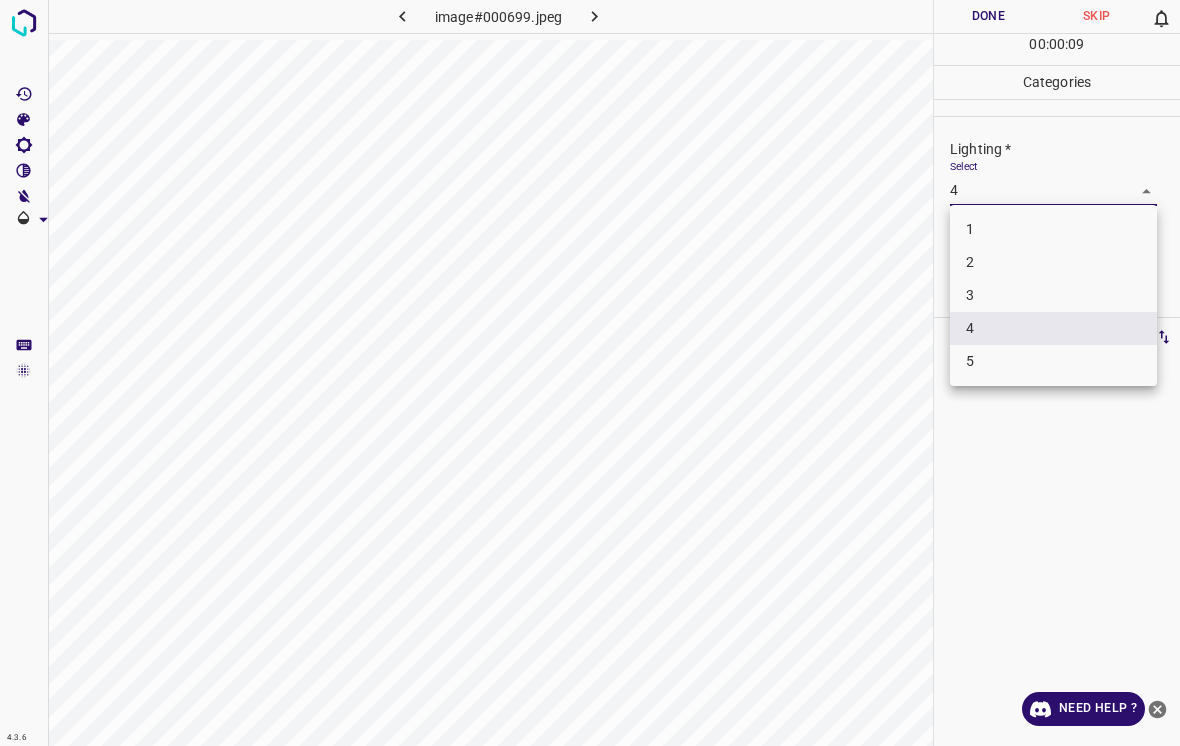 click on "3" at bounding box center [1053, 295] 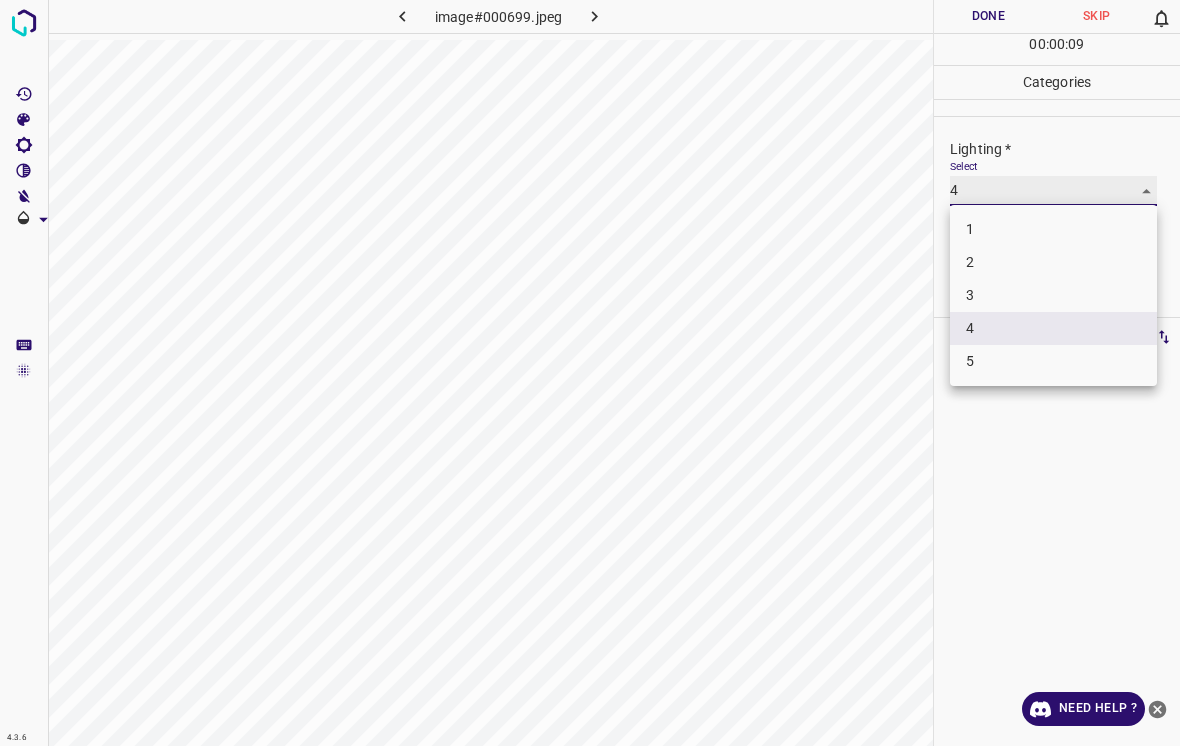 type on "3" 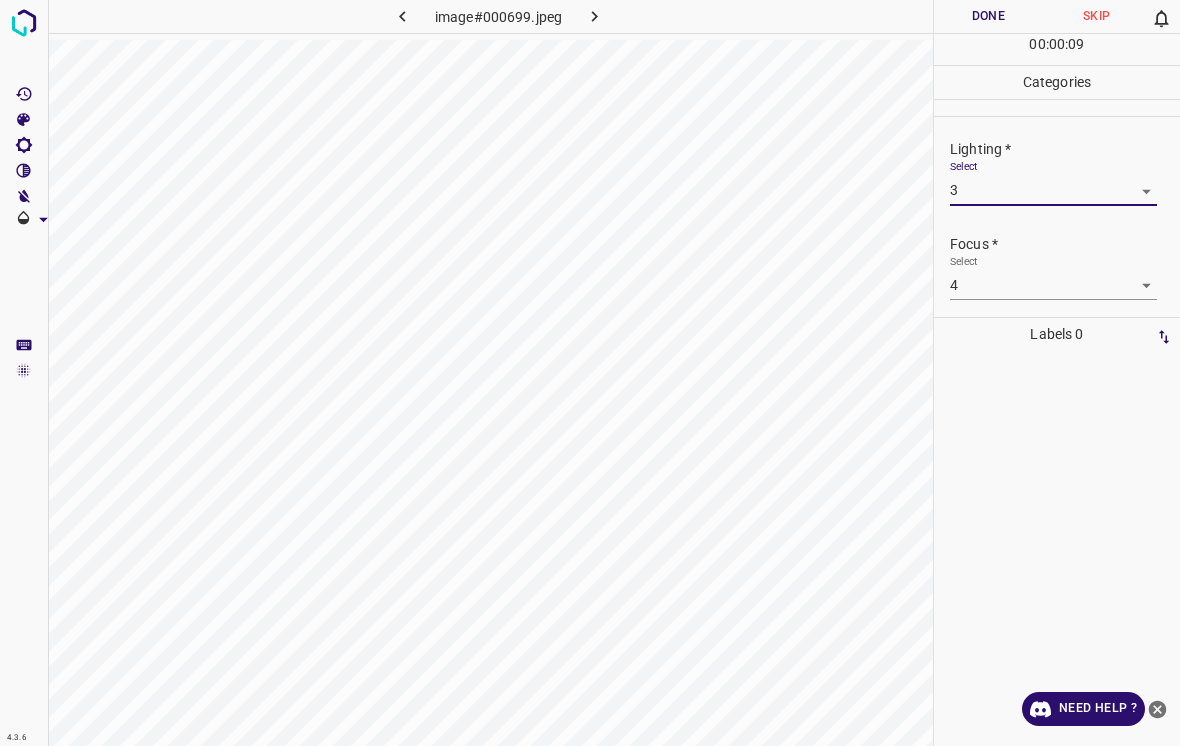 click on "Done" at bounding box center [988, 16] 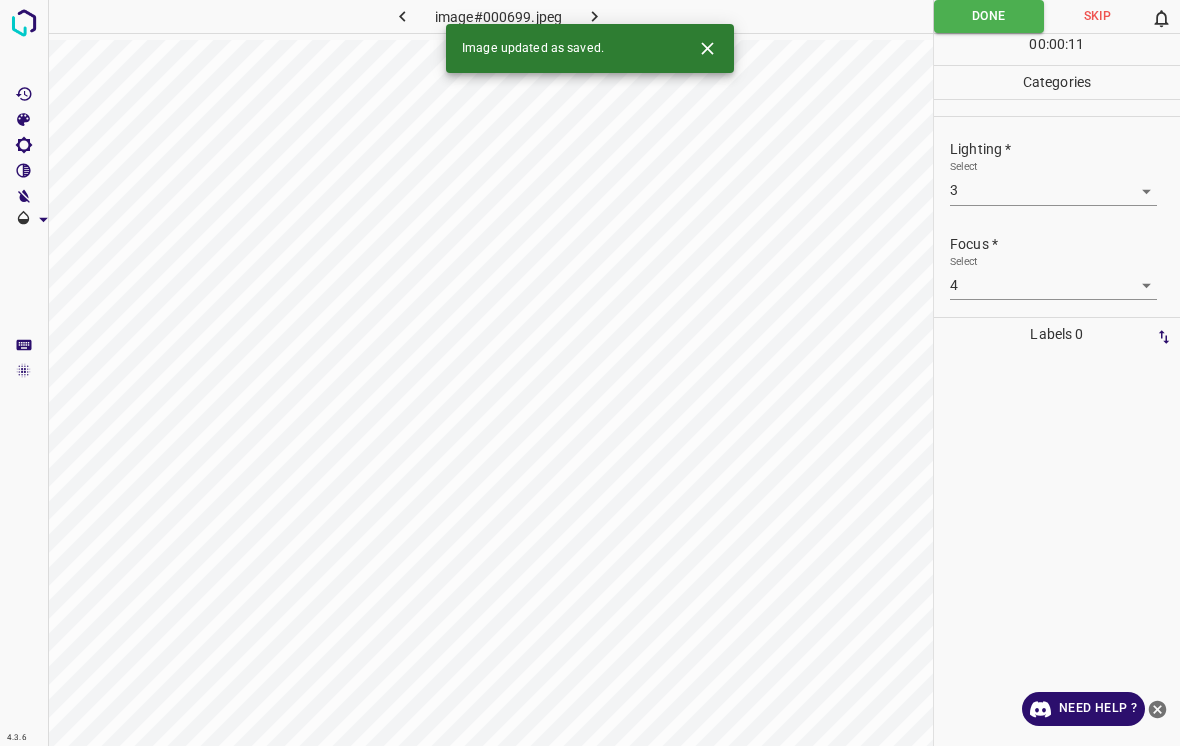 click 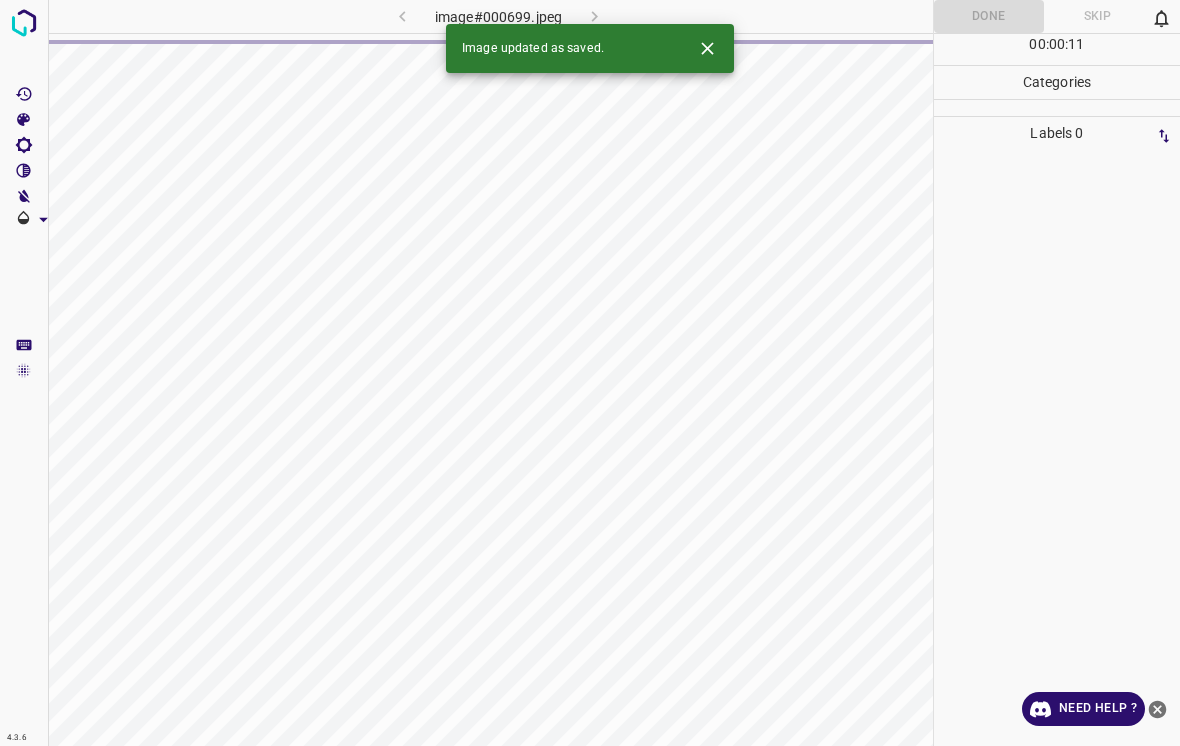 click at bounding box center (707, 48) 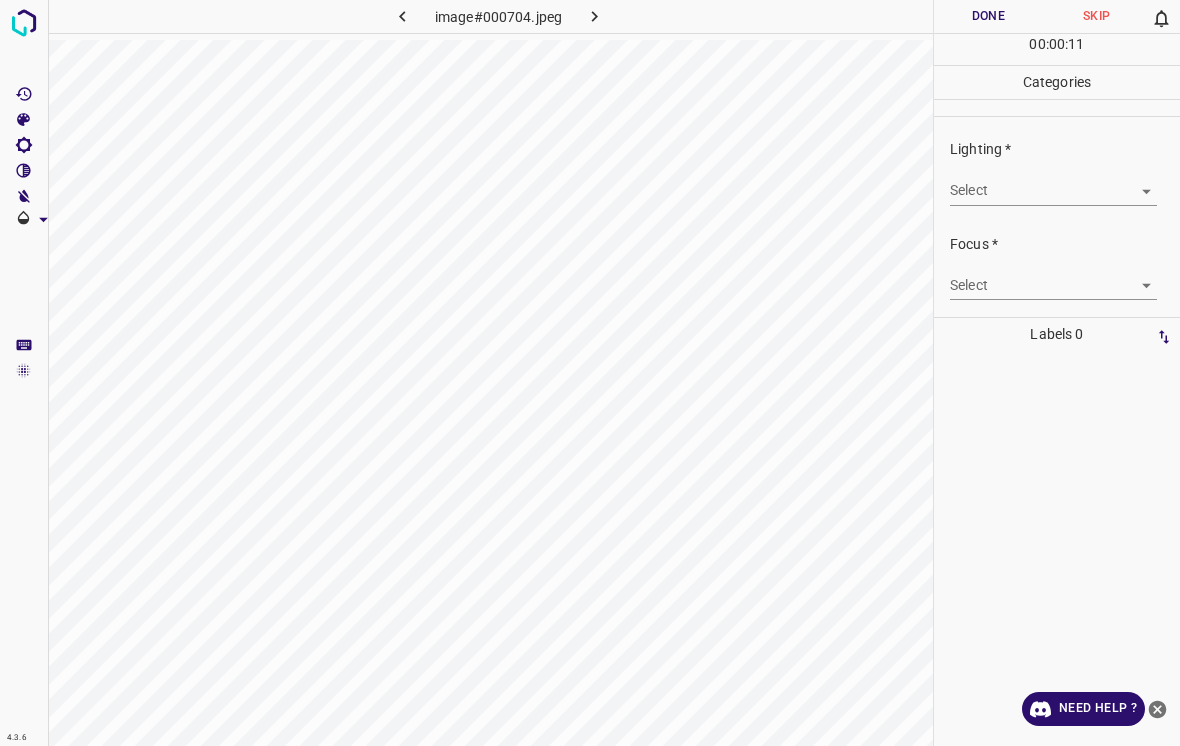 click on "4.3.6  image#000704.jpeg Done Skip 0 00   : 00   : 11   Categories Lighting *  Select ​ Focus *  Select ​ Overall *  Select ​ Labels   0 Categories 1 Lighting 2 Focus 3 Overall Tools Space Change between modes (Draw & Edit) I Auto labeling R Restore zoom M Zoom in N Zoom out Delete Delete selecte label Filters Z Restore filters X Saturation filter C Brightness filter V Contrast filter B Gray scale filter General O Download Need Help ? - Text - Hide - Delete" at bounding box center [590, 373] 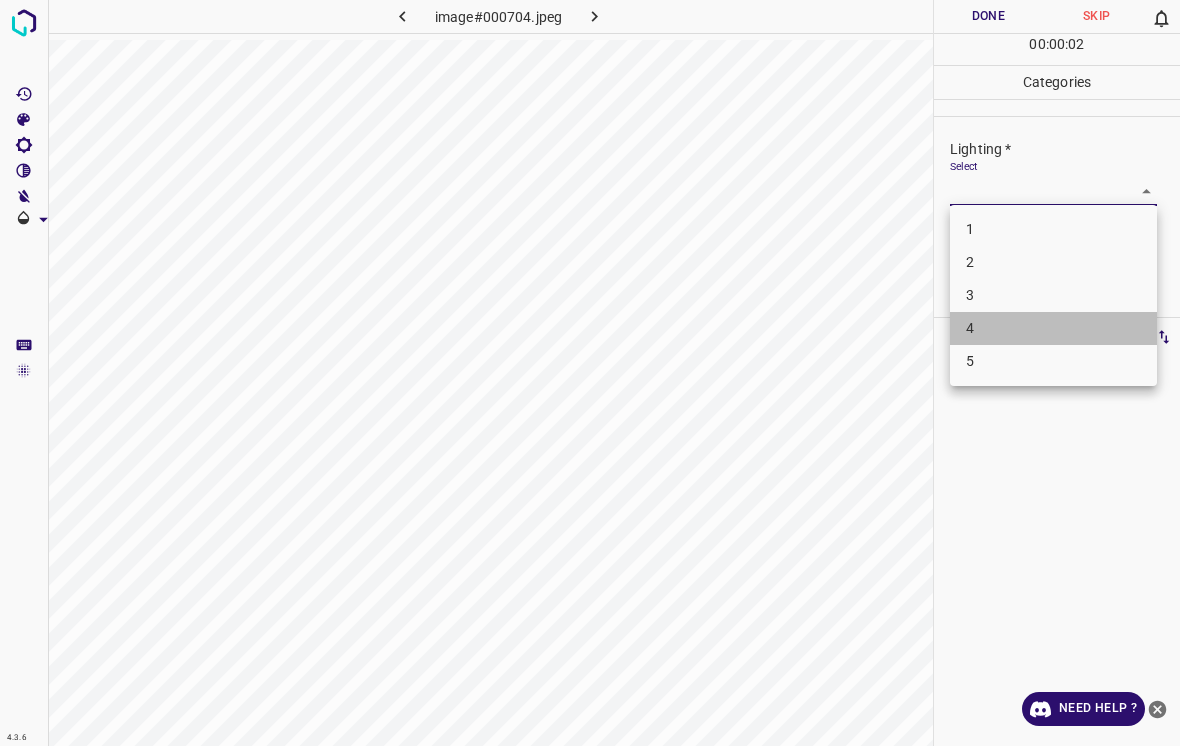 click on "4" at bounding box center (1053, 328) 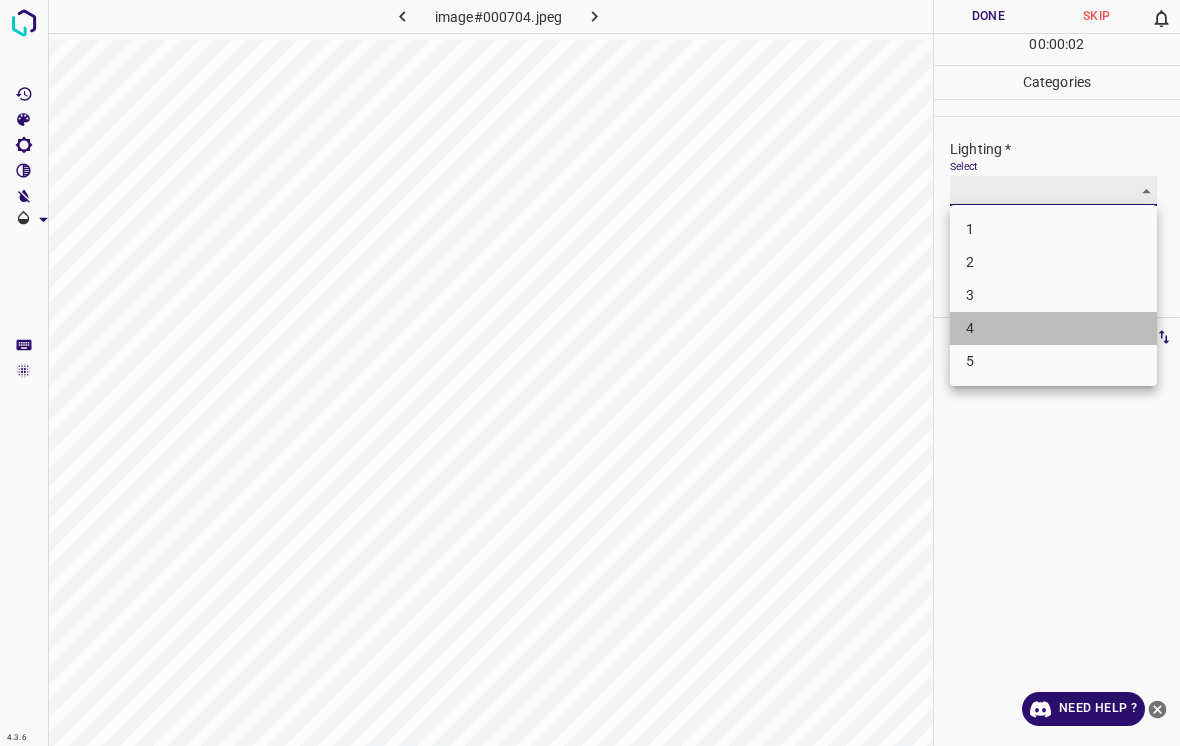 type on "4" 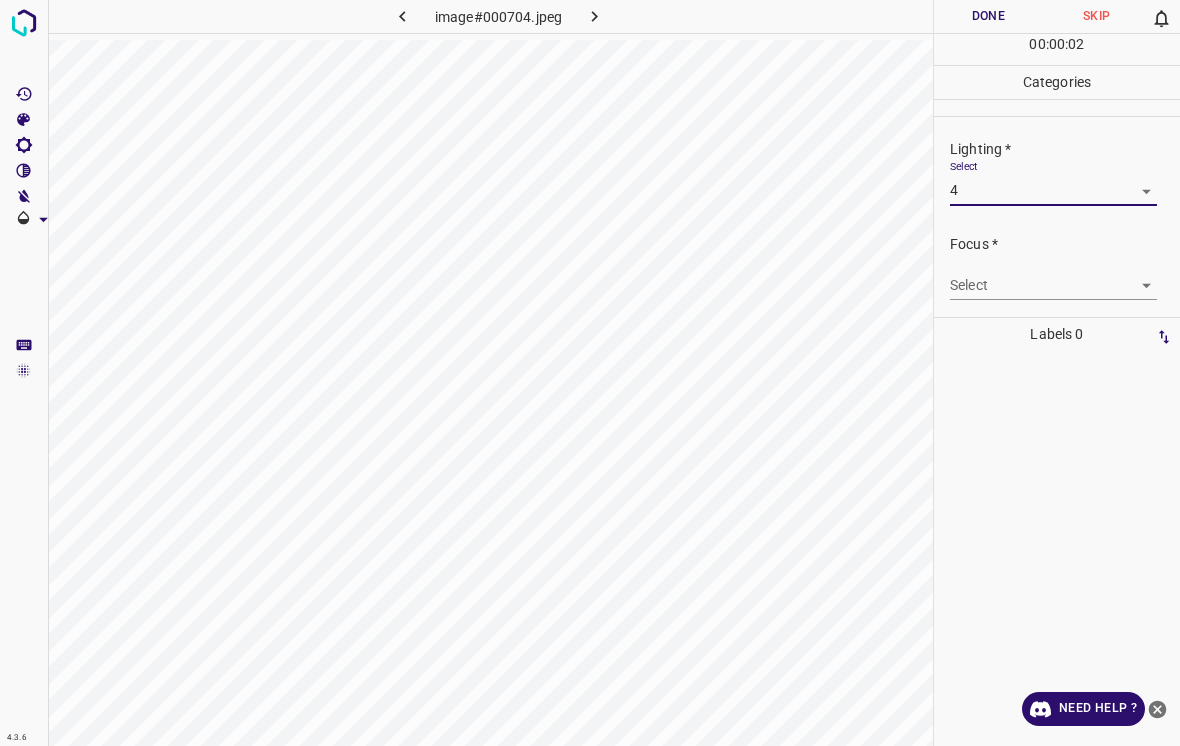 click on "4.3.6  image#000704.jpeg Done Skip 0 00   : 00   : 02   Categories Lighting *  Select 4 4 Focus *  Select ​ Overall *  Select ​ Labels   0 Categories 1 Lighting 2 Focus 3 Overall Tools Space Change between modes (Draw & Edit) I Auto labeling R Restore zoom M Zoom in N Zoom out Delete Delete selecte label Filters Z Restore filters X Saturation filter C Brightness filter V Contrast filter B Gray scale filter General O Download Need Help ? - Text - Hide - Delete" at bounding box center (590, 373) 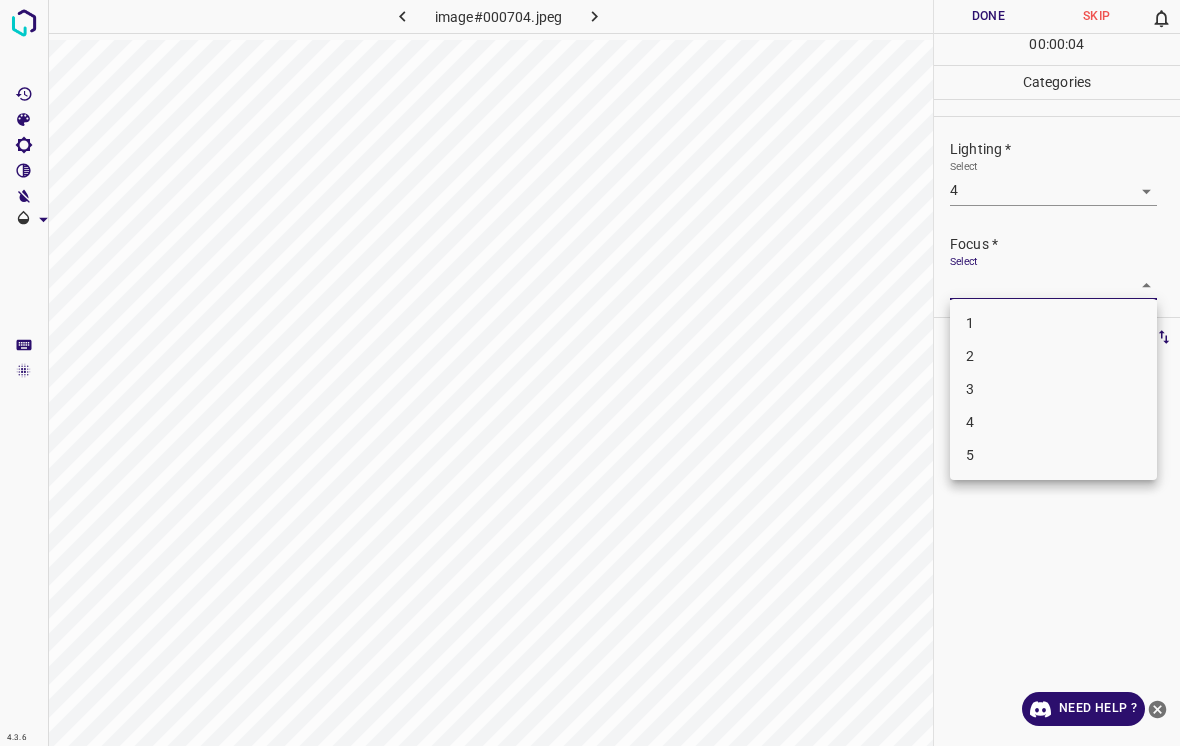 click on "2" at bounding box center [1053, 356] 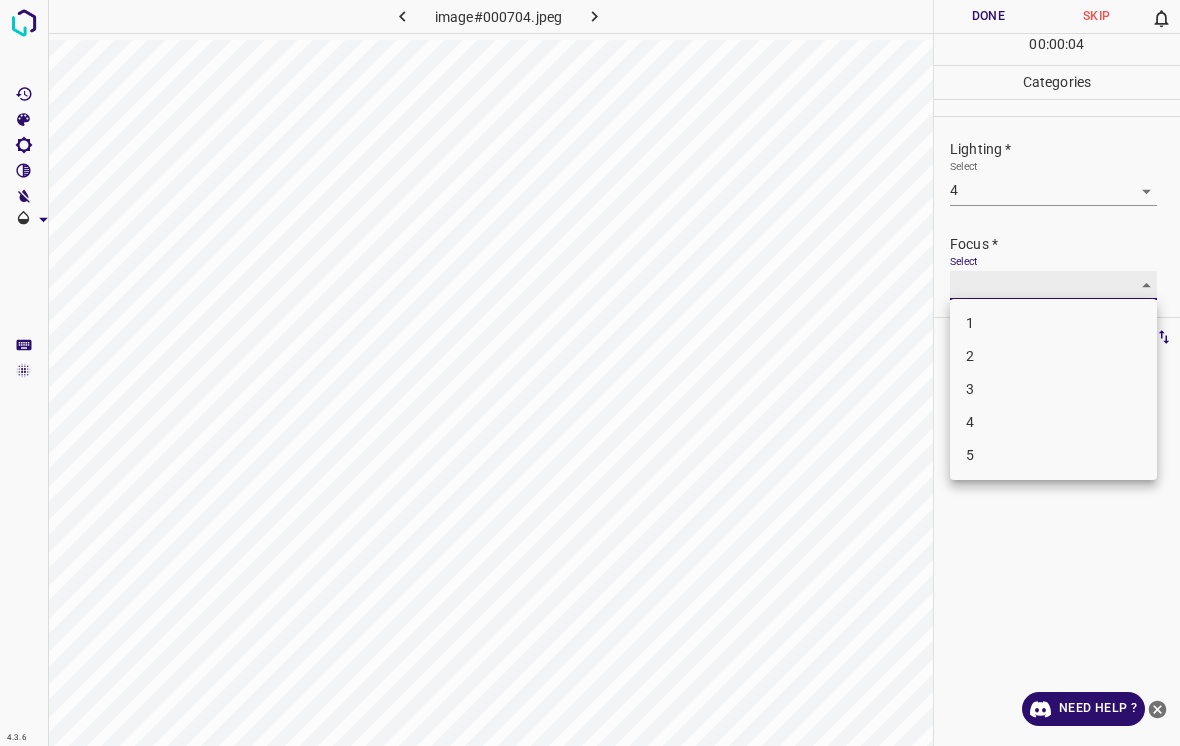 type on "2" 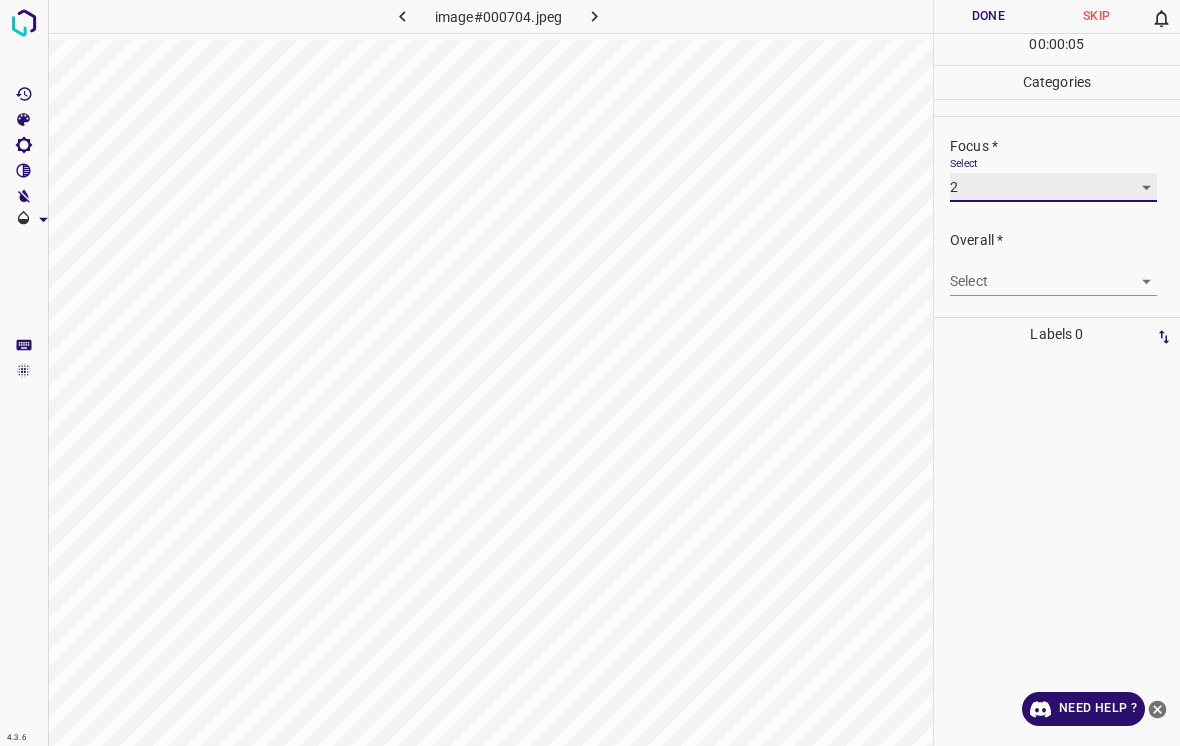 scroll, scrollTop: 98, scrollLeft: 0, axis: vertical 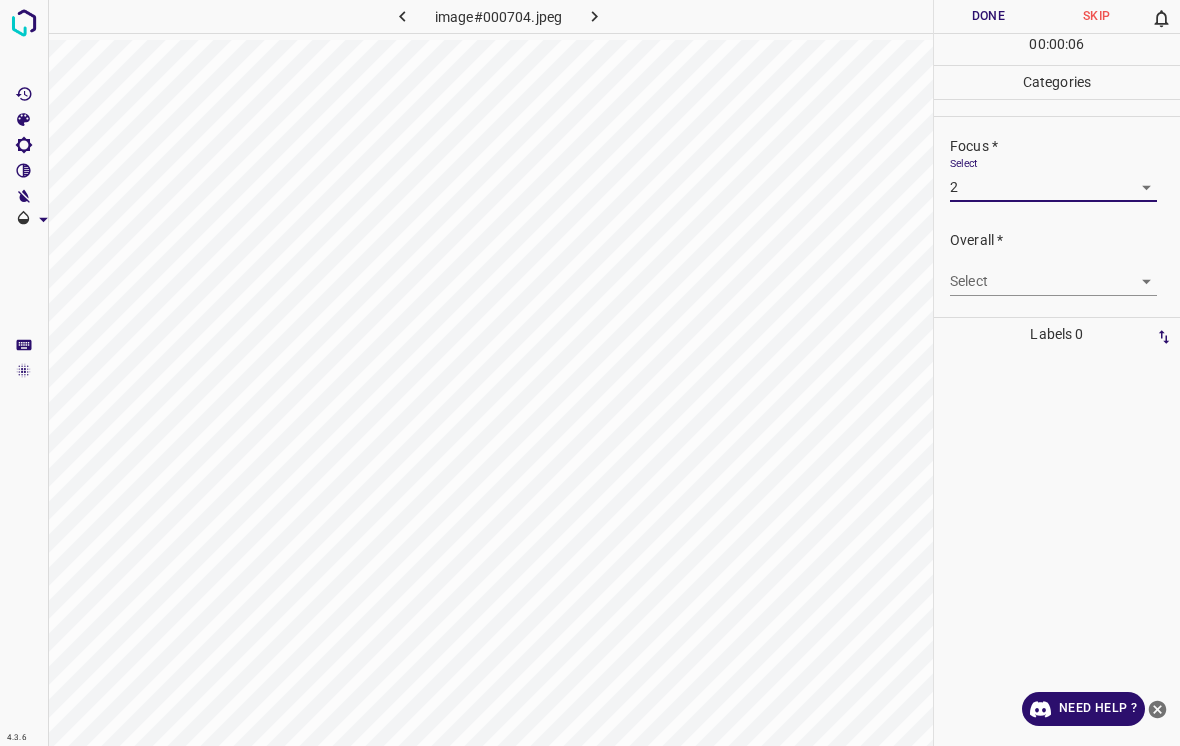 click on "4.3.6  image#000704.jpeg Done Skip 0 00   : 00   : 06   Categories Lighting *  Select 4 4 Focus *  Select 2 2 Overall *  Select ​ Labels   0 Categories 1 Lighting 2 Focus 3 Overall Tools Space Change between modes (Draw & Edit) I Auto labeling R Restore zoom M Zoom in N Zoom out Delete Delete selecte label Filters Z Restore filters X Saturation filter C Brightness filter V Contrast filter B Gray scale filter General O Download Need Help ? - Text - Hide - Delete" at bounding box center (590, 373) 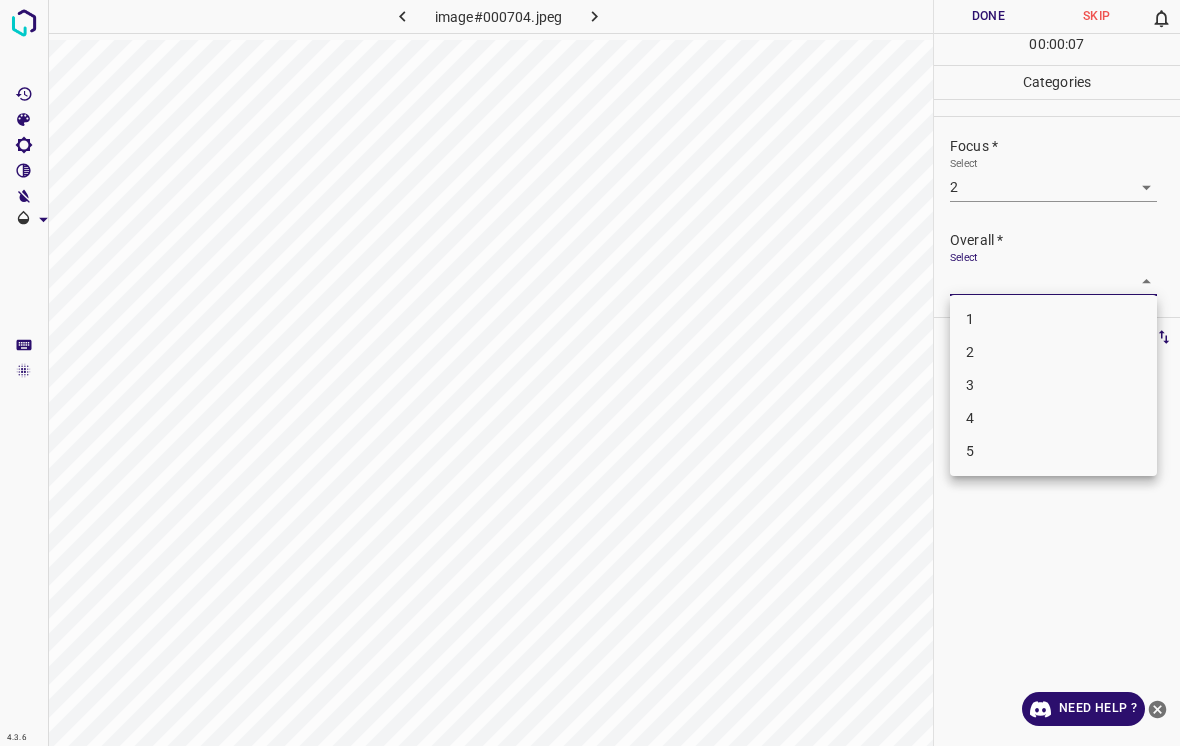 click on "3" at bounding box center (1053, 385) 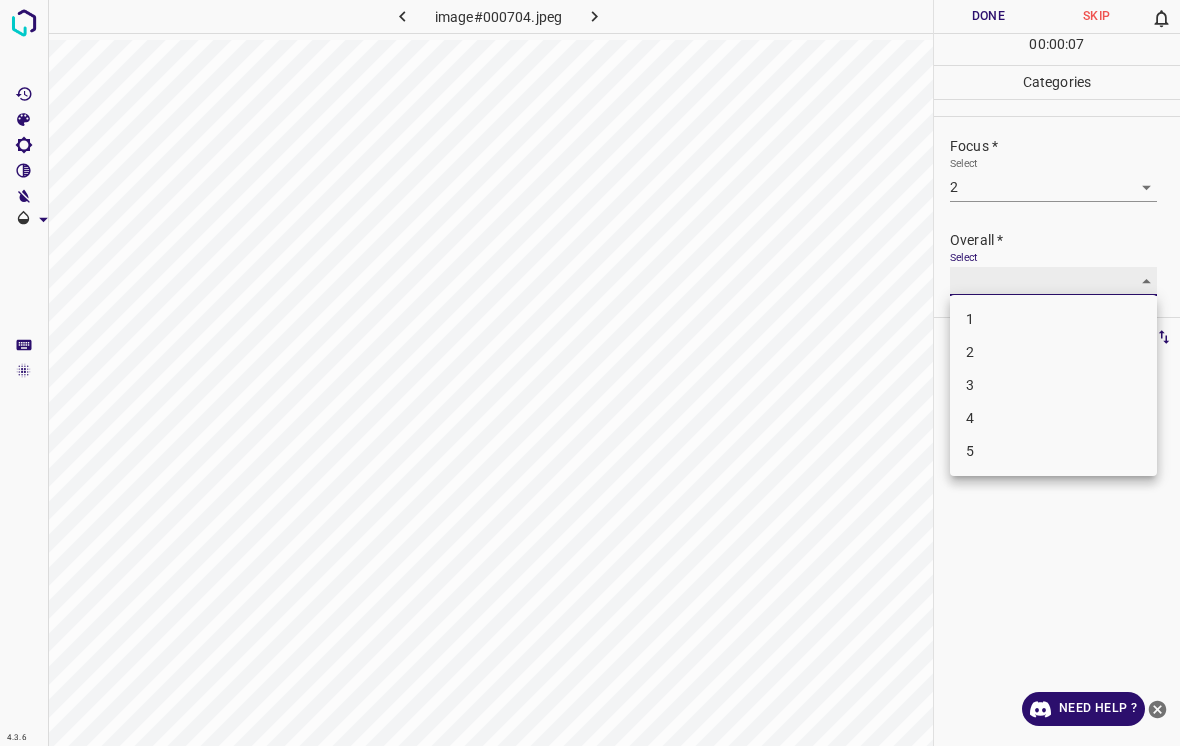 type on "3" 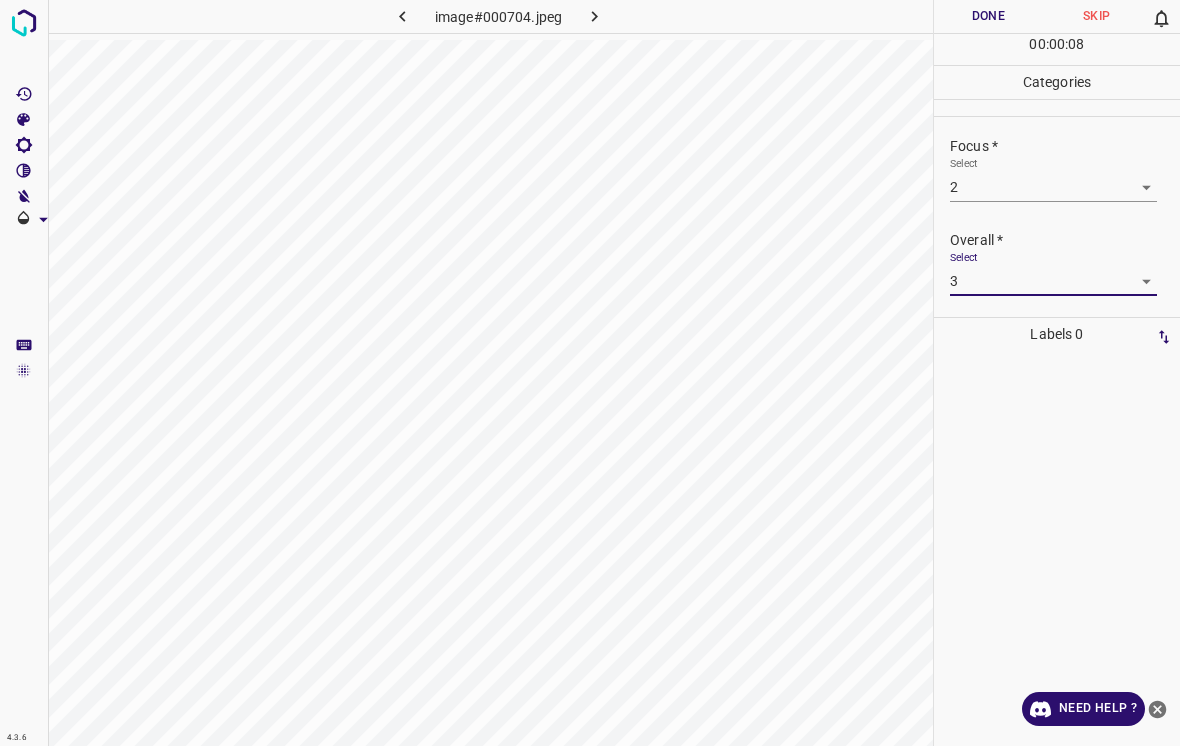 click on "Done" at bounding box center [988, 16] 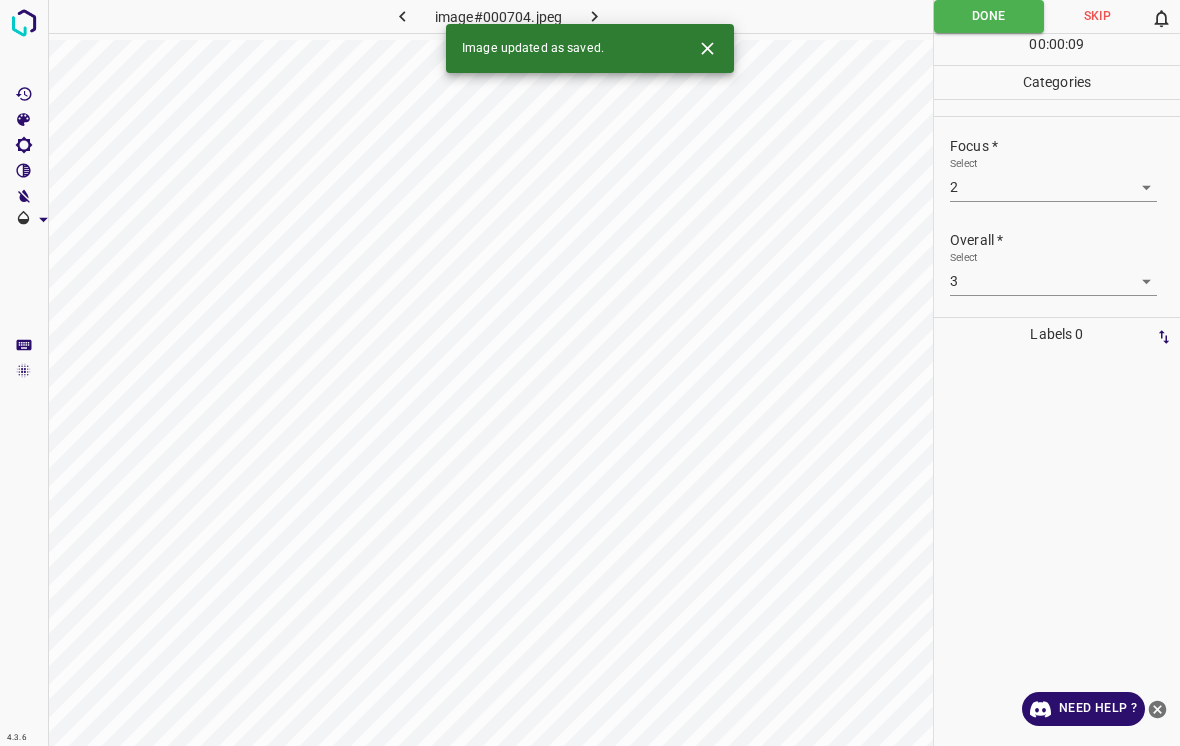 click at bounding box center (594, 16) 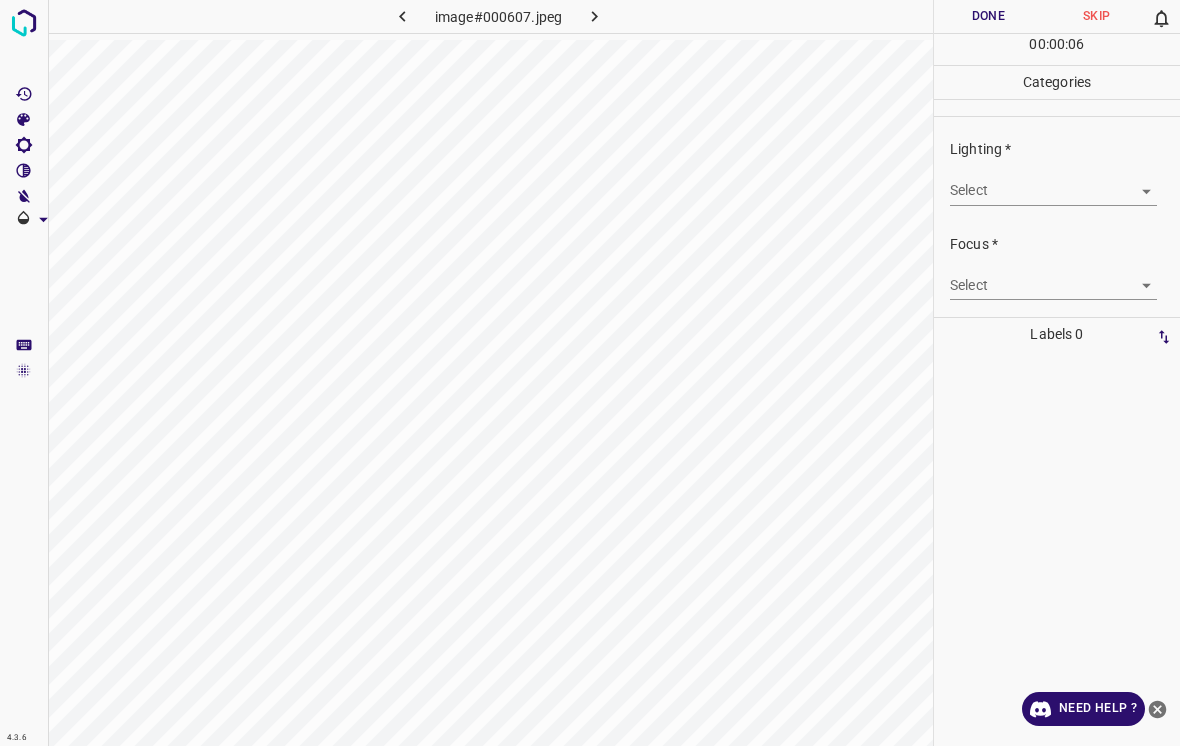 click on "4.3.6  image#000607.jpeg Done Skip 0 00   : 00   : 06   Categories Lighting *  Select ​ Focus *  Select ​ Overall *  Select ​ Labels   0 Categories 1 Lighting 2 Focus 3 Overall Tools Space Change between modes (Draw & Edit) I Auto labeling R Restore zoom M Zoom in N Zoom out Delete Delete selecte label Filters Z Restore filters X Saturation filter C Brightness filter V Contrast filter B Gray scale filter General O Download Need Help ? - Text - Hide - Delete" at bounding box center [590, 373] 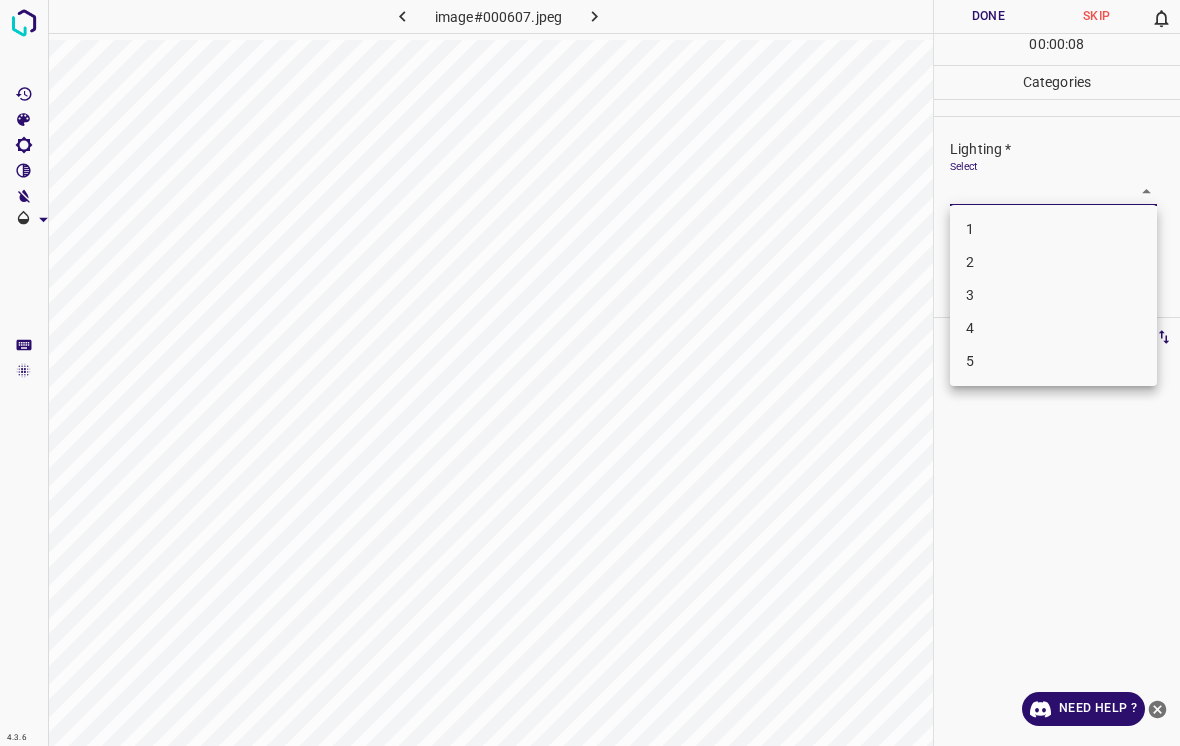 click on "2" at bounding box center (1053, 262) 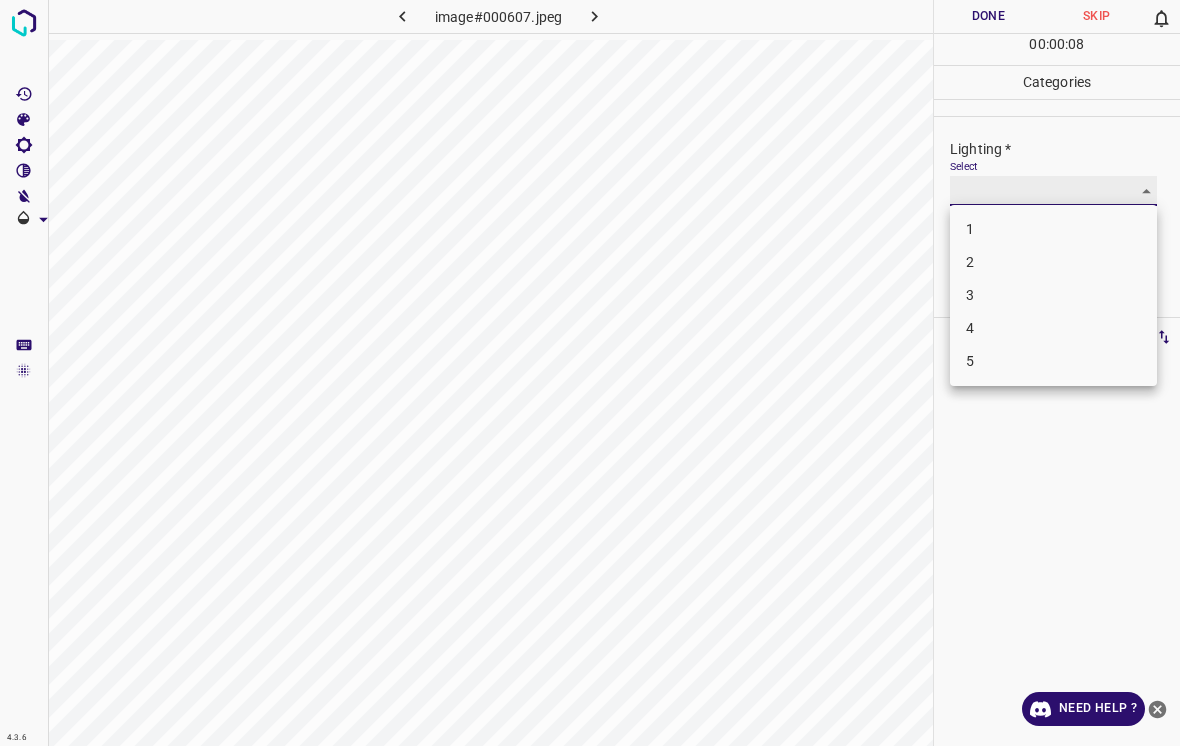 type on "2" 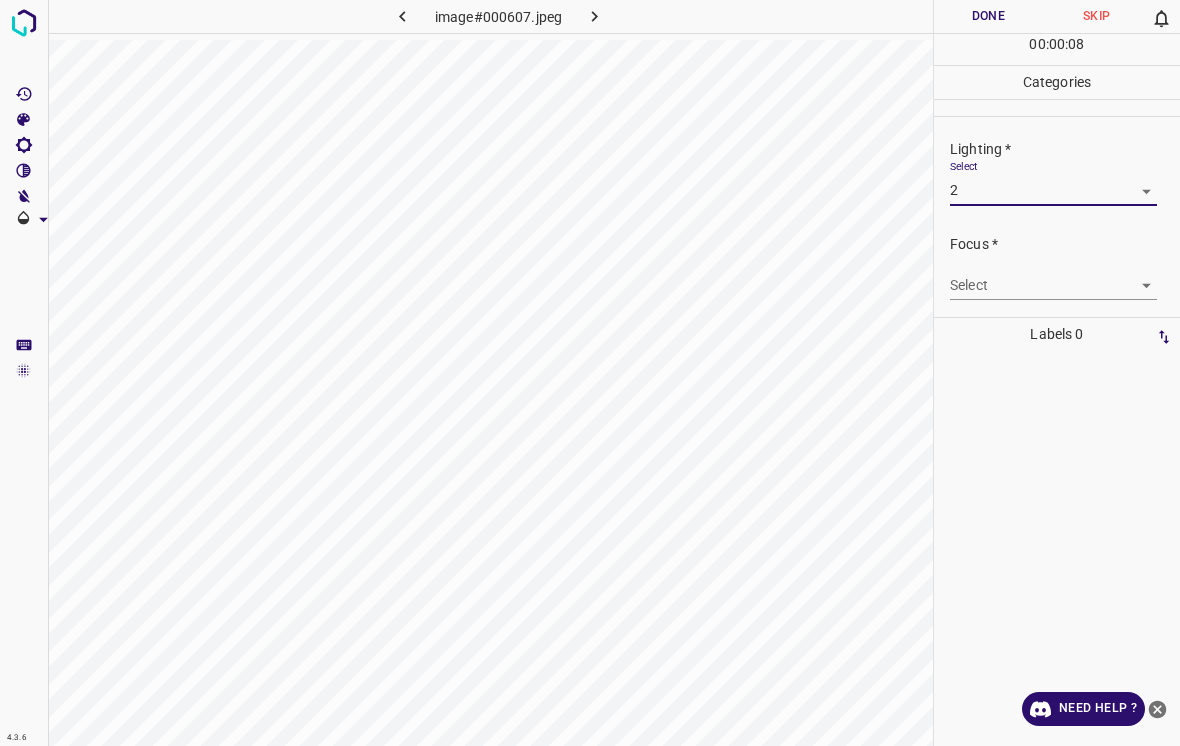 click on "4.3.6  image#000607.jpeg Done Skip 0 00   : 00   : 08   Categories Lighting *  Select 2 2 Focus *  Select ​ Overall *  Select ​ Labels   0 Categories 1 Lighting 2 Focus 3 Overall Tools Space Change between modes (Draw & Edit) I Auto labeling R Restore zoom M Zoom in N Zoom out Delete Delete selecte label Filters Z Restore filters X Saturation filter C Brightness filter V Contrast filter B Gray scale filter General O Download Need Help ? - Text - Hide - Delete" at bounding box center [590, 373] 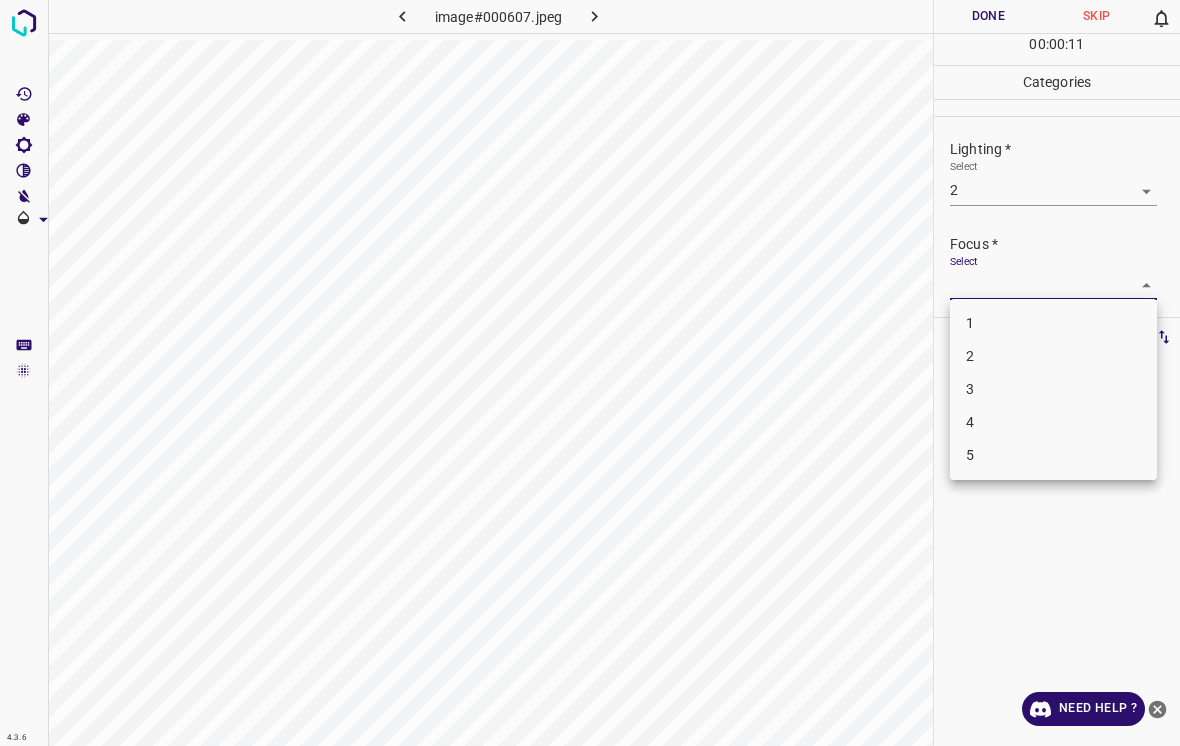 click on "4" at bounding box center (1053, 422) 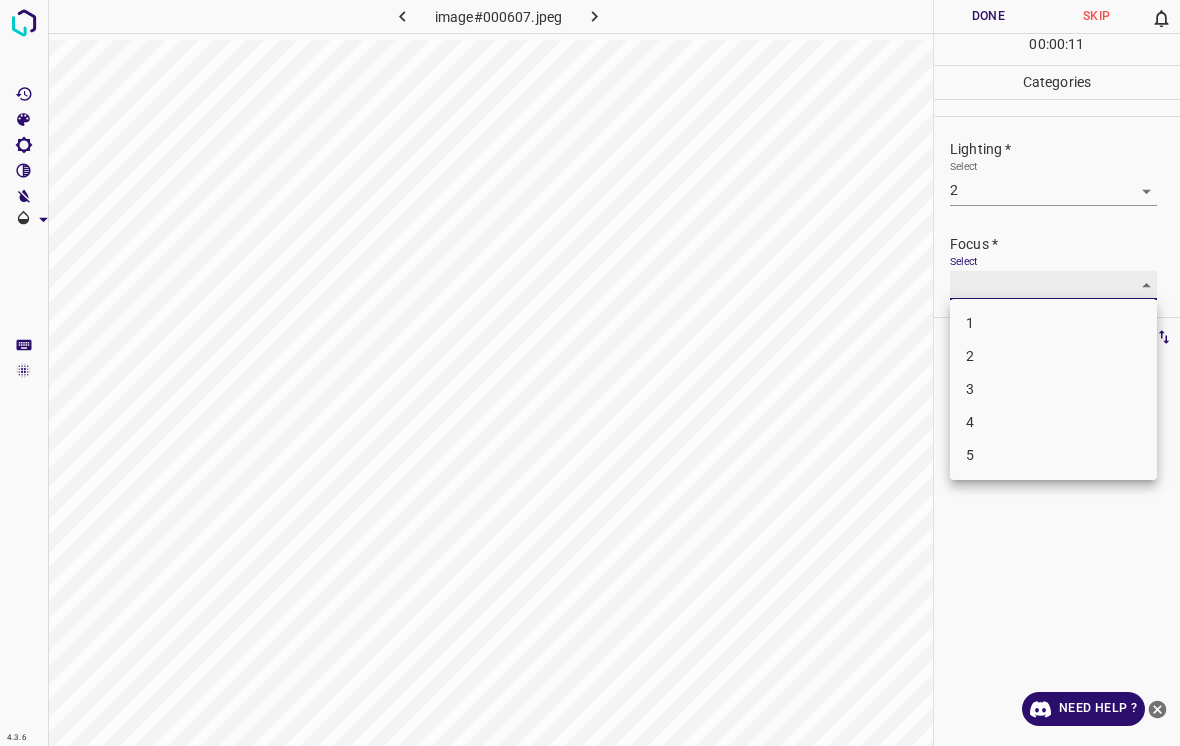 type on "4" 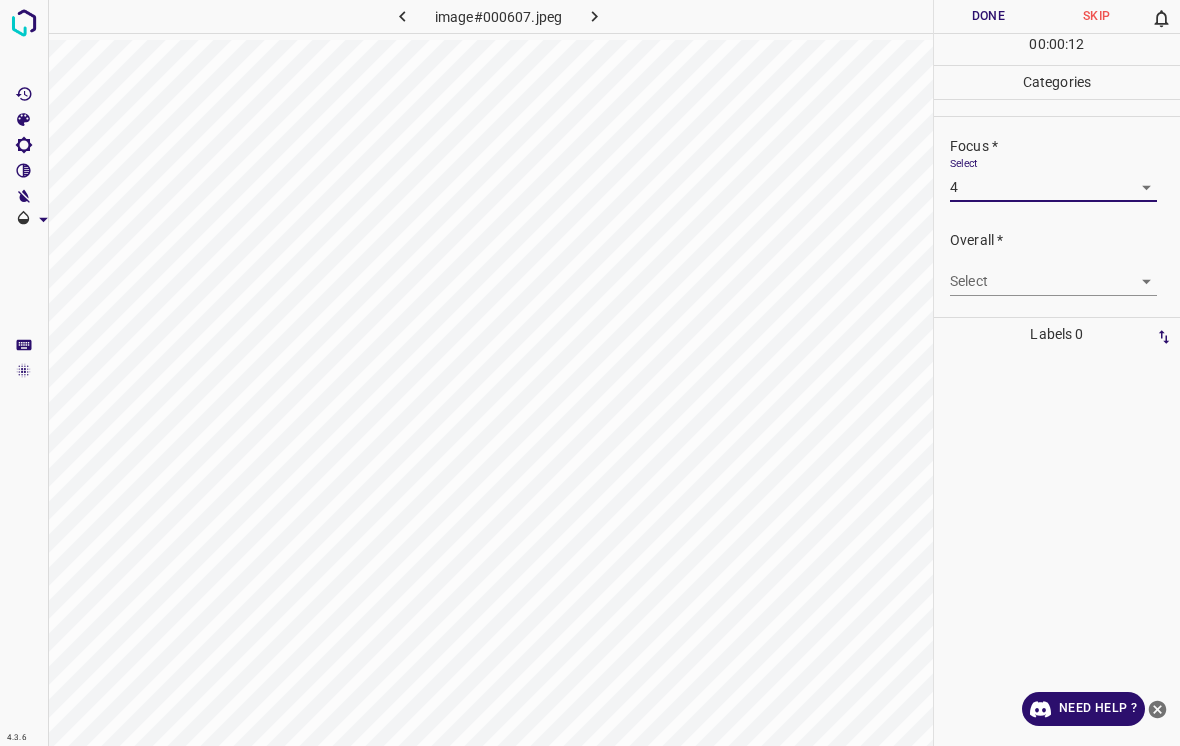 click on "4.3.6  image#000607.jpeg Done Skip 0 00   : 00   : 12   Categories Lighting *  Select 2 2 Focus *  Select 4 4 Overall *  Select ​ Labels   0 Categories 1 Lighting 2 Focus 3 Overall Tools Space Change between modes (Draw & Edit) I Auto labeling R Restore zoom M Zoom in N Zoom out Delete Delete selecte label Filters Z Restore filters X Saturation filter C Brightness filter V Contrast filter B Gray scale filter General O Download Need Help ? - Text - Hide - Delete" at bounding box center (590, 373) 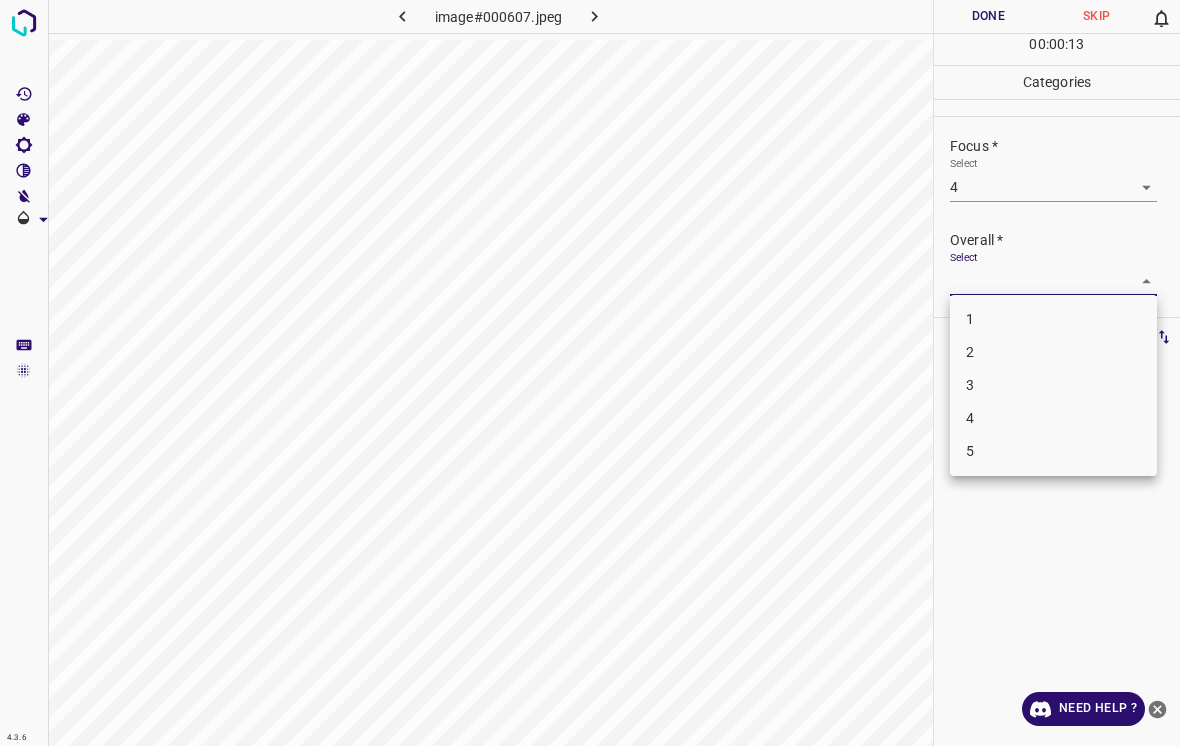 click on "3" at bounding box center (1053, 385) 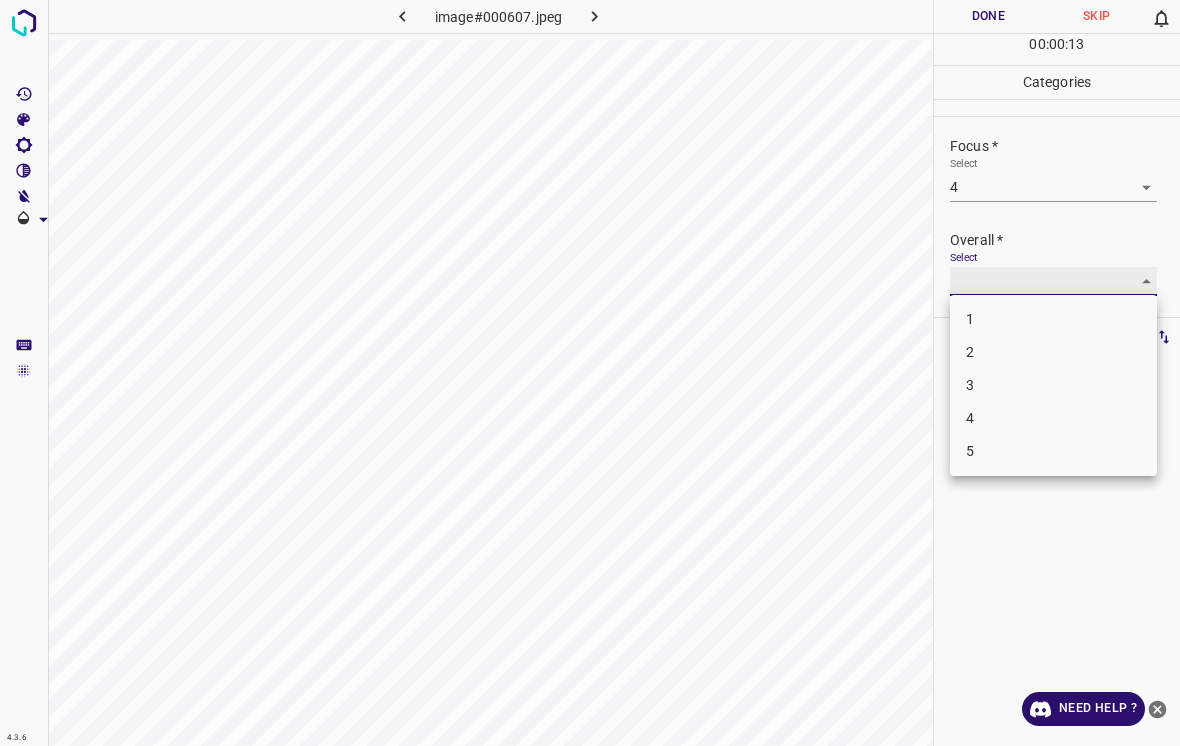 type on "3" 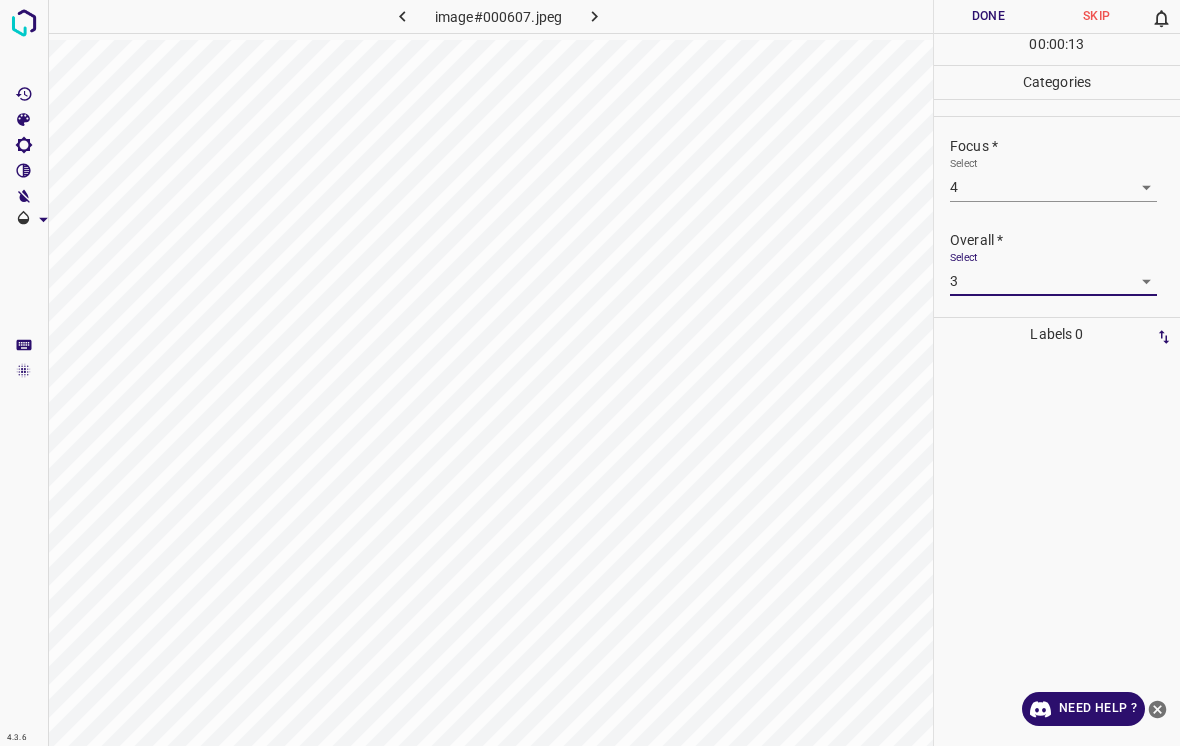 click on "Done" at bounding box center (988, 16) 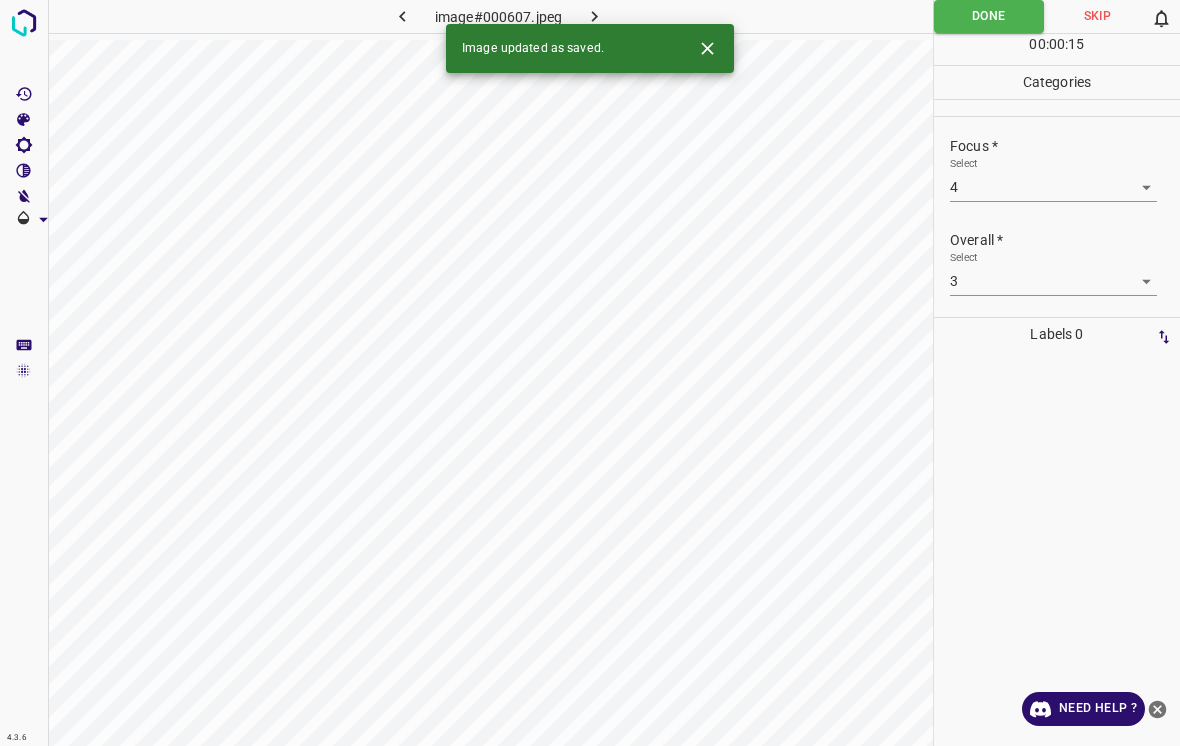 click 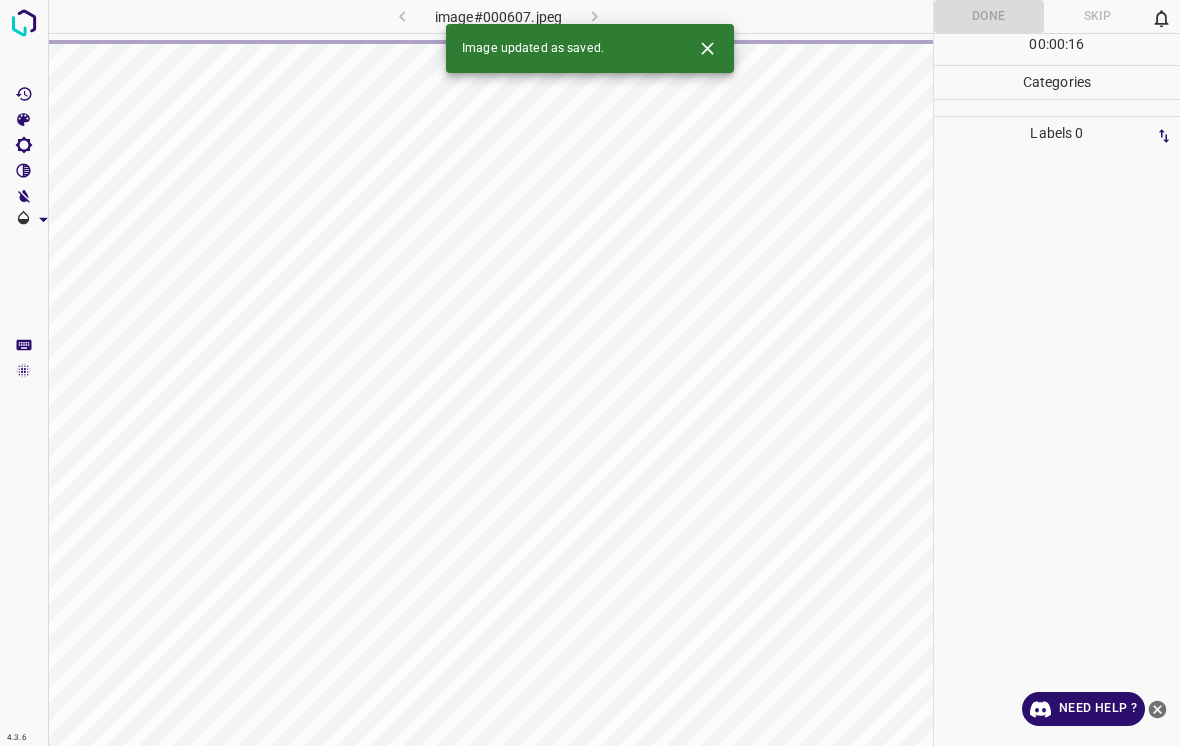 click at bounding box center [707, 48] 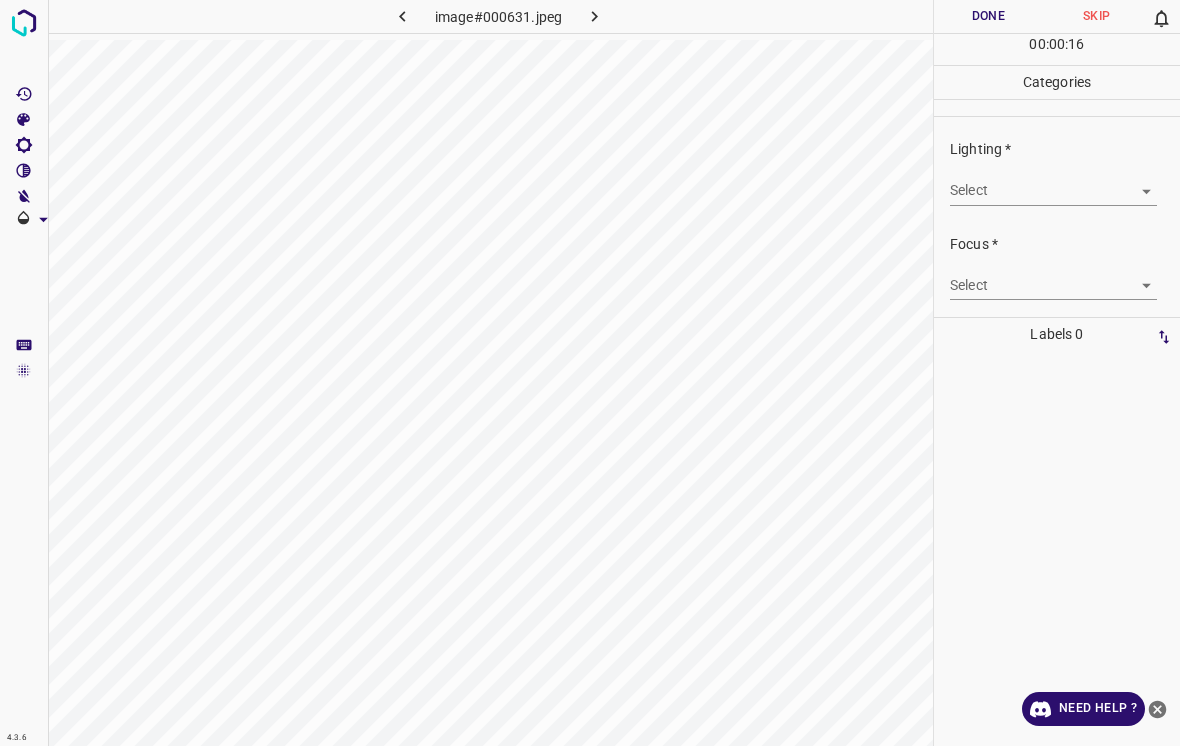 click on "4.3.6  image#000631.jpeg Done Skip 0 00   : 00   : 16   Categories Lighting *  Select ​ Focus *  Select ​ Overall *  Select ​ Labels   0 Categories 1 Lighting 2 Focus 3 Overall Tools Space Change between modes (Draw & Edit) I Auto labeling R Restore zoom M Zoom in N Zoom out Delete Delete selecte label Filters Z Restore filters X Saturation filter C Brightness filter V Contrast filter B Gray scale filter General O Download Need Help ? - Text - Hide - Delete" at bounding box center (590, 373) 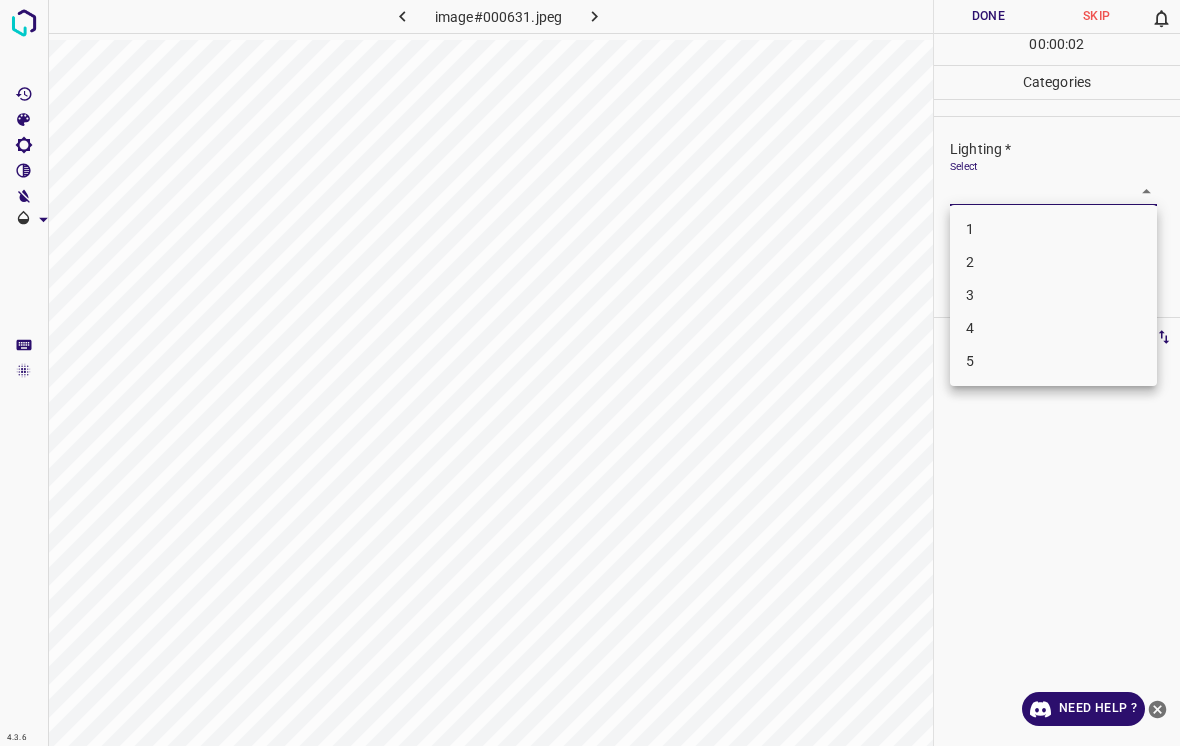 click on "3" at bounding box center (1053, 295) 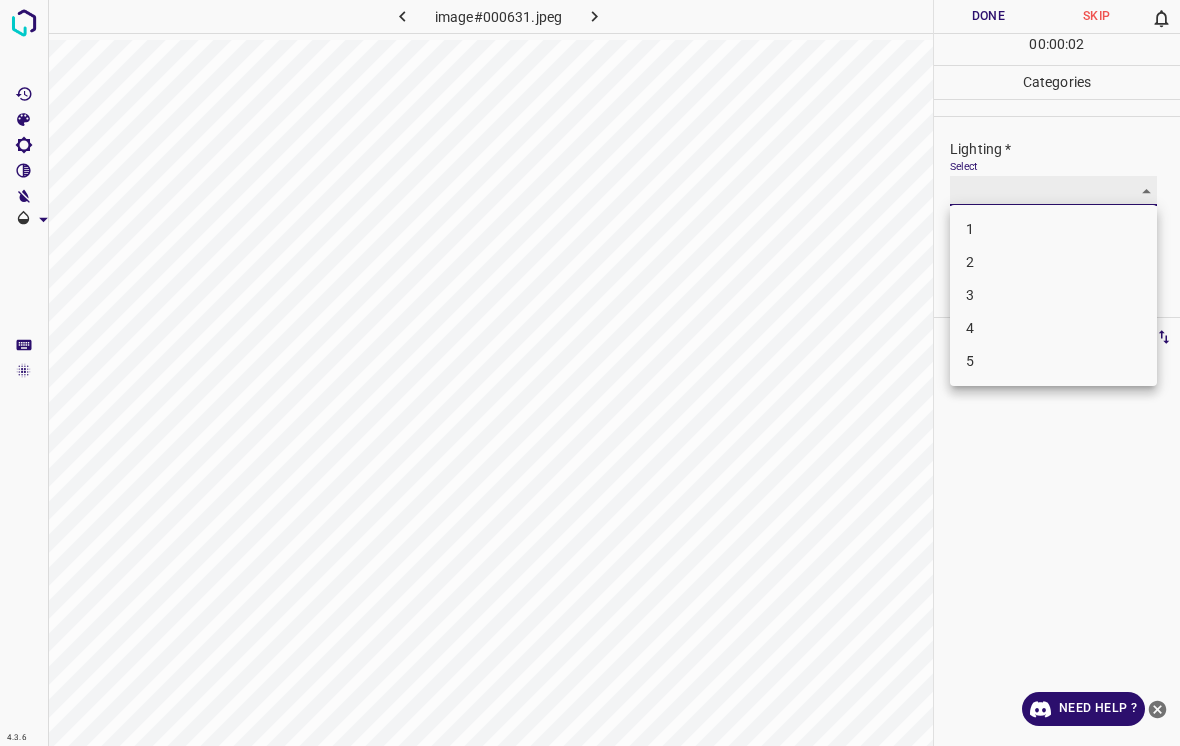 type on "3" 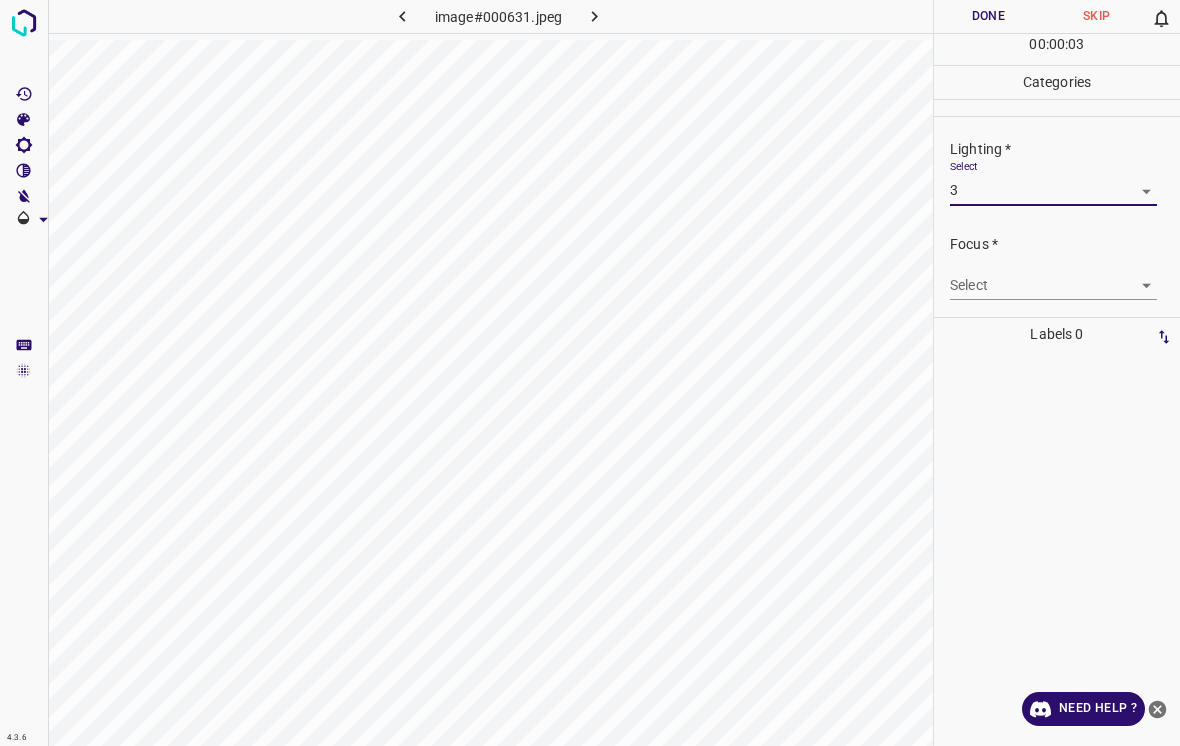 click on "Select ​" at bounding box center [1053, 277] 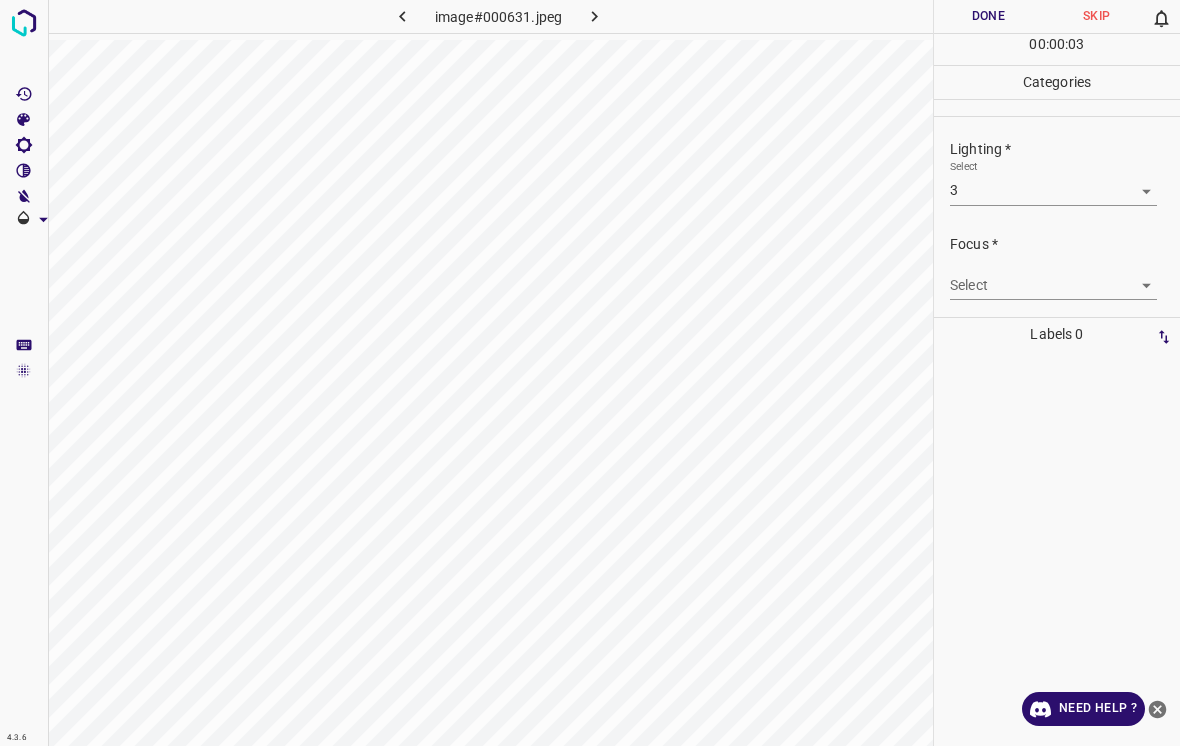 click on "4.3.6  image#000631.jpeg Done Skip 0 00   : 00   : 03   Categories Lighting *  Select 3 3 Focus *  Select ​ Overall *  Select ​ Labels   0 Categories 1 Lighting 2 Focus 3 Overall Tools Space Change between modes (Draw & Edit) I Auto labeling R Restore zoom M Zoom in N Zoom out Delete Delete selecte label Filters Z Restore filters X Saturation filter C Brightness filter V Contrast filter B Gray scale filter General O Download Need Help ? - Text - Hide - Delete" at bounding box center (590, 373) 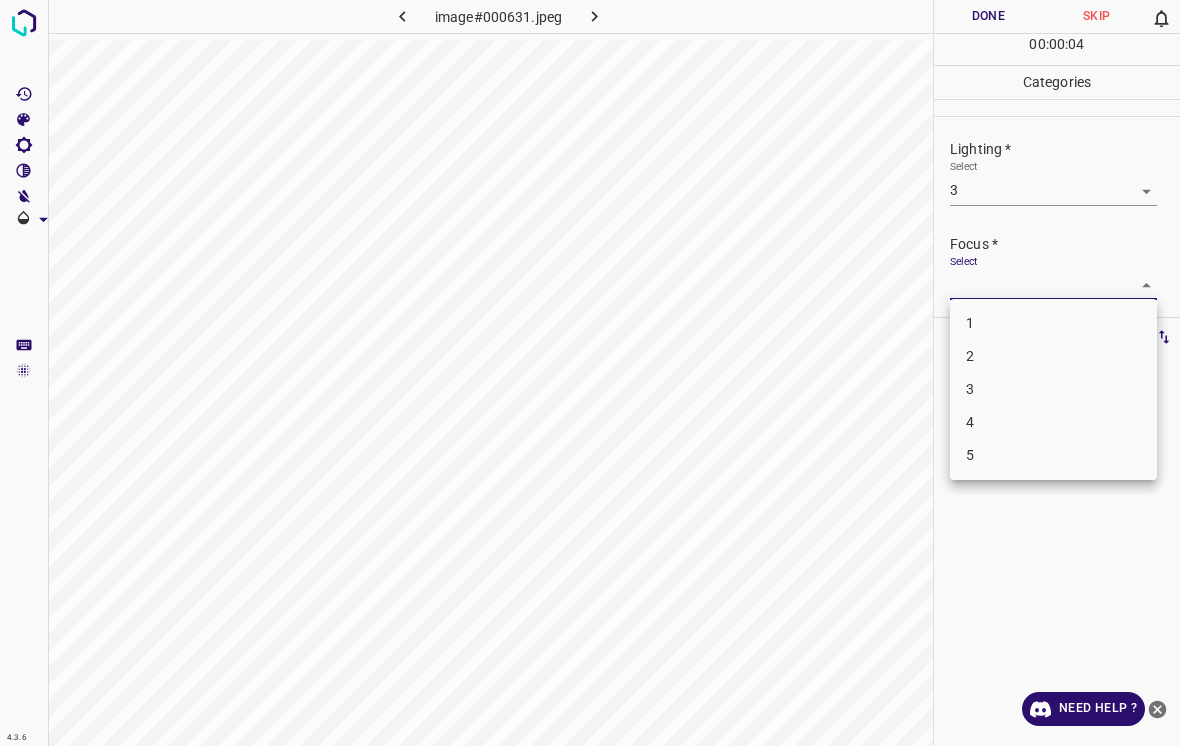 click on "3" at bounding box center (1053, 389) 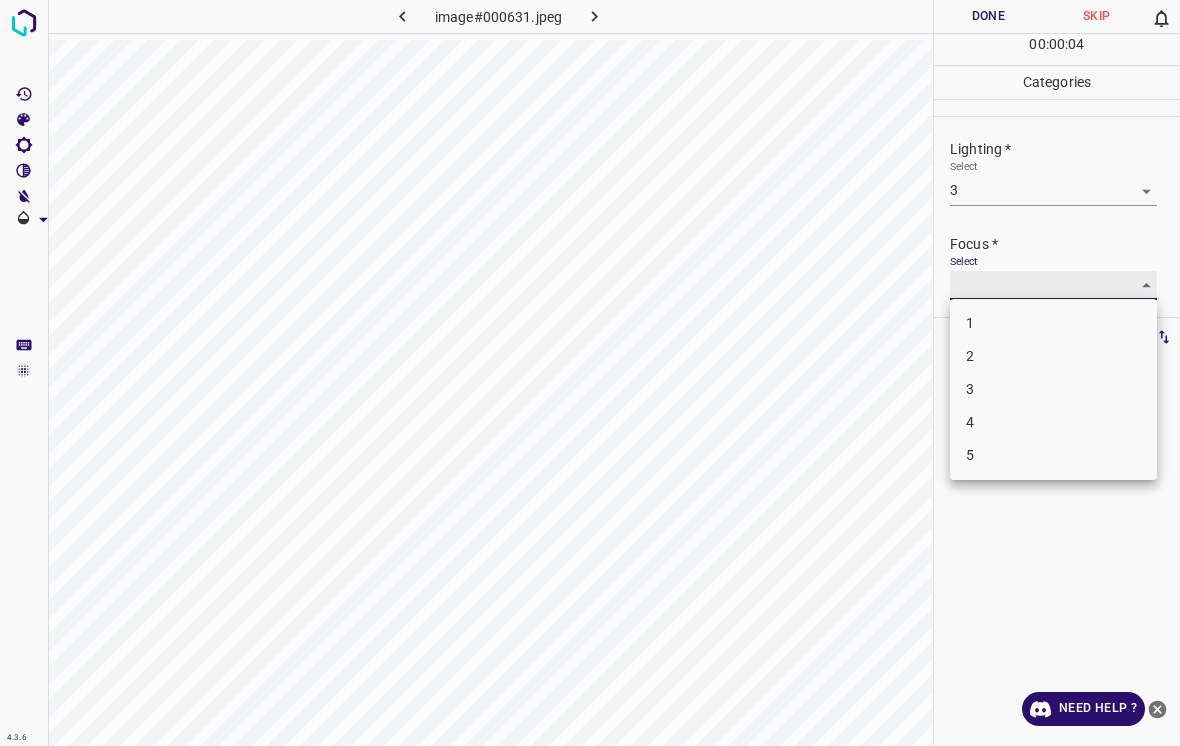 type on "3" 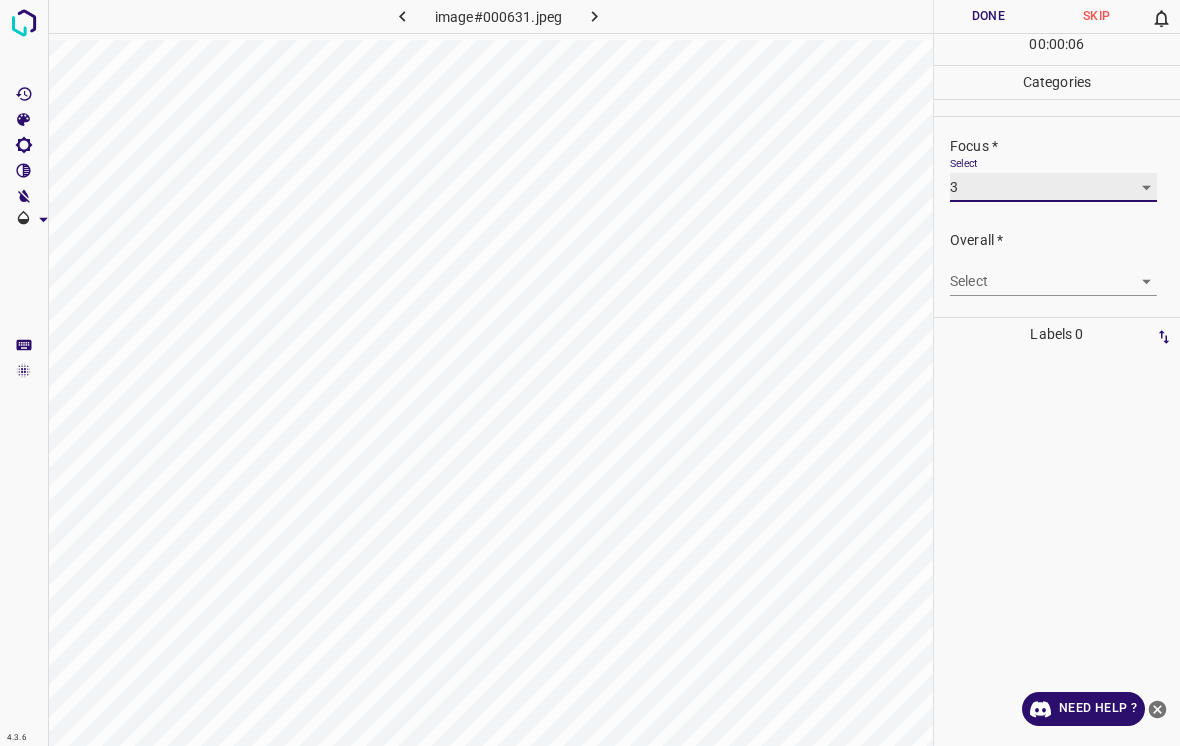 scroll, scrollTop: 98, scrollLeft: 0, axis: vertical 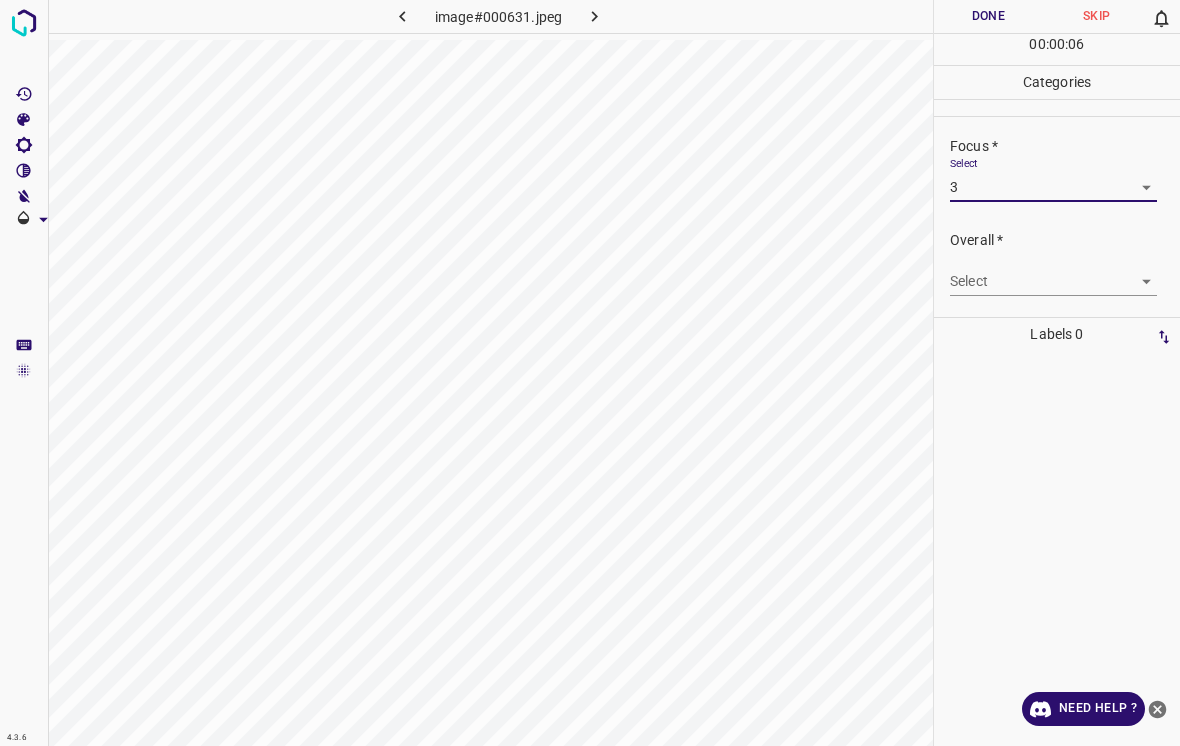 click on "4.3.6  image#000631.jpeg Done Skip 0 00   : 00   : 06   Categories Lighting *  Select 3 3 Focus *  Select 3 3 Overall *  Select ​ Labels   0 Categories 1 Lighting 2 Focus 3 Overall Tools Space Change between modes (Draw & Edit) I Auto labeling R Restore zoom M Zoom in N Zoom out Delete Delete selecte label Filters Z Restore filters X Saturation filter C Brightness filter V Contrast filter B Gray scale filter General O Download Need Help ? - Text - Hide - Delete" at bounding box center [590, 373] 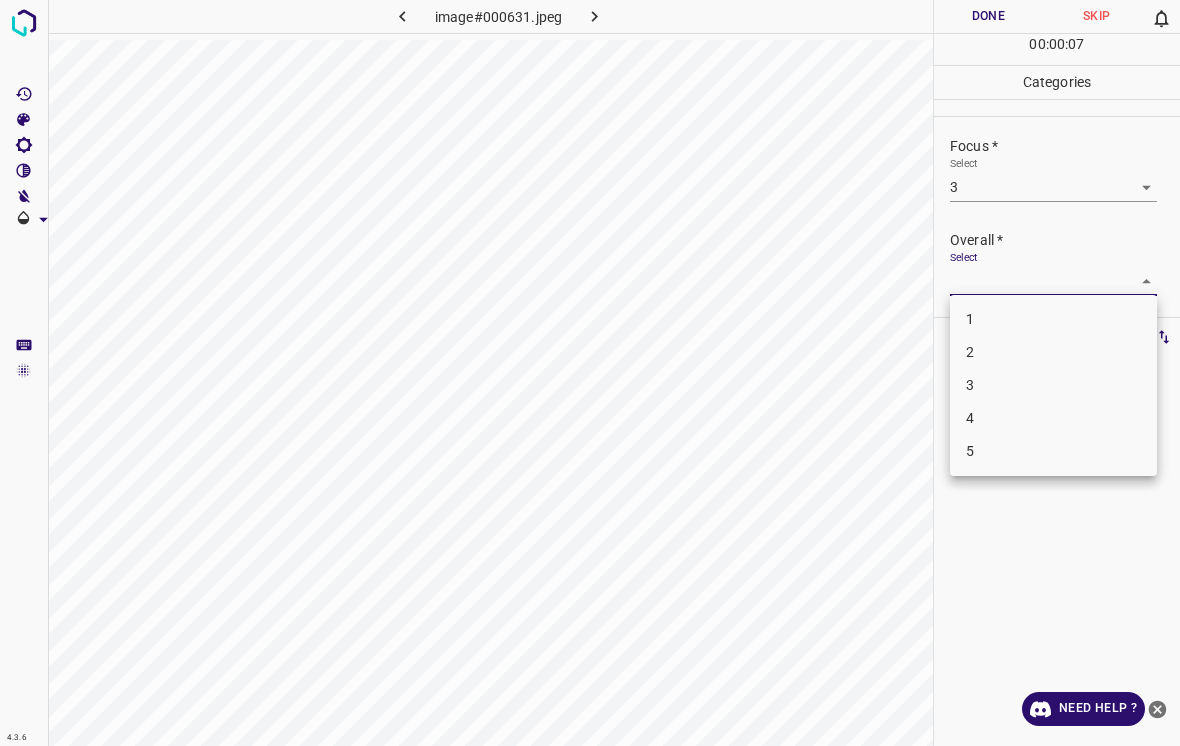 click on "3" at bounding box center [1053, 385] 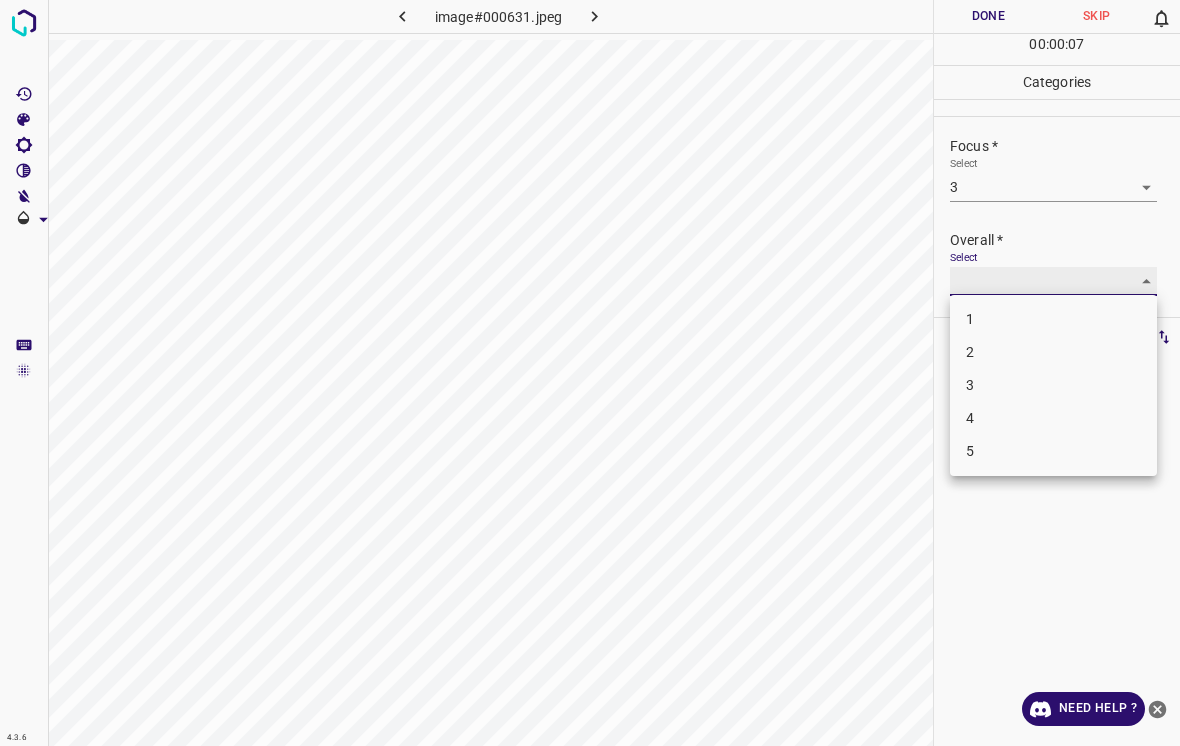 type on "3" 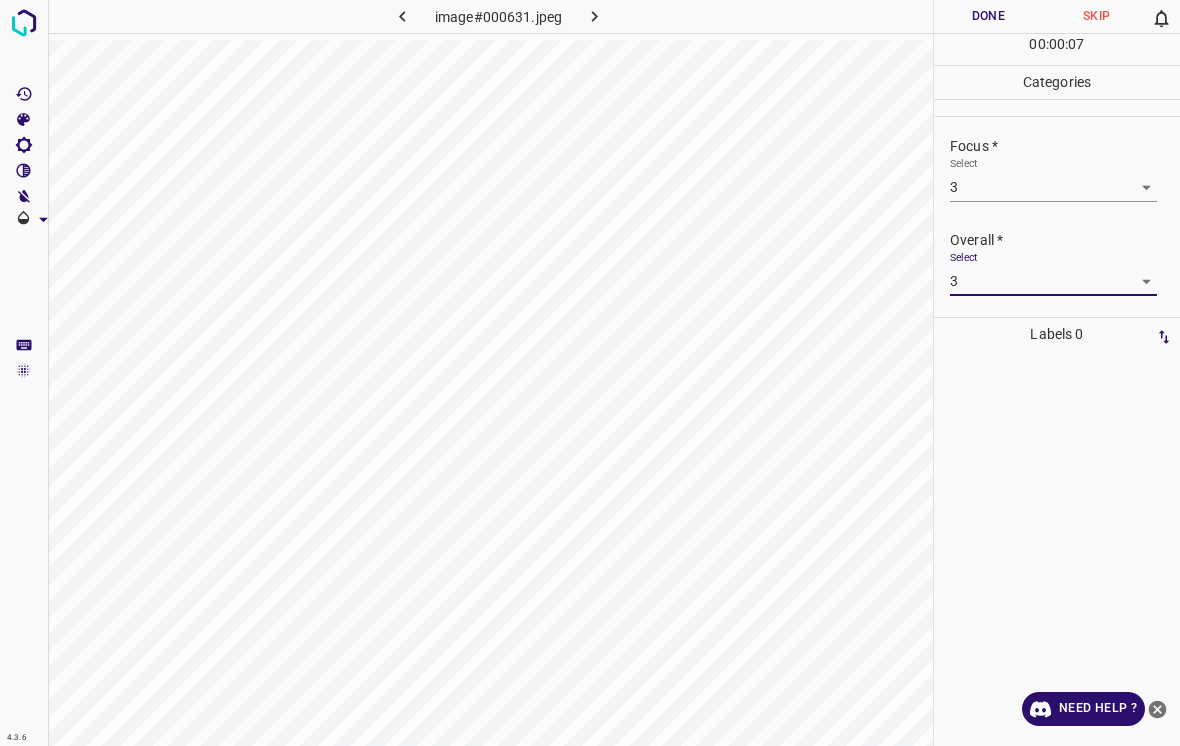 click on "Done" at bounding box center [988, 16] 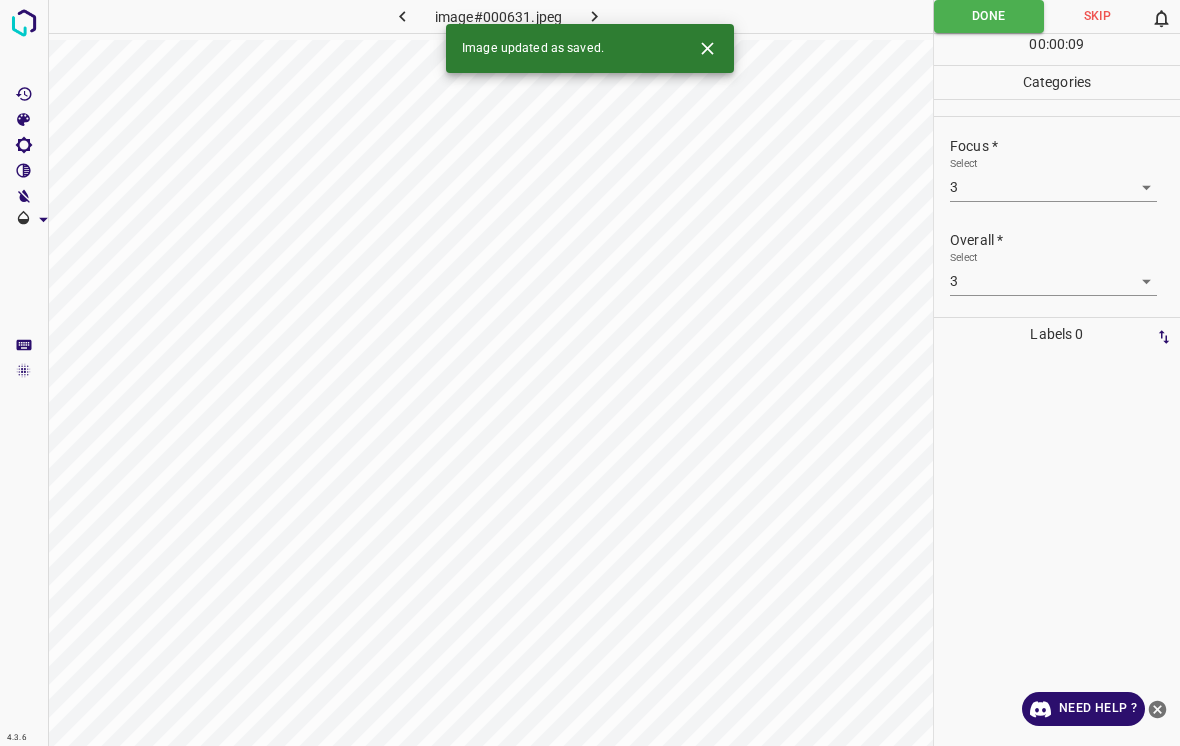 click 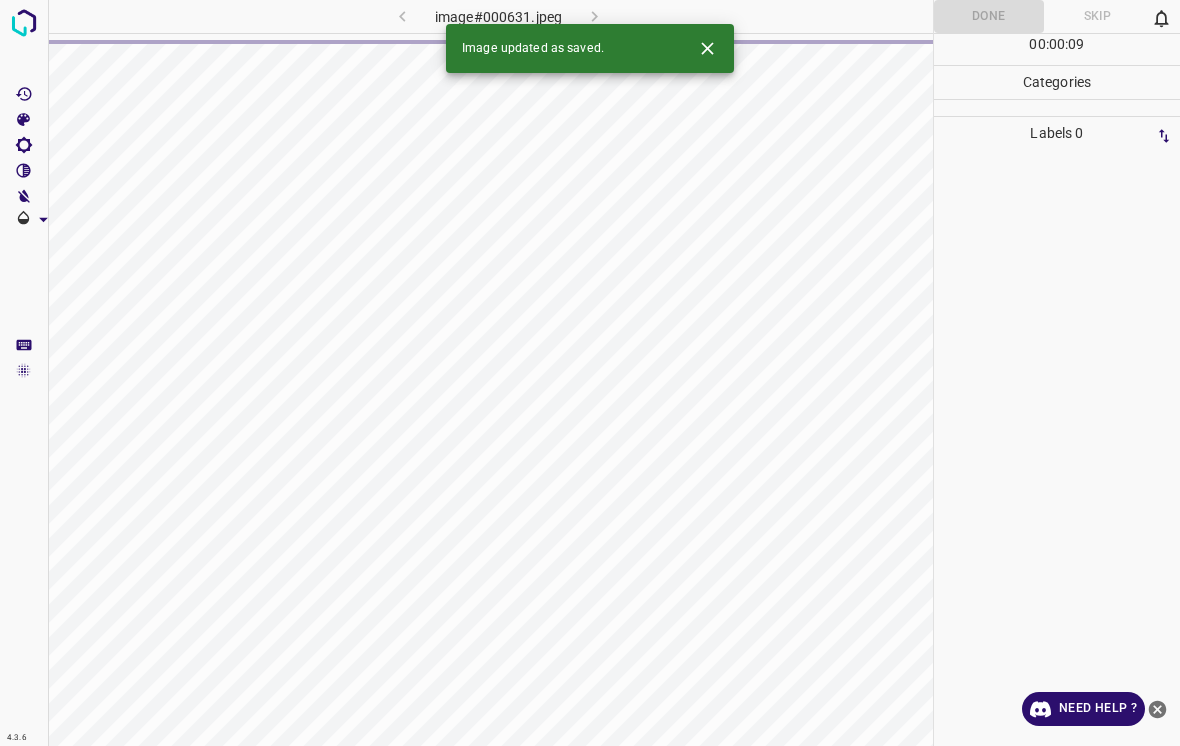 click 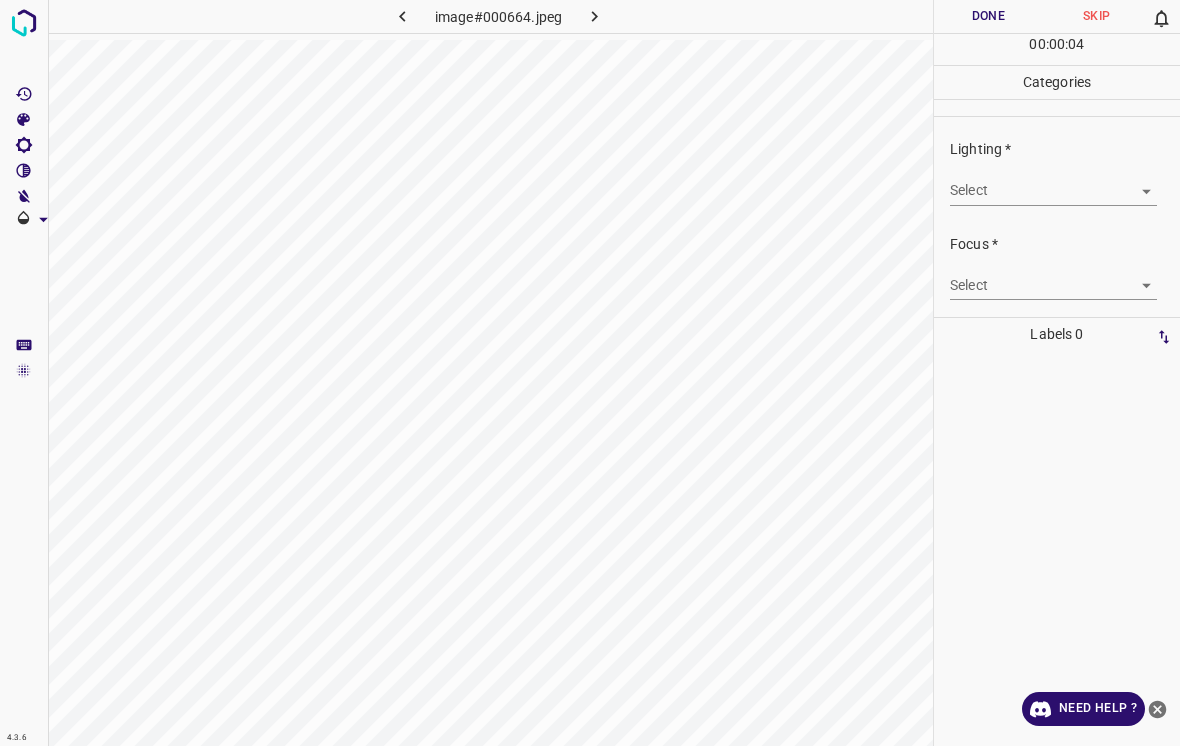 click on "4.3.6  image#000664.jpeg Done Skip 0 00   : 00   : 04   Categories Lighting *  Select ​ Focus *  Select ​ Overall *  Select ​ Labels   0 Categories 1 Lighting 2 Focus 3 Overall Tools Space Change between modes (Draw & Edit) I Auto labeling R Restore zoom M Zoom in N Zoom out Delete Delete selecte label Filters Z Restore filters X Saturation filter C Brightness filter V Contrast filter B Gray scale filter General O Download Need Help ? - Text - Hide - Delete" at bounding box center (590, 373) 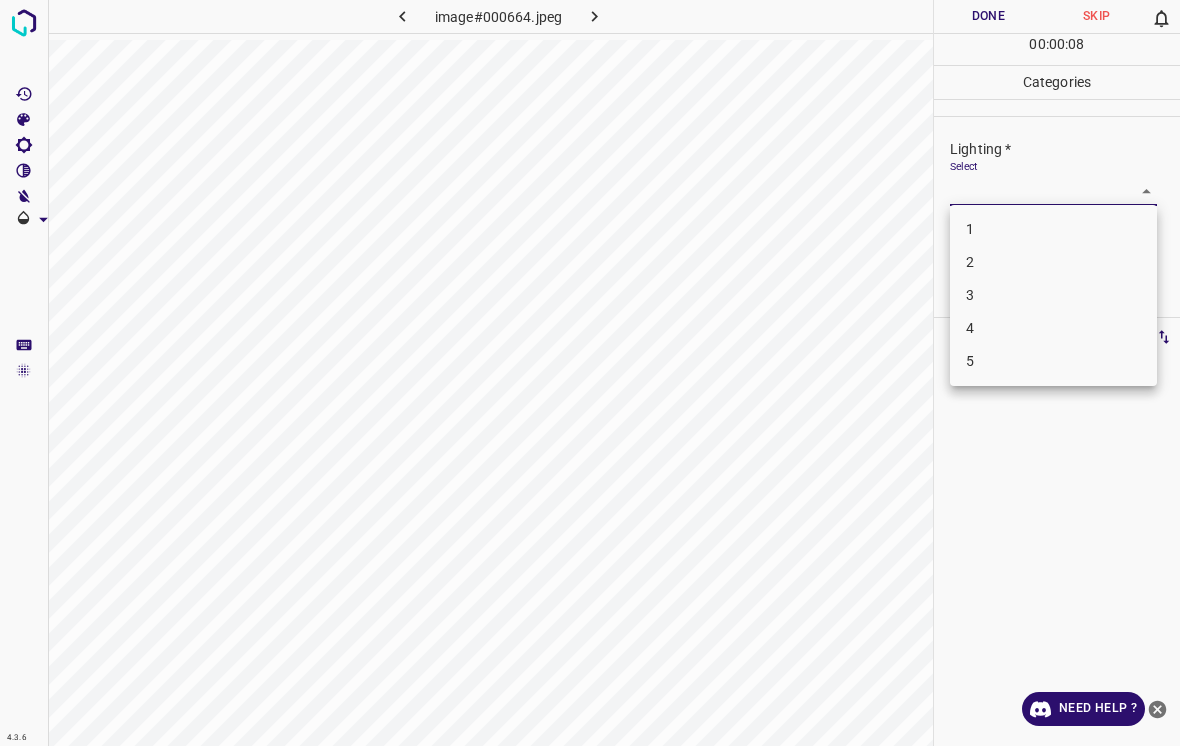 click on "4" at bounding box center (1053, 328) 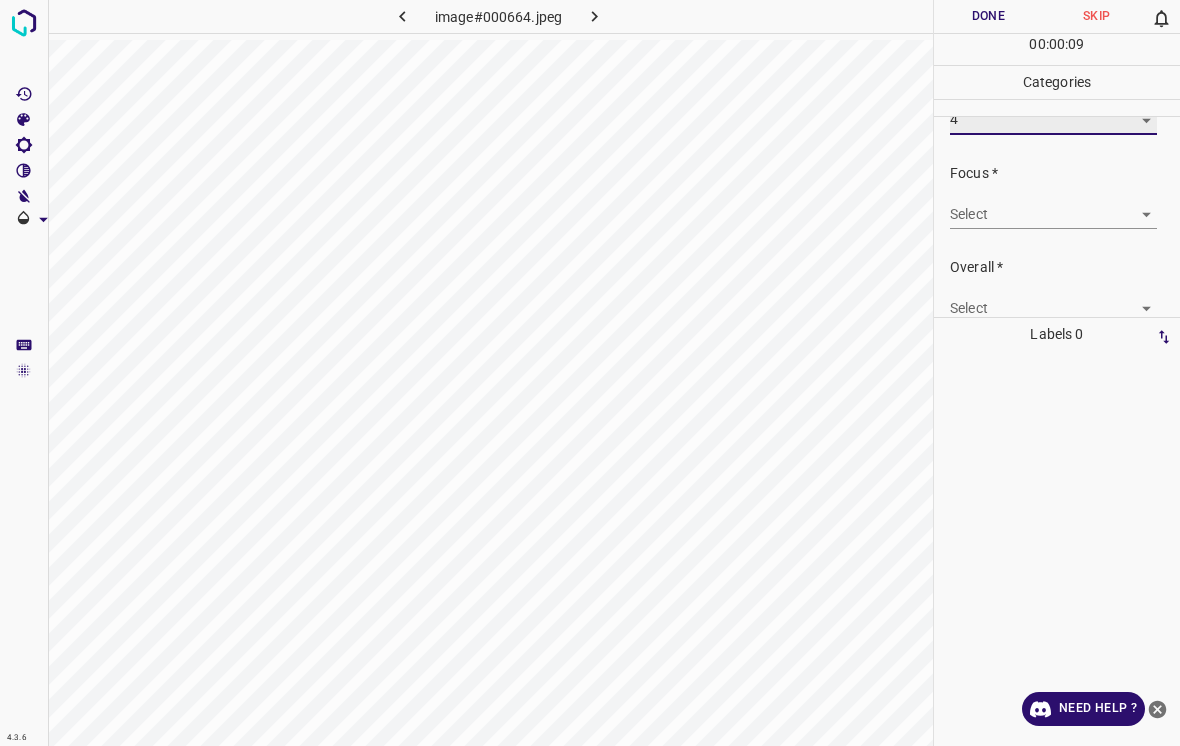scroll, scrollTop: 72, scrollLeft: 0, axis: vertical 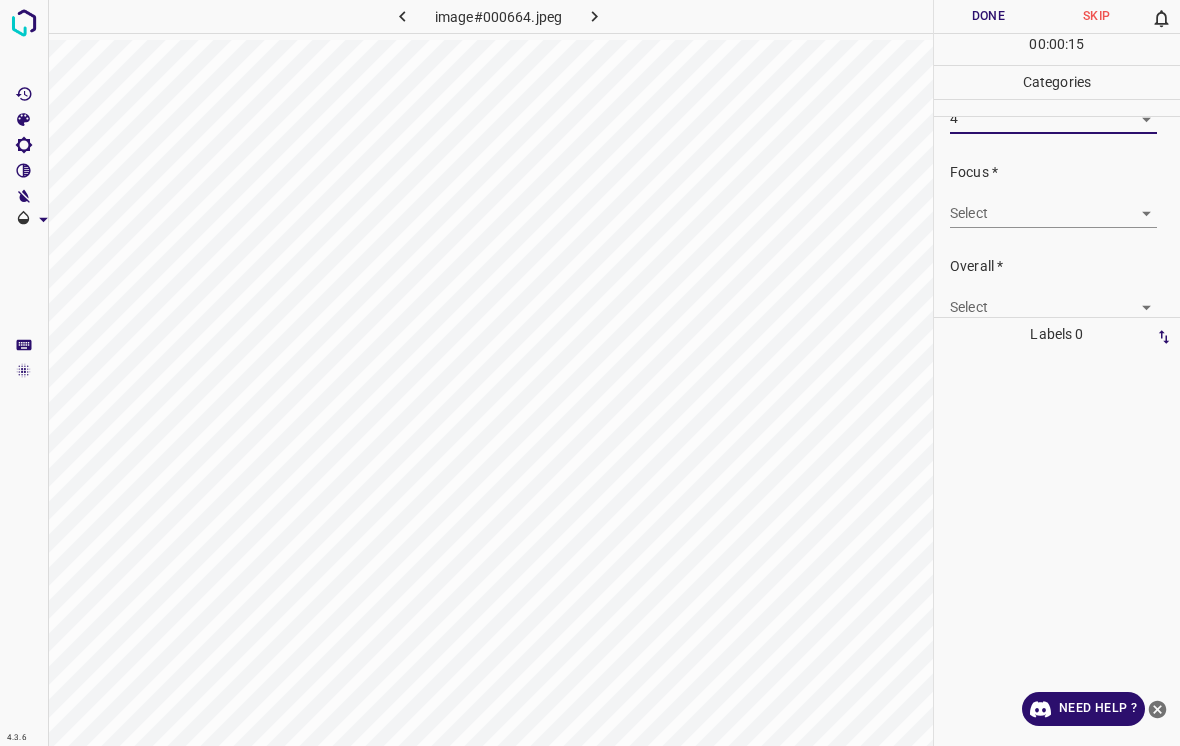 click on "4.3.6  image#000664.jpeg Done Skip 0 00   : 00   : 15   Categories Lighting *  Select 4 4 Focus *  Select ​ Overall *  Select ​ Labels   0 Categories 1 Lighting 2 Focus 3 Overall Tools Space Change between modes (Draw & Edit) I Auto labeling R Restore zoom M Zoom in N Zoom out Delete Delete selecte label Filters Z Restore filters X Saturation filter C Brightness filter V Contrast filter B Gray scale filter General O Download Need Help ? - Text - Hide - Delete" at bounding box center [590, 373] 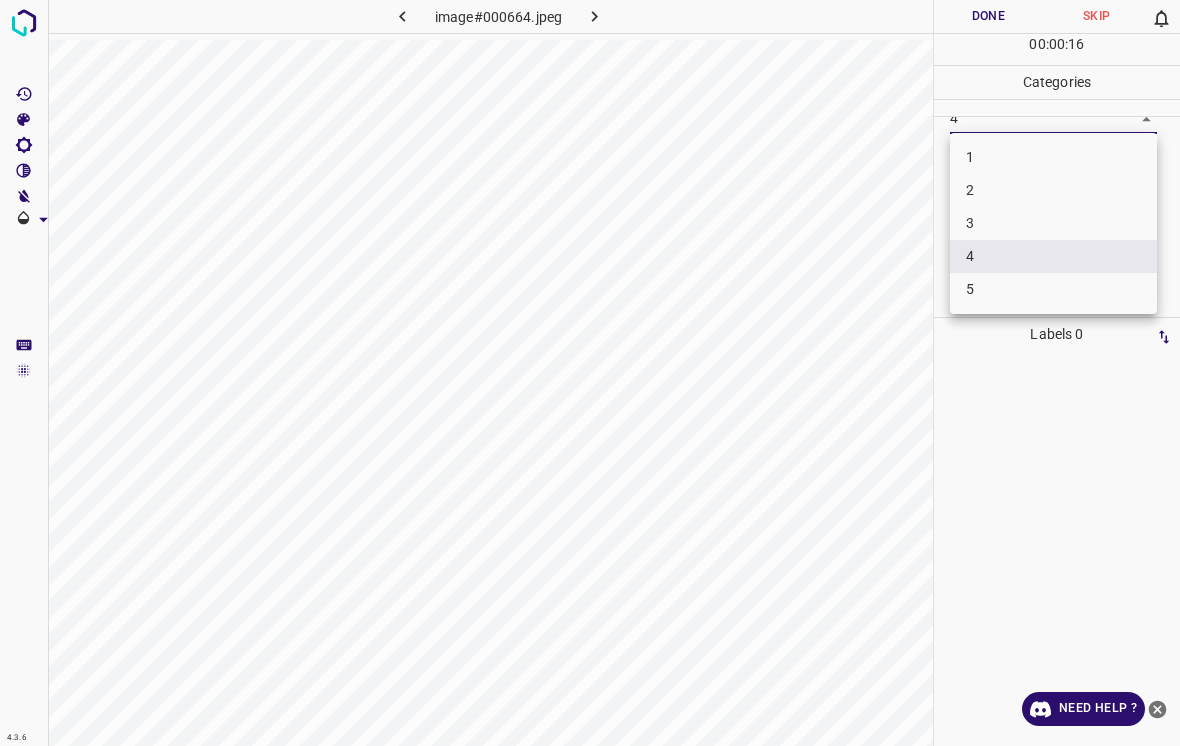 click on "3" at bounding box center (1053, 223) 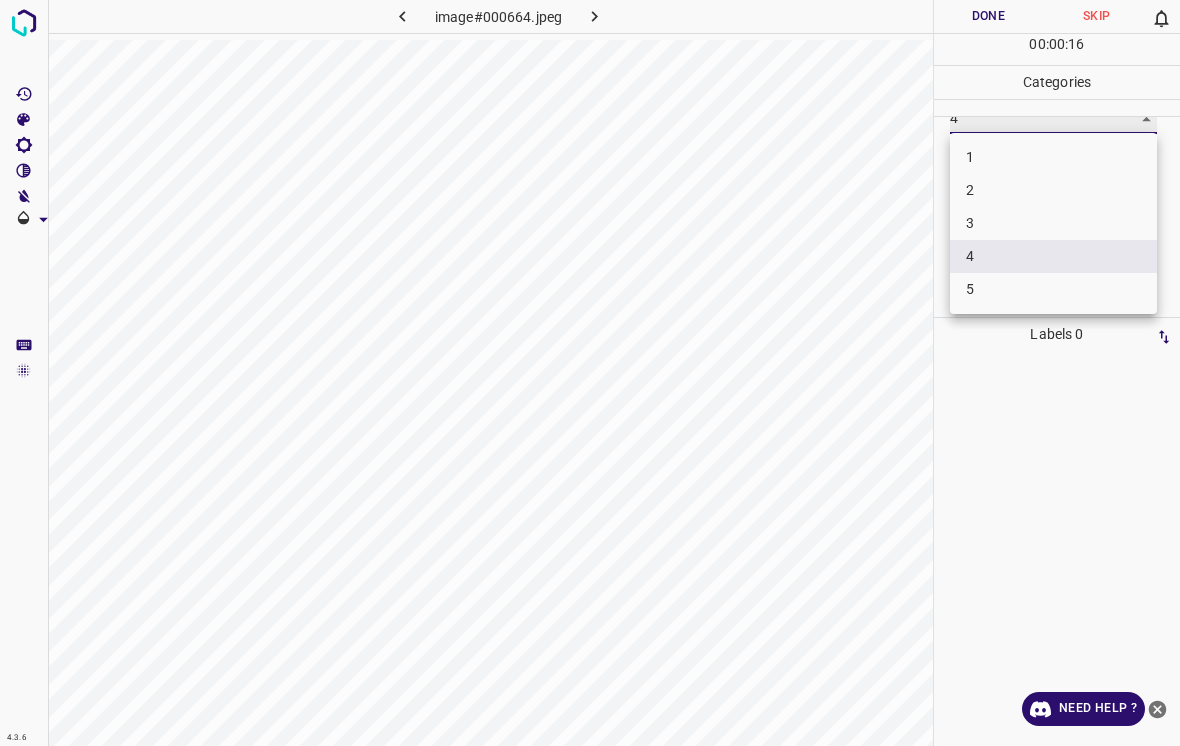 type on "3" 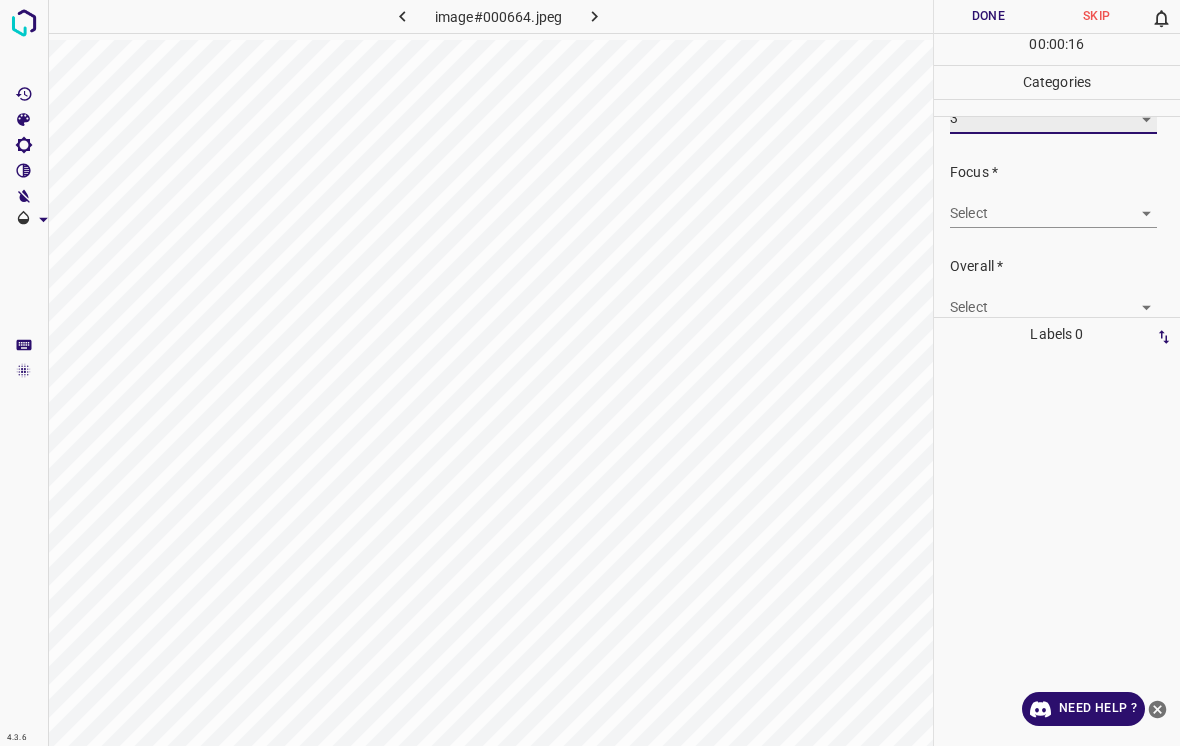 scroll, scrollTop: 59, scrollLeft: 0, axis: vertical 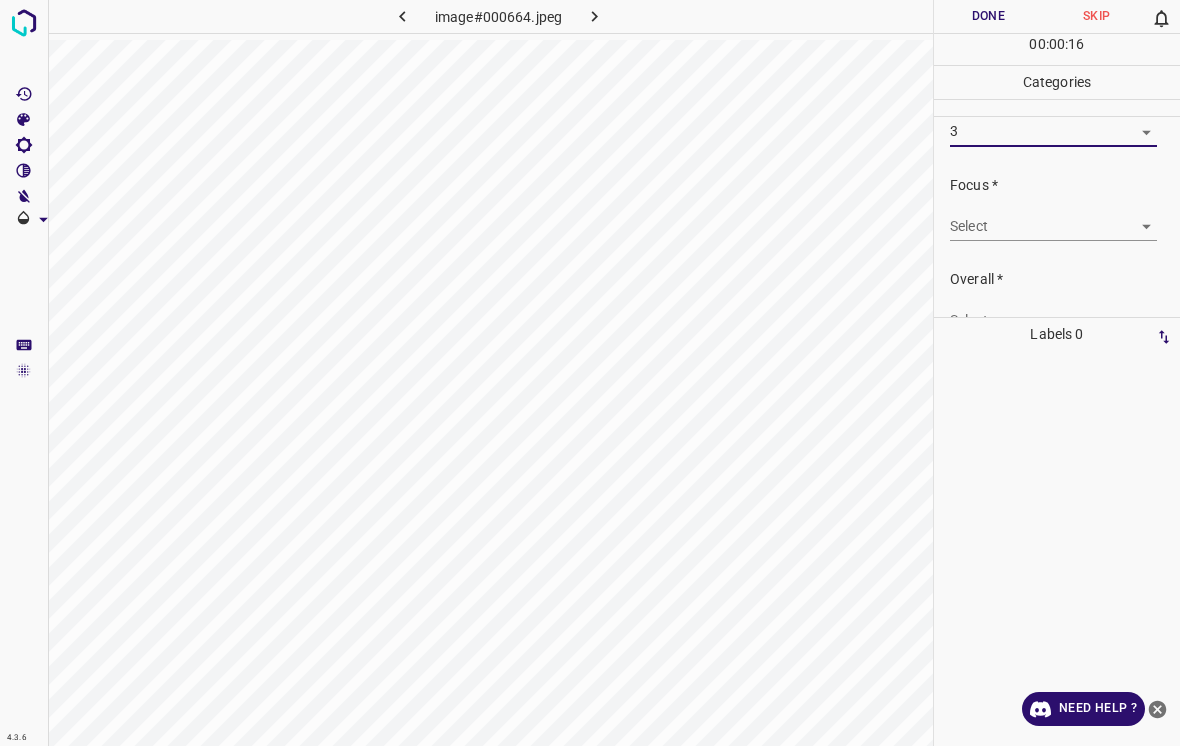 click on "4.3.6  image#000664.jpeg Done Skip 0 00   : 00   : 16   Categories Lighting *  Select 3 3 Focus *  Select ​ Overall *  Select ​ Labels   0 Categories 1 Lighting 2 Focus 3 Overall Tools Space Change between modes (Draw & Edit) I Auto labeling R Restore zoom M Zoom in N Zoom out Delete Delete selecte label Filters Z Restore filters X Saturation filter C Brightness filter V Contrast filter B Gray scale filter General O Download Need Help ? - Text - Hide - Delete" at bounding box center [590, 373] 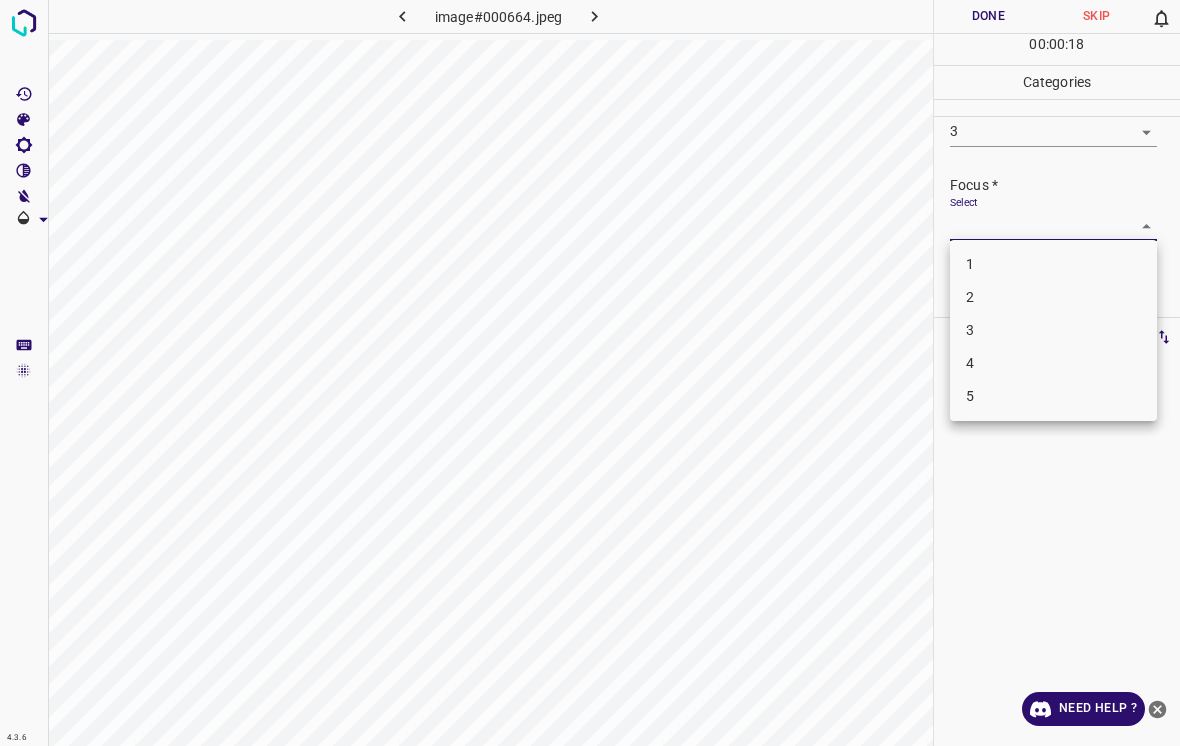 click on "4" at bounding box center [1053, 363] 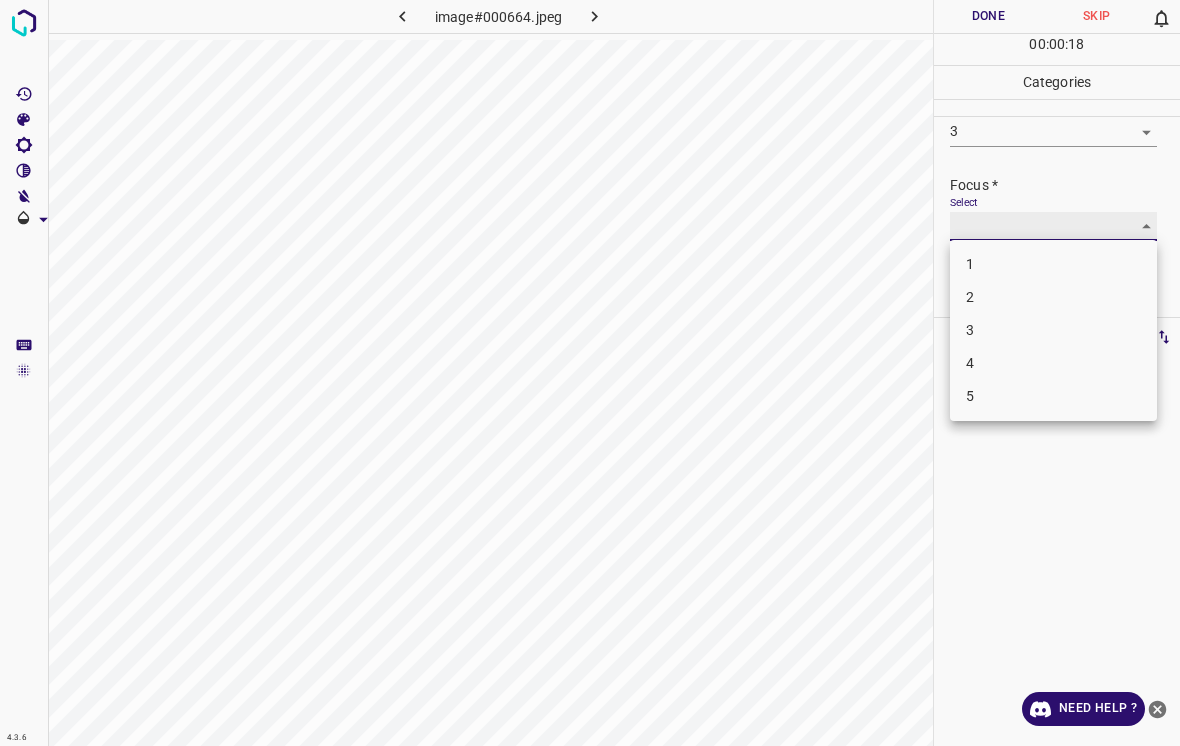 type on "4" 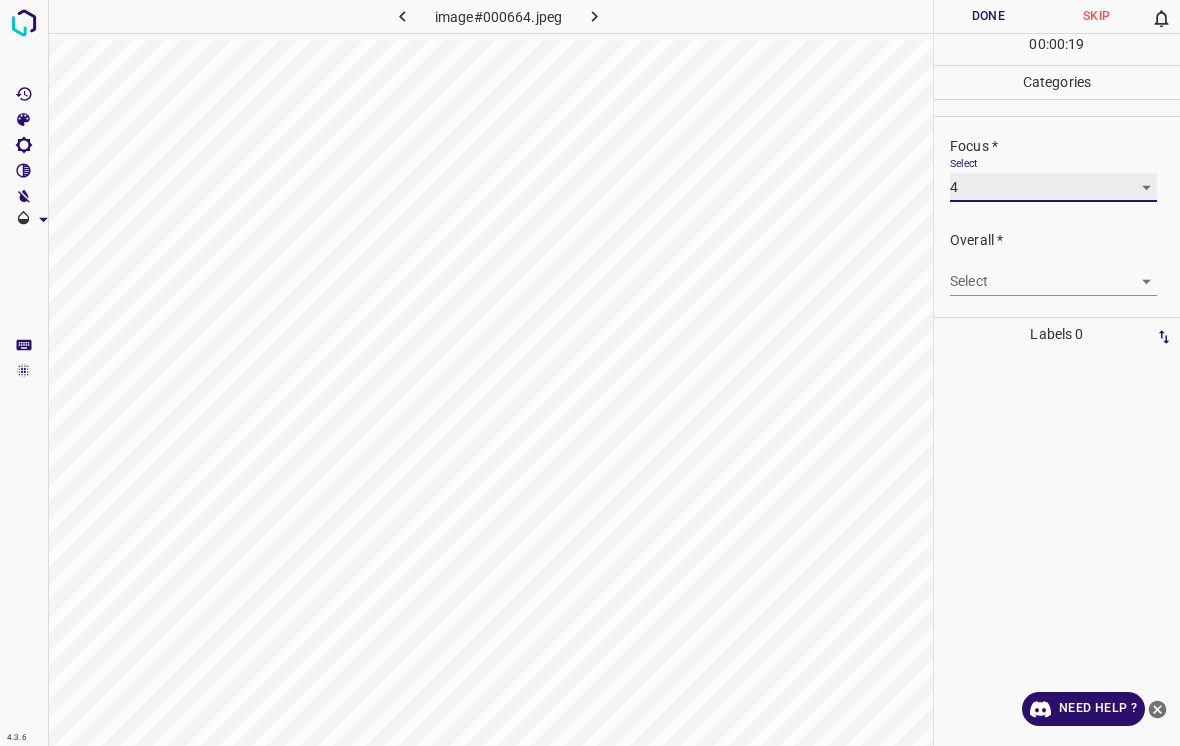 scroll, scrollTop: 98, scrollLeft: 0, axis: vertical 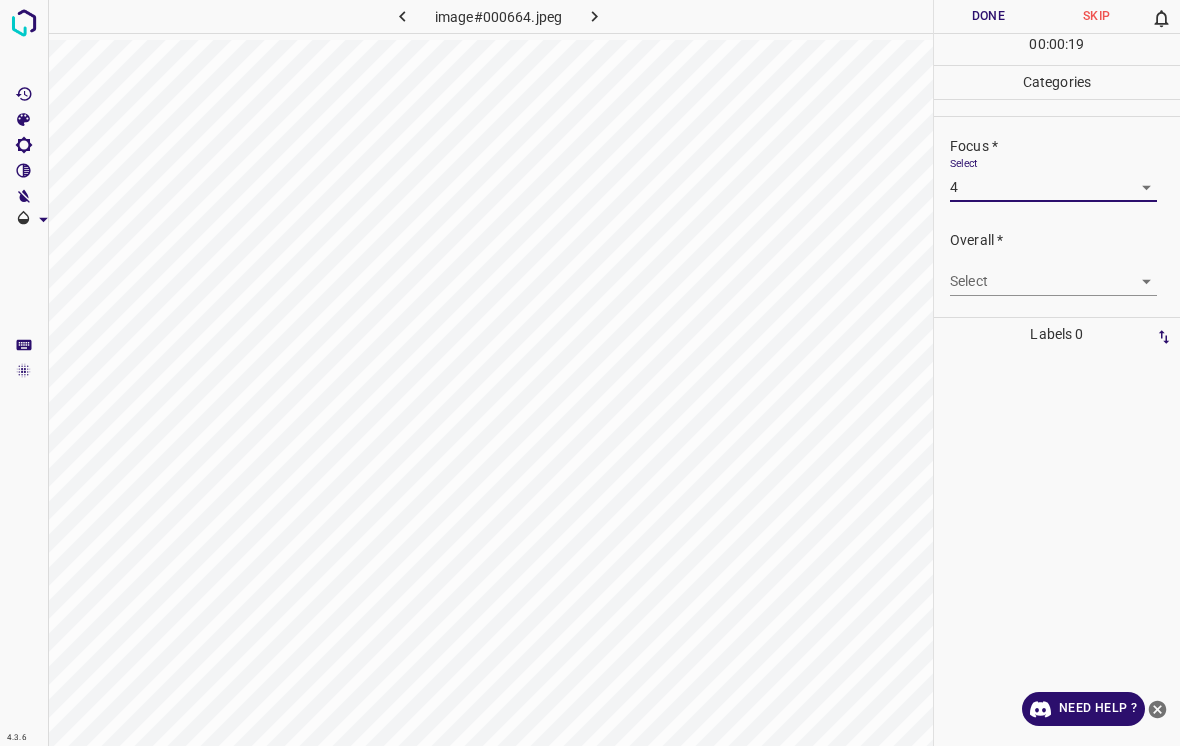 click on "4.3.6  image#000664.jpeg Done Skip 0 00   : 00   : 19   Categories Lighting *  Select 3 3 Focus *  Select 4 4 Overall *  Select ​ Labels   0 Categories 1 Lighting 2 Focus 3 Overall Tools Space Change between modes (Draw & Edit) I Auto labeling R Restore zoom M Zoom in N Zoom out Delete Delete selecte label Filters Z Restore filters X Saturation filter C Brightness filter V Contrast filter B Gray scale filter General O Download Need Help ? - Text - Hide - Delete" at bounding box center (590, 373) 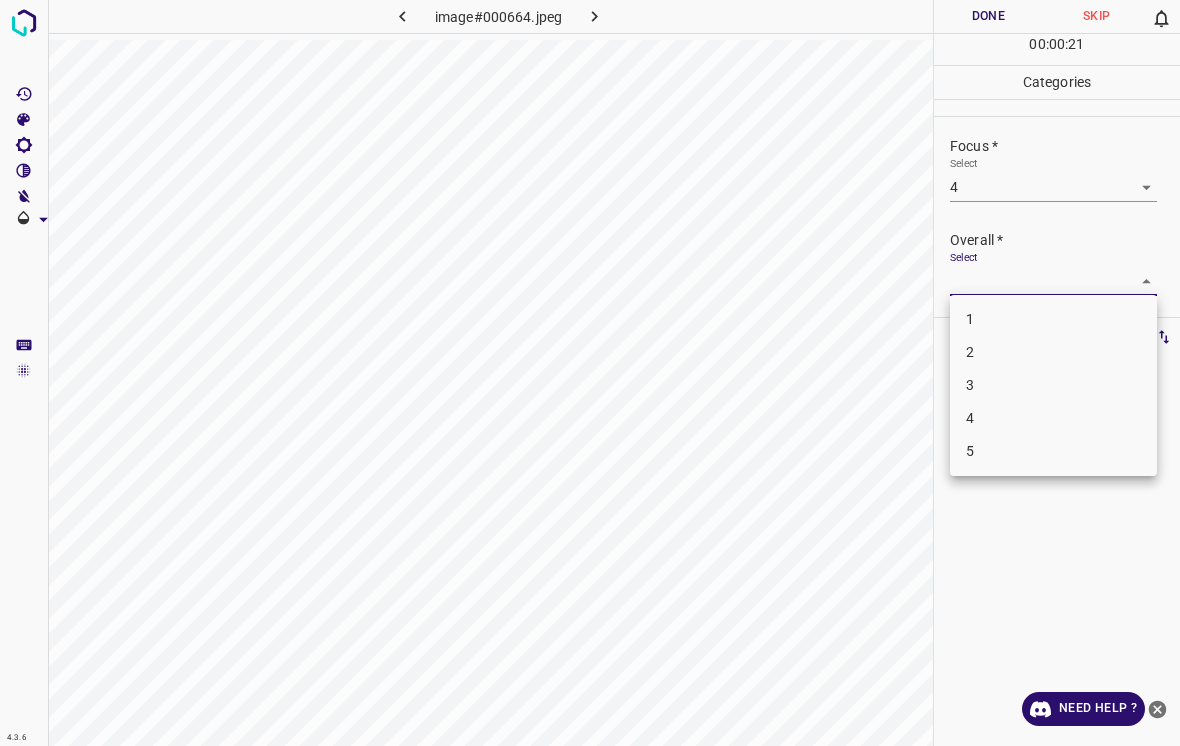 click on "3" at bounding box center (1053, 385) 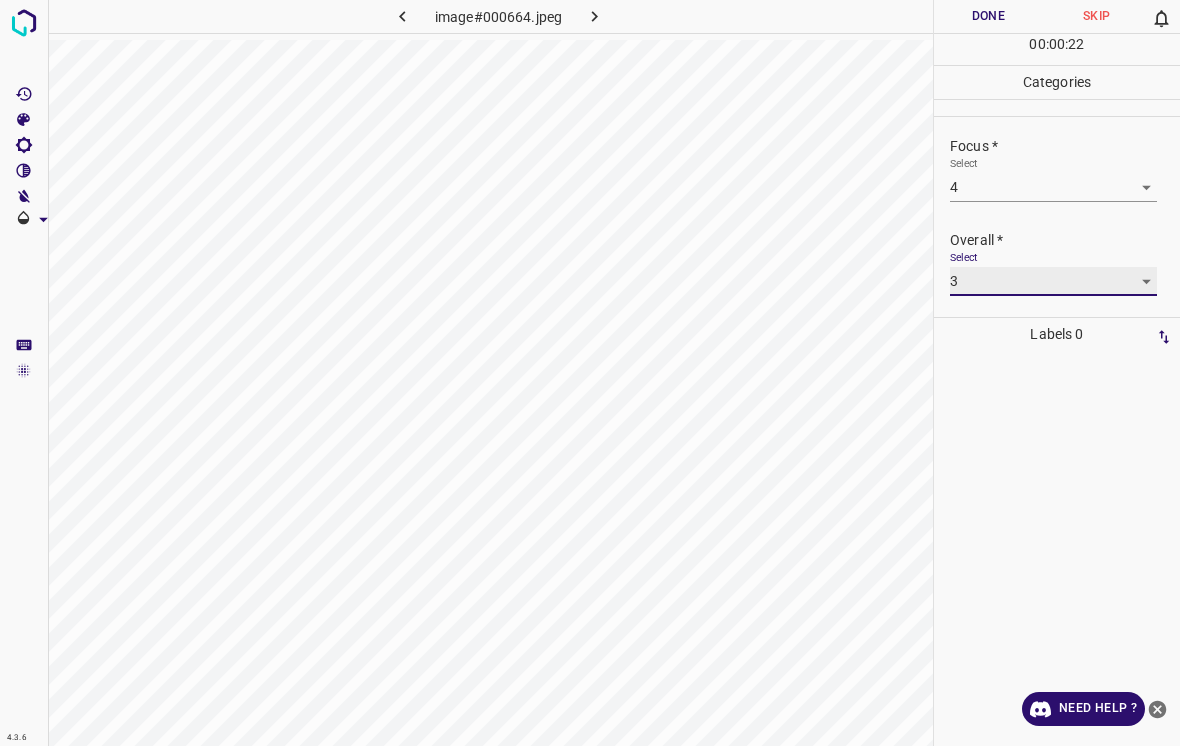 type on "3" 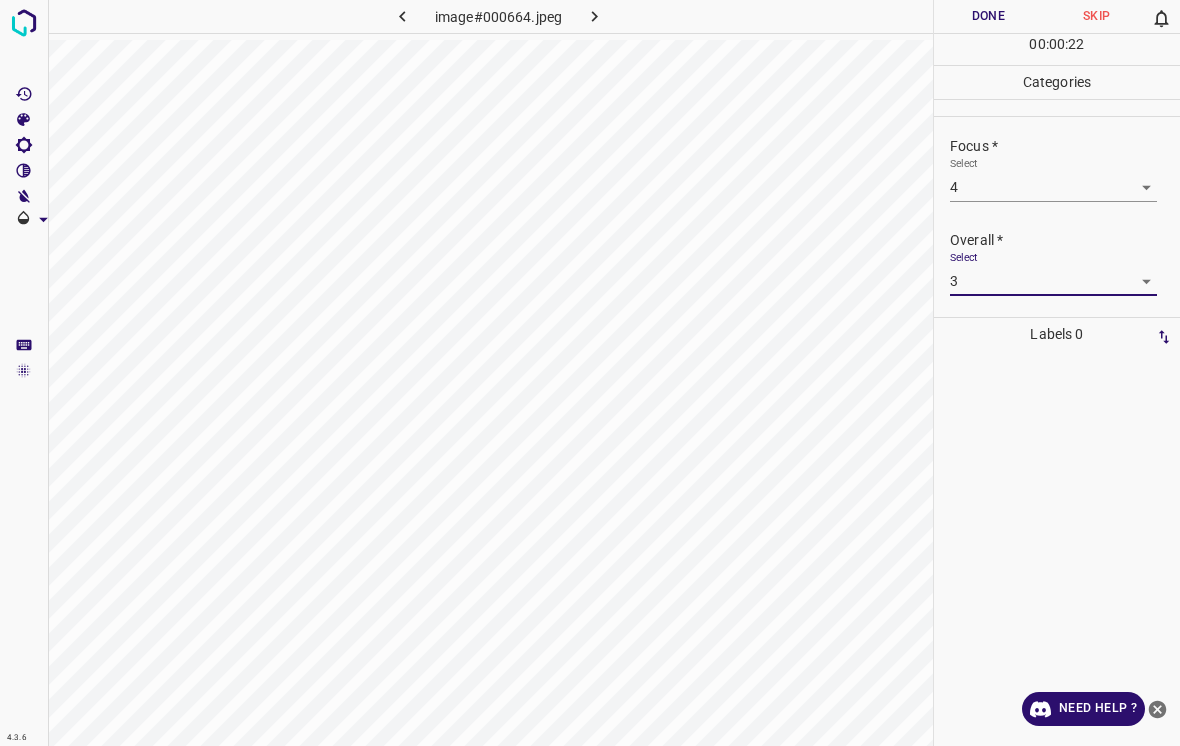 click on "4.3.6  image#000664.jpeg Done Skip 0 00   : 00   : 22   Categories Lighting *  Select 3 3 Focus *  Select 4 4 Overall *  Select 3 3 Labels   0 Categories 1 Lighting 2 Focus 3 Overall Tools Space Change between modes (Draw & Edit) I Auto labeling R Restore zoom M Zoom in N Zoom out Delete Delete selecte label Filters Z Restore filters X Saturation filter C Brightness filter V Contrast filter B Gray scale filter General O Download Need Help ? - Text - Hide - Delete" at bounding box center (590, 373) 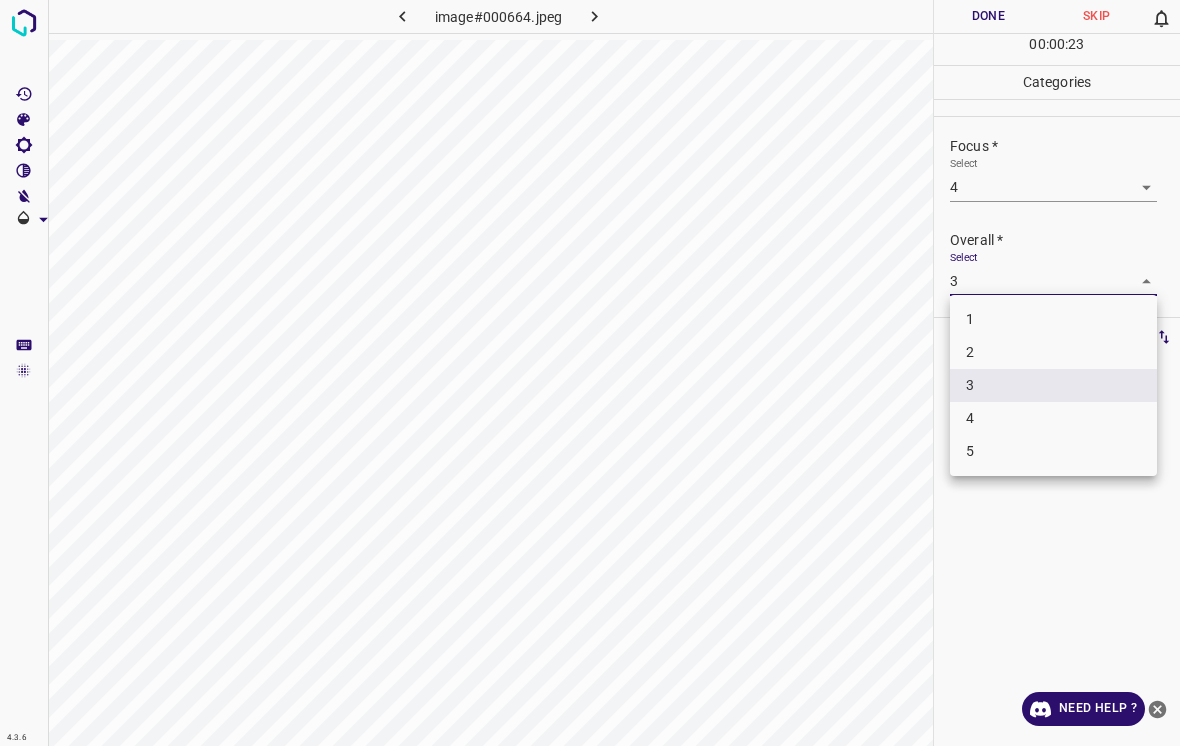 click on "3" at bounding box center [1053, 385] 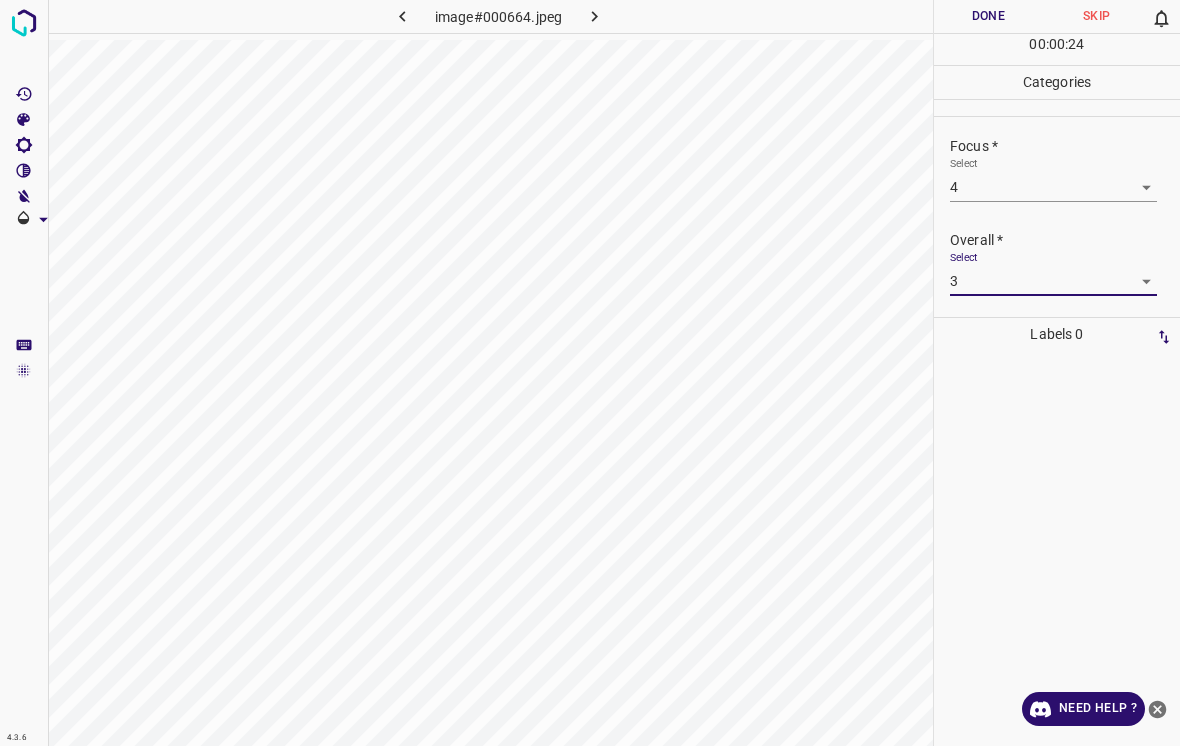 click on "Done" at bounding box center [988, 16] 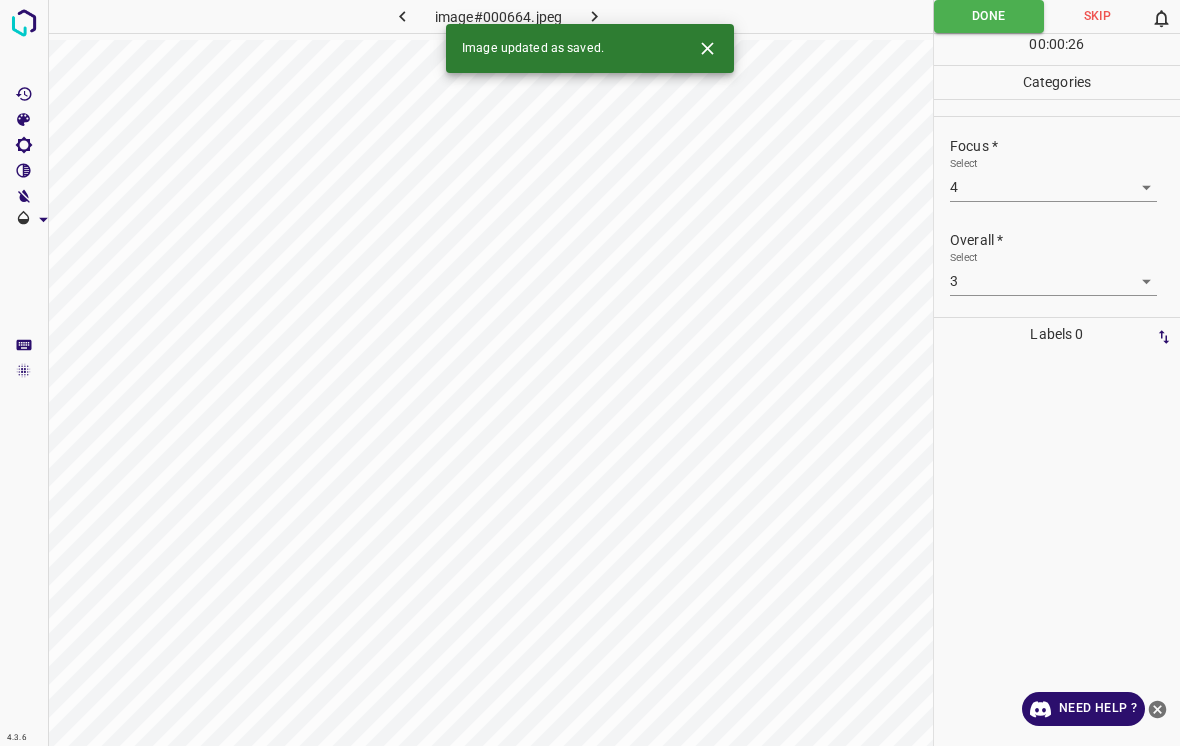 click at bounding box center [707, 48] 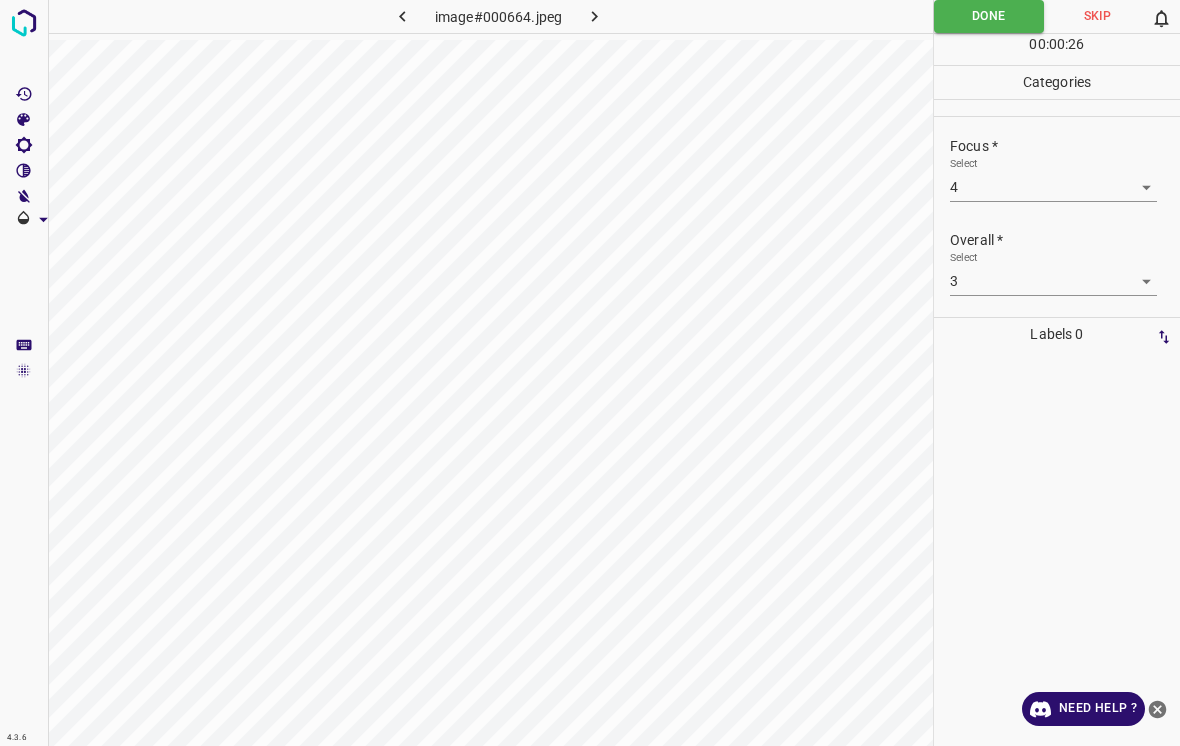 click 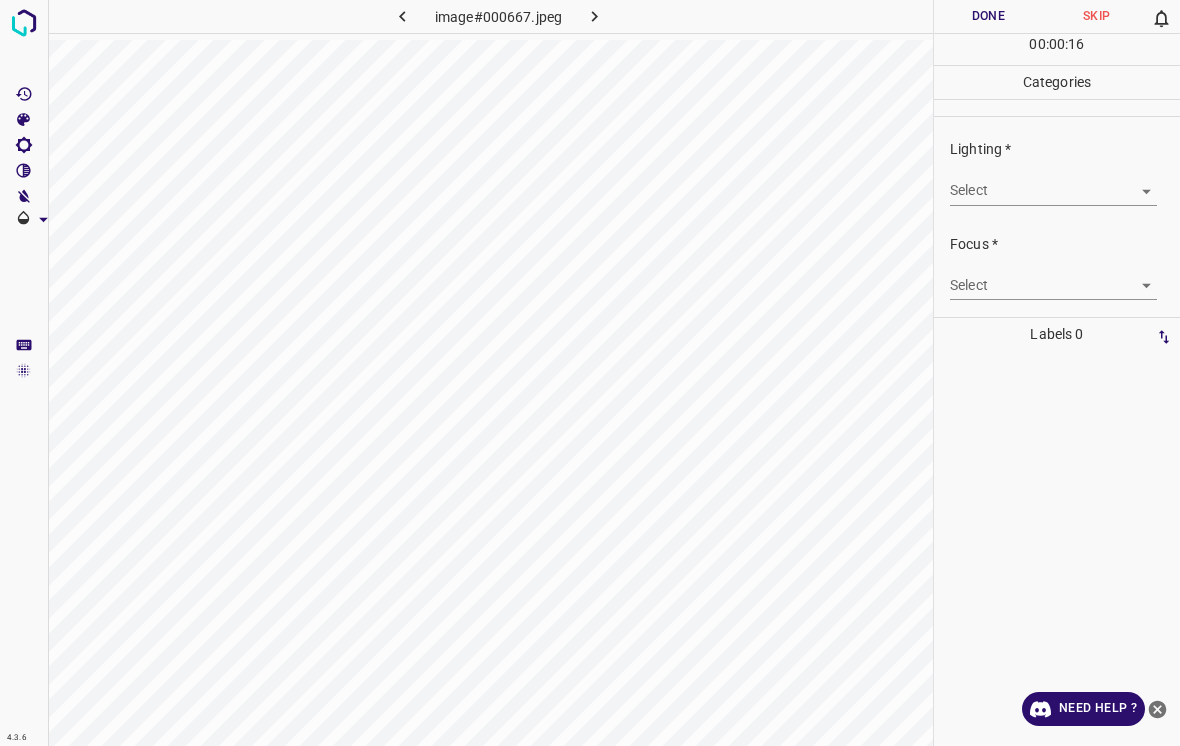 click on "4.3.6  image#000667.jpeg Done Skip 0 00   : 00   : 16   Categories Lighting *  Select ​ Focus *  Select ​ Overall *  Select ​ Labels   0 Categories 1 Lighting 2 Focus 3 Overall Tools Space Change between modes (Draw & Edit) I Auto labeling R Restore zoom M Zoom in N Zoom out Delete Delete selecte label Filters Z Restore filters X Saturation filter C Brightness filter V Contrast filter B Gray scale filter General O Download Need Help ? - Text - Hide - Delete" at bounding box center [590, 373] 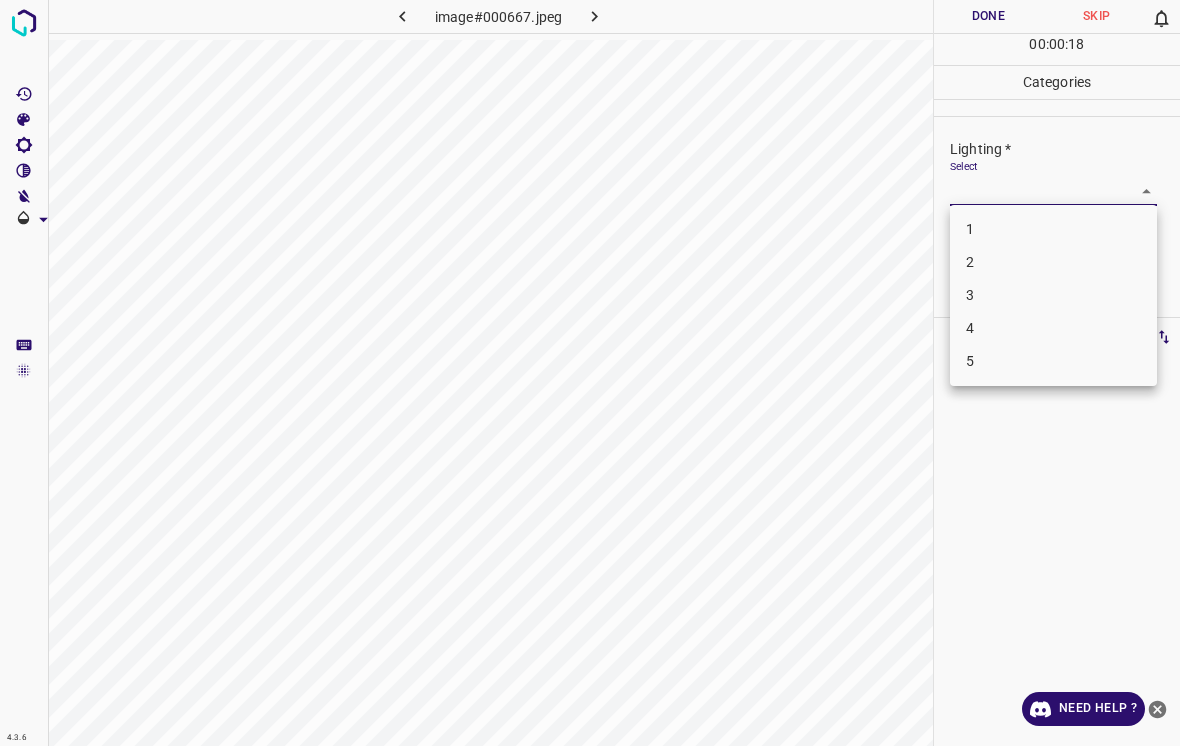 click on "4" at bounding box center [1053, 328] 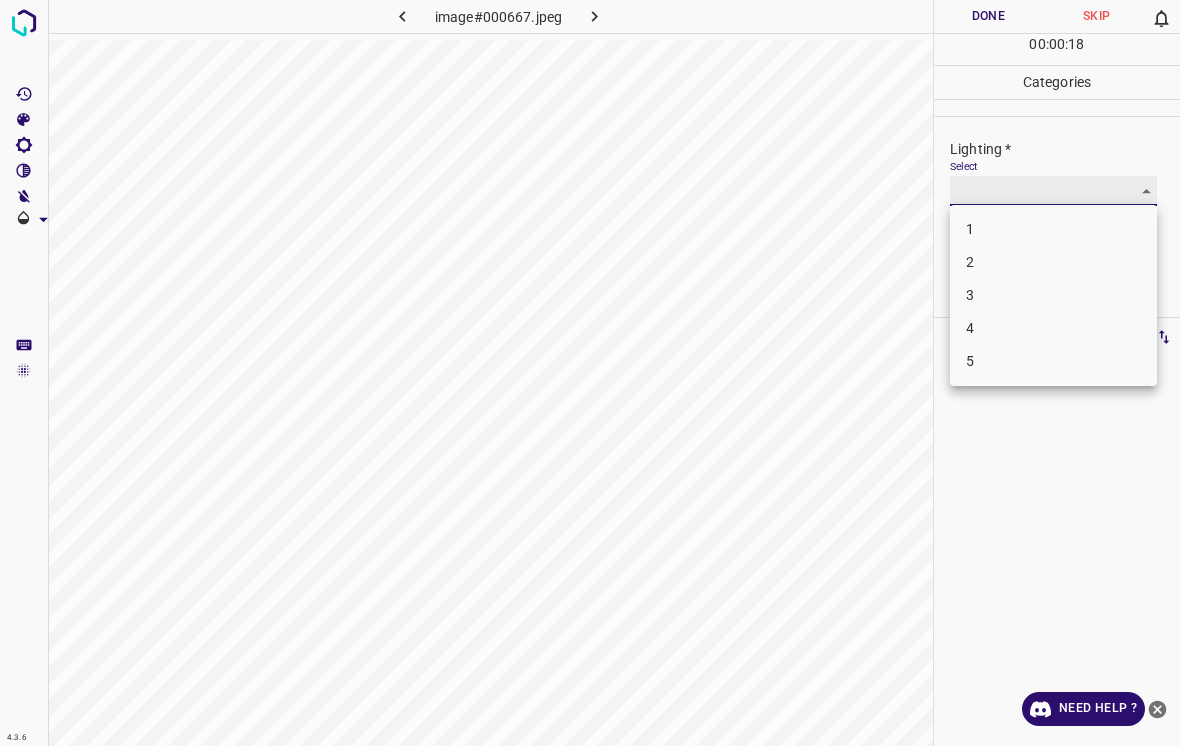 type on "4" 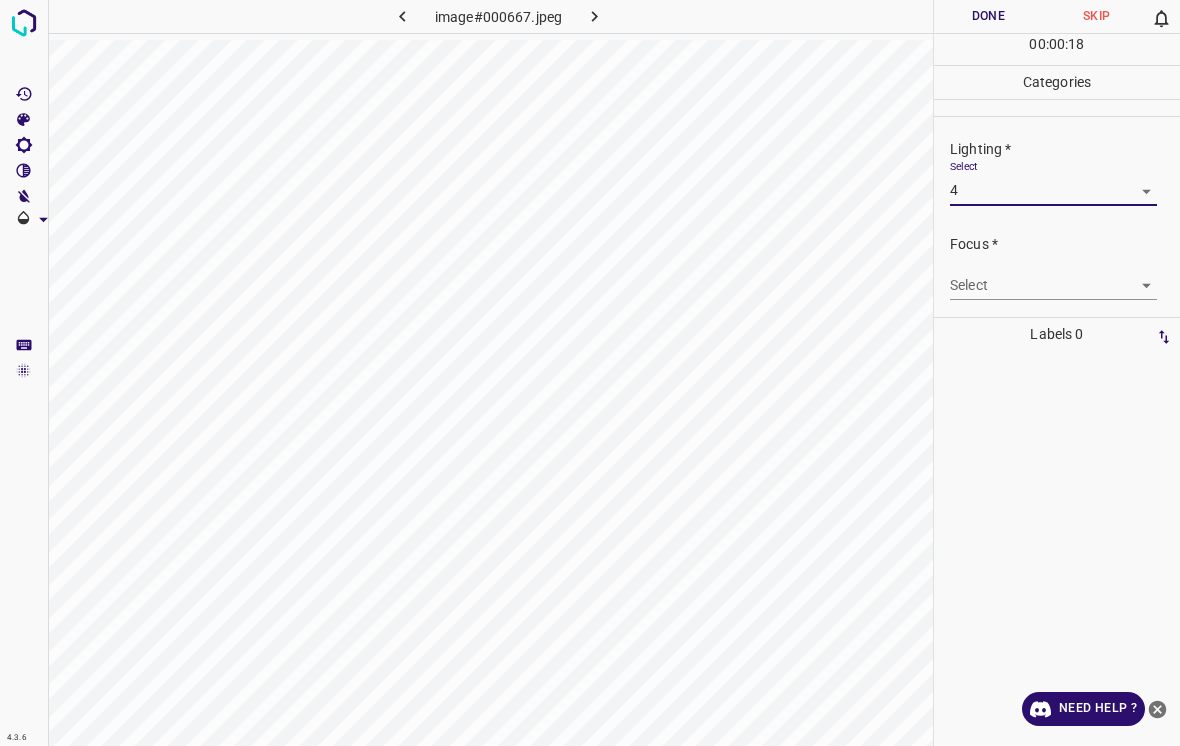 click on "4.3.6  image#000667.jpeg Done Skip 0 00   : 00   : 18   Categories Lighting *  Select 4 4 Focus *  Select ​ Overall *  Select ​ Labels   0 Categories 1 Lighting 2 Focus 3 Overall Tools Space Change between modes (Draw & Edit) I Auto labeling R Restore zoom M Zoom in N Zoom out Delete Delete selecte label Filters Z Restore filters X Saturation filter C Brightness filter V Contrast filter B Gray scale filter General O Download Need Help ? - Text - Hide - Delete" at bounding box center (590, 373) 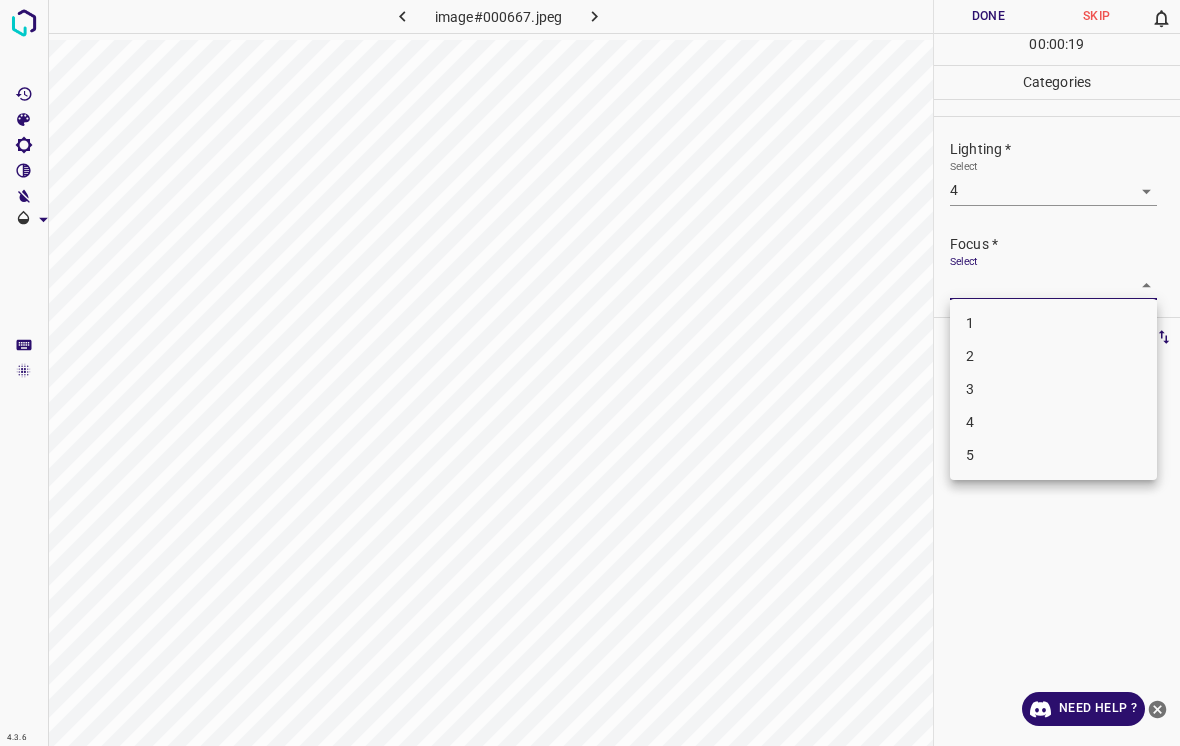 click on "4" at bounding box center [1053, 422] 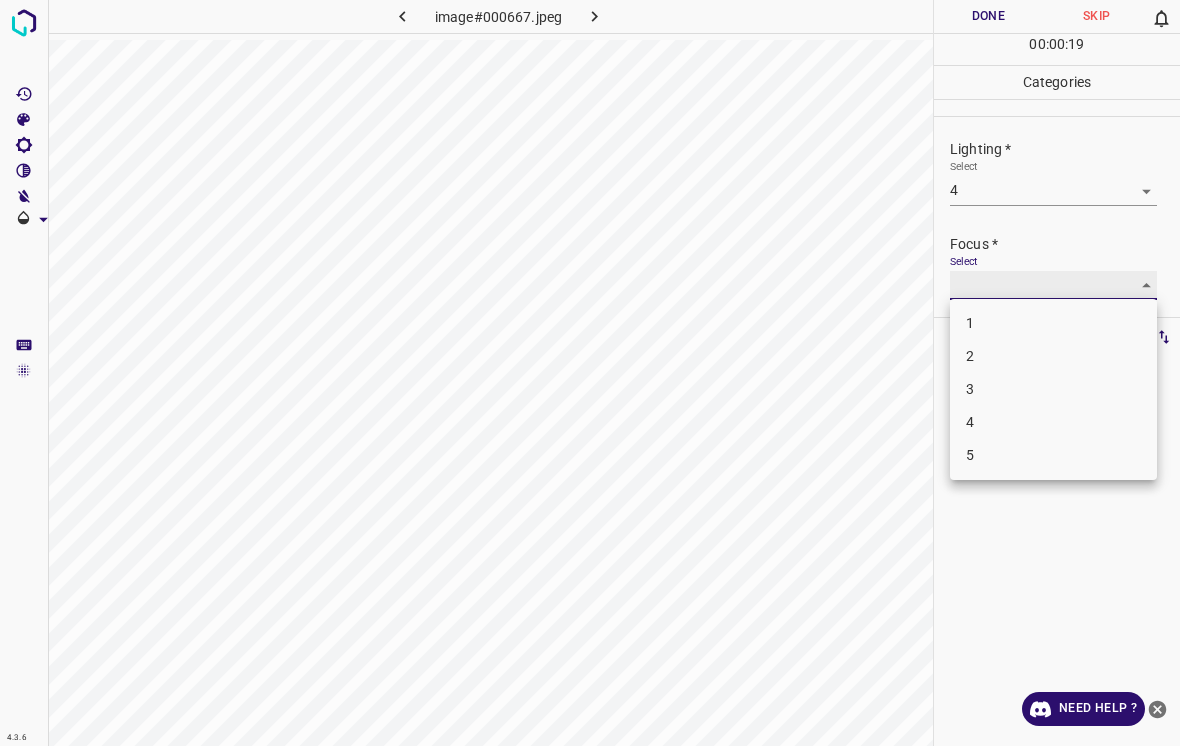type on "4" 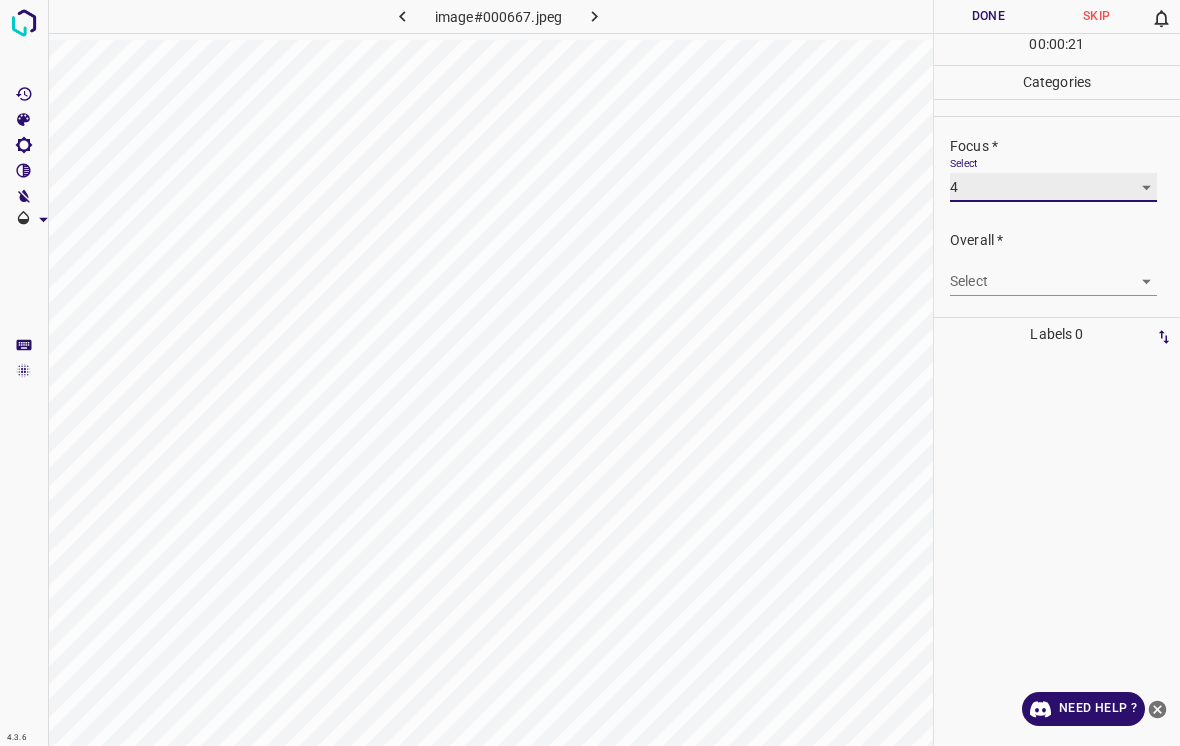 scroll, scrollTop: 98, scrollLeft: 0, axis: vertical 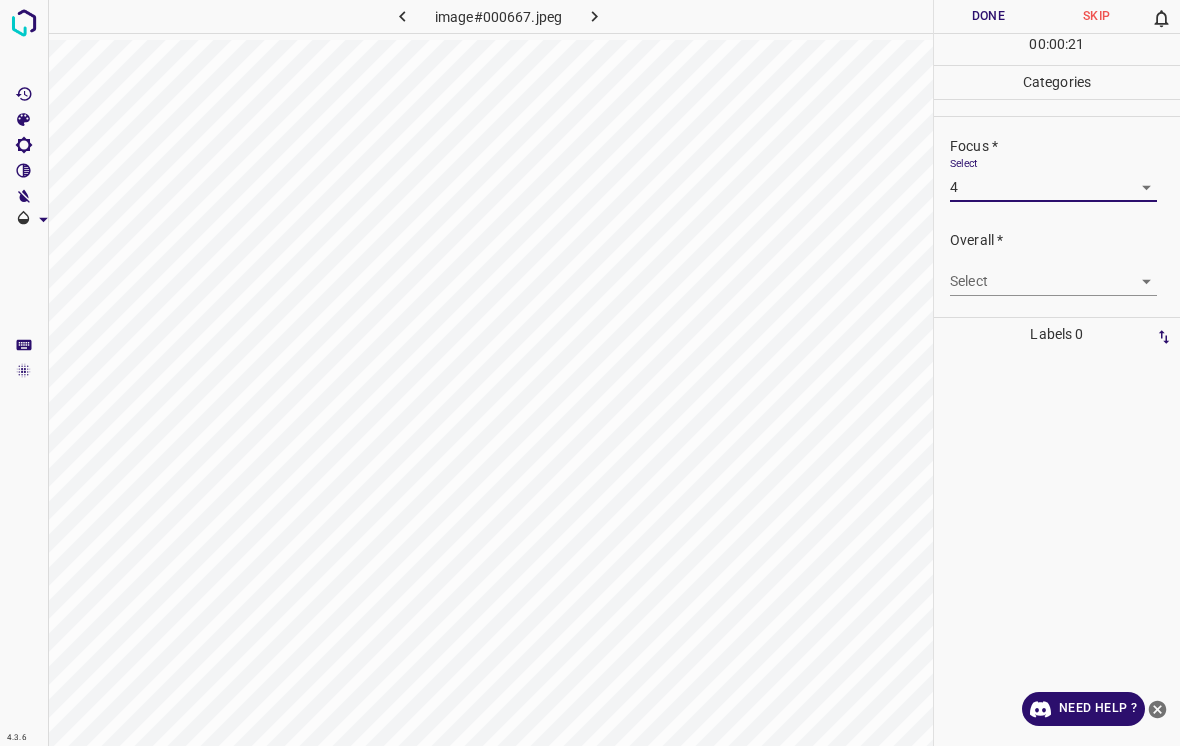 click on "4.3.6  image#000667.jpeg Done Skip 0 00   : 00   : 21   Categories Lighting *  Select 4 4 Focus *  Select 4 4 Overall *  Select ​ Labels   0 Categories 1 Lighting 2 Focus 3 Overall Tools Space Change between modes (Draw & Edit) I Auto labeling R Restore zoom M Zoom in N Zoom out Delete Delete selecte label Filters Z Restore filters X Saturation filter C Brightness filter V Contrast filter B Gray scale filter General O Download Need Help ? - Text - Hide - Delete" at bounding box center (590, 373) 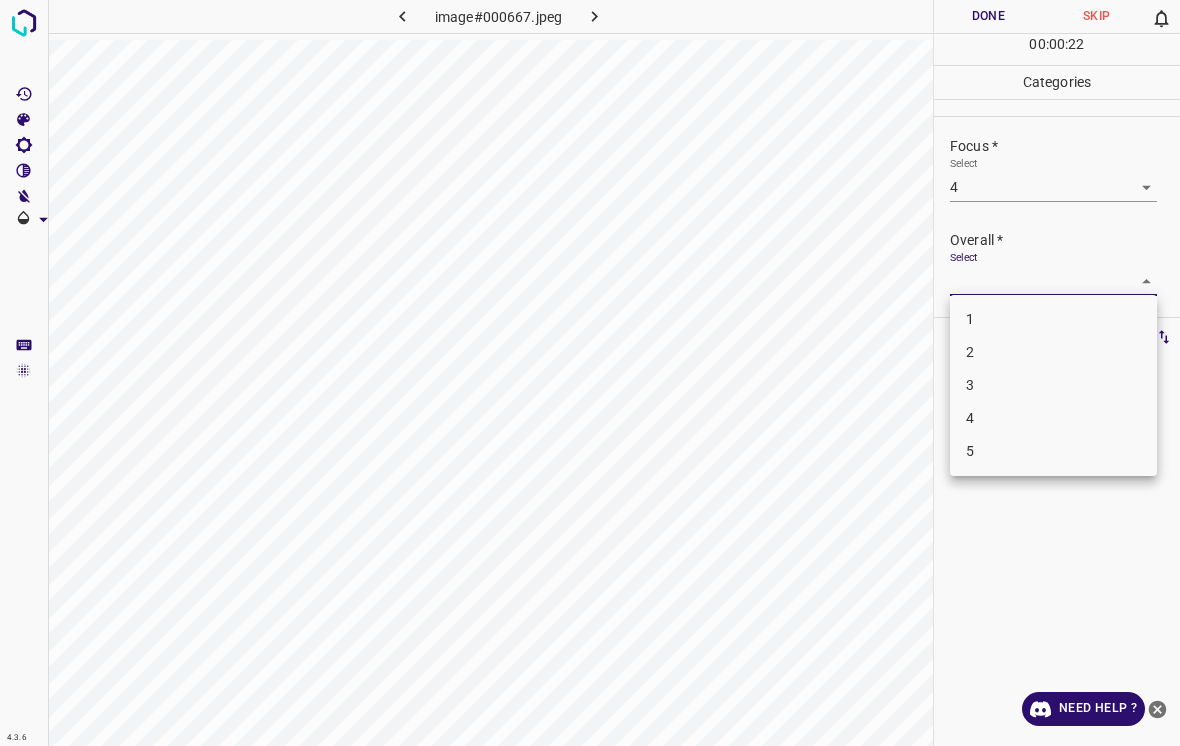 click on "4" at bounding box center [1053, 418] 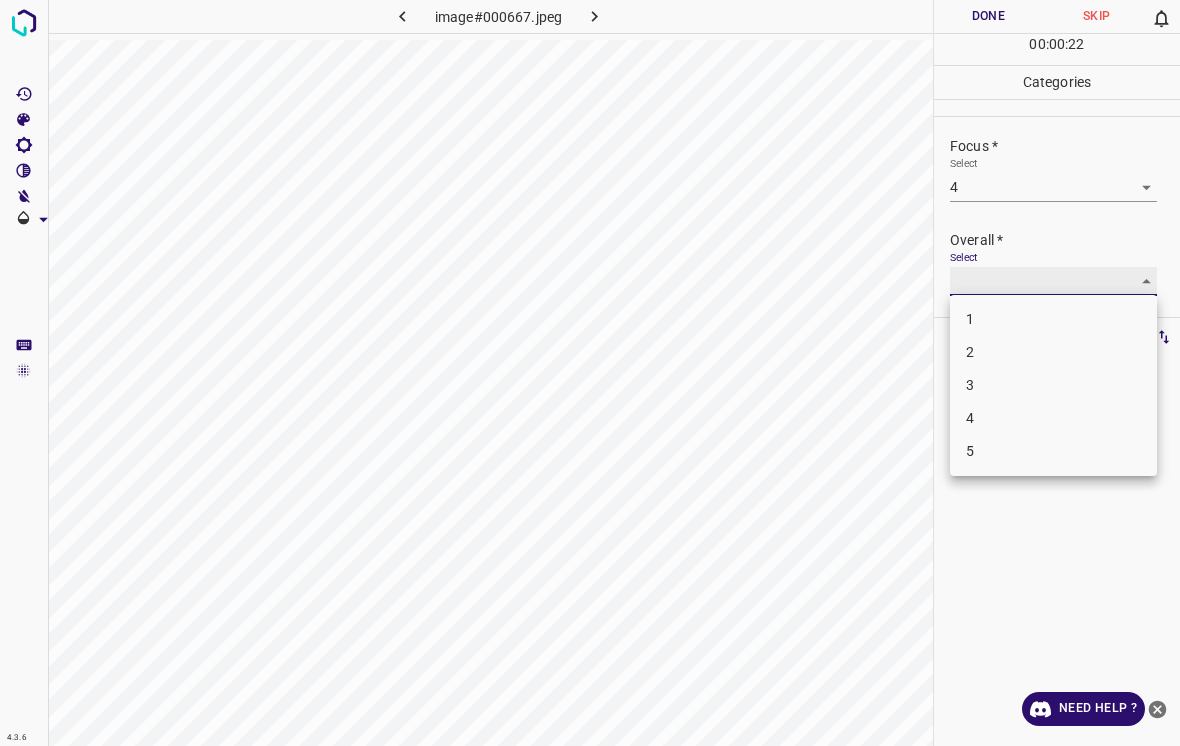 type on "4" 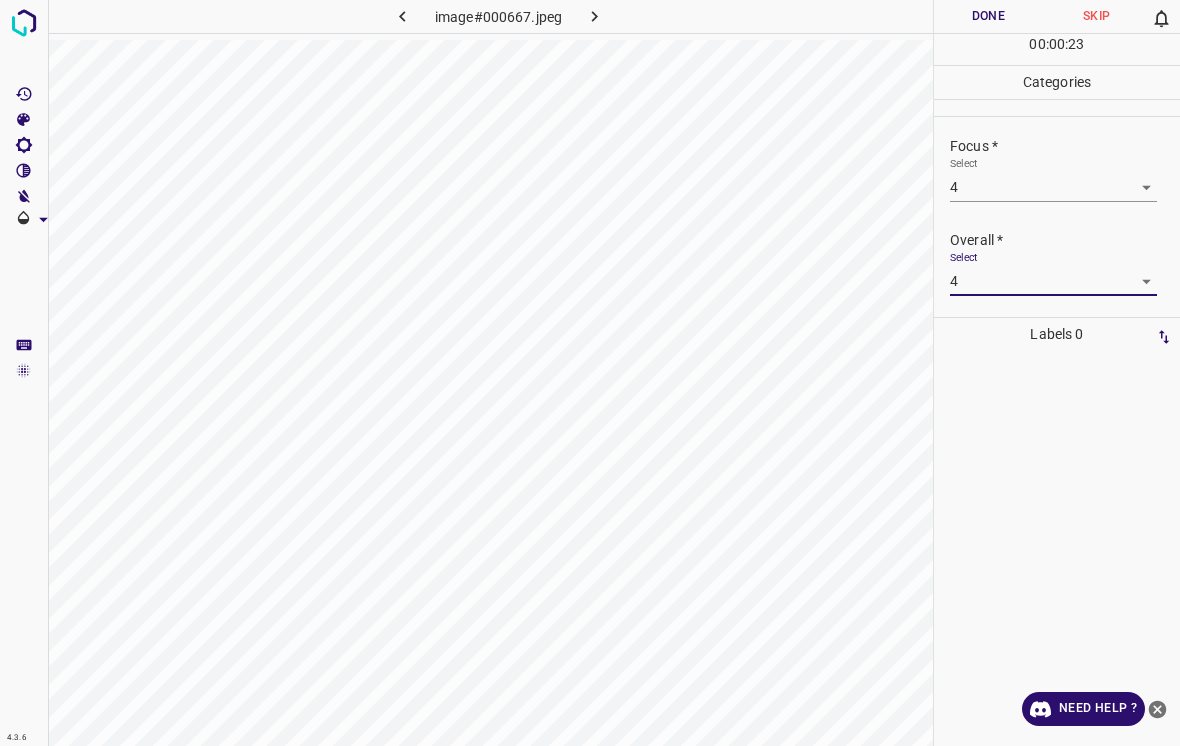 click on "Done" at bounding box center [988, 16] 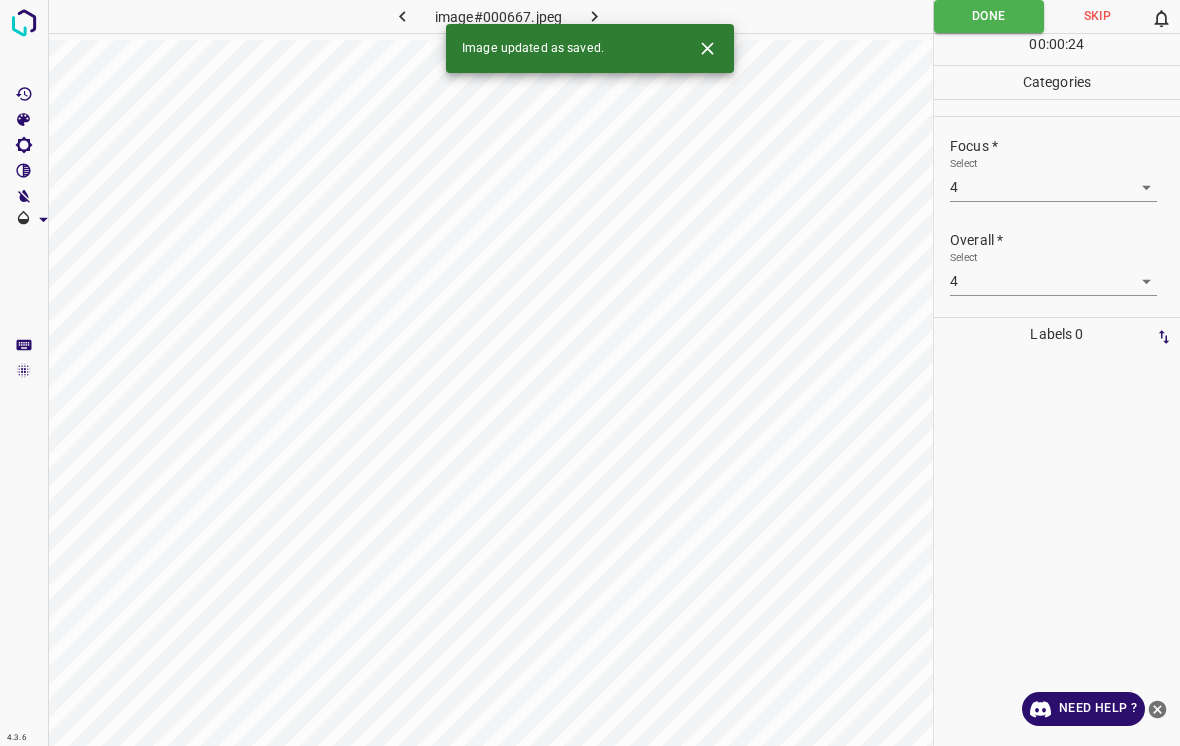 click 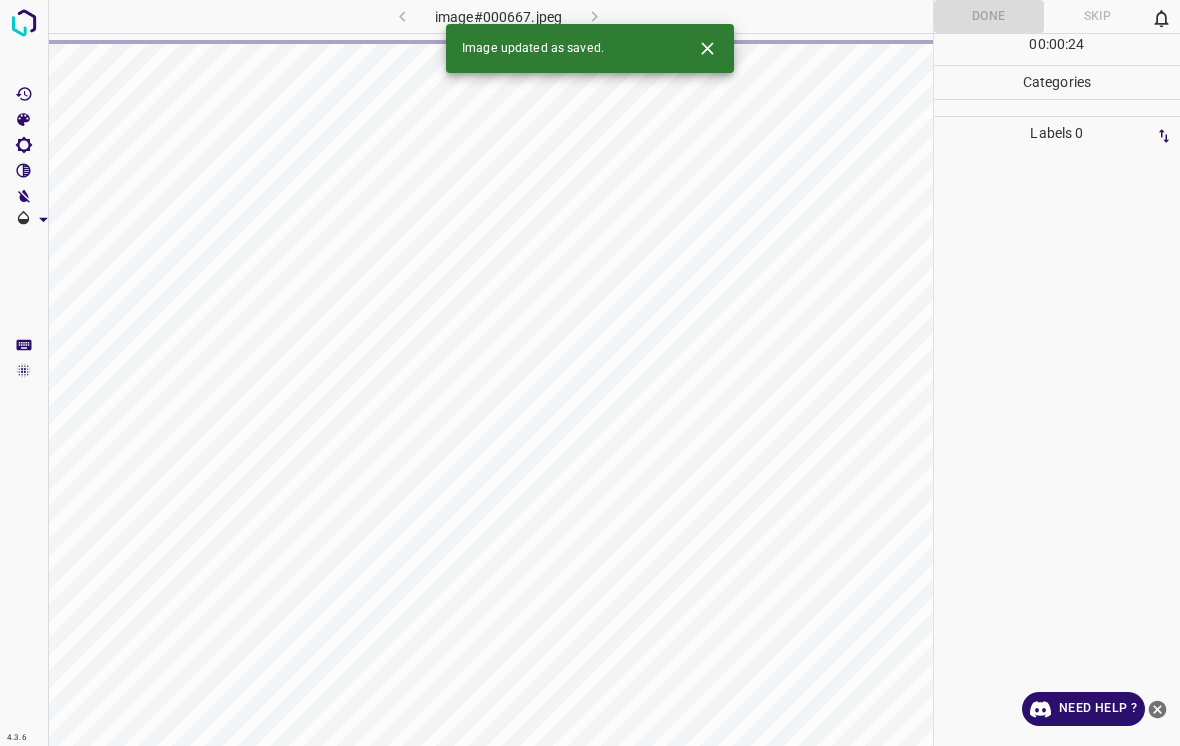 click at bounding box center (707, 48) 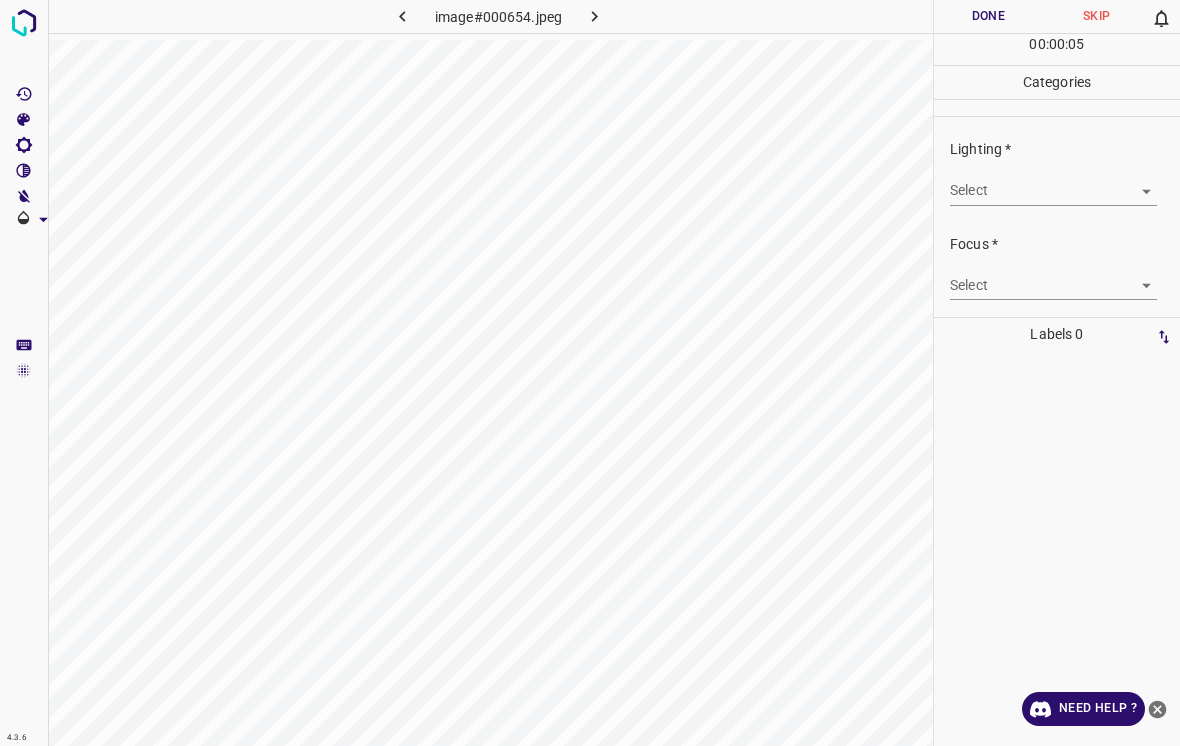 click on "4.3.6  image#000654.jpeg Done Skip 0 00   : 00   : 05   Categories Lighting *  Select ​ Focus *  Select ​ Overall *  Select ​ Labels   0 Categories 1 Lighting 2 Focus 3 Overall Tools Space Change between modes (Draw & Edit) I Auto labeling R Restore zoom M Zoom in N Zoom out Delete Delete selecte label Filters Z Restore filters X Saturation filter C Brightness filter V Contrast filter B Gray scale filter General O Download Need Help ? - Text - Hide - Delete" at bounding box center [590, 373] 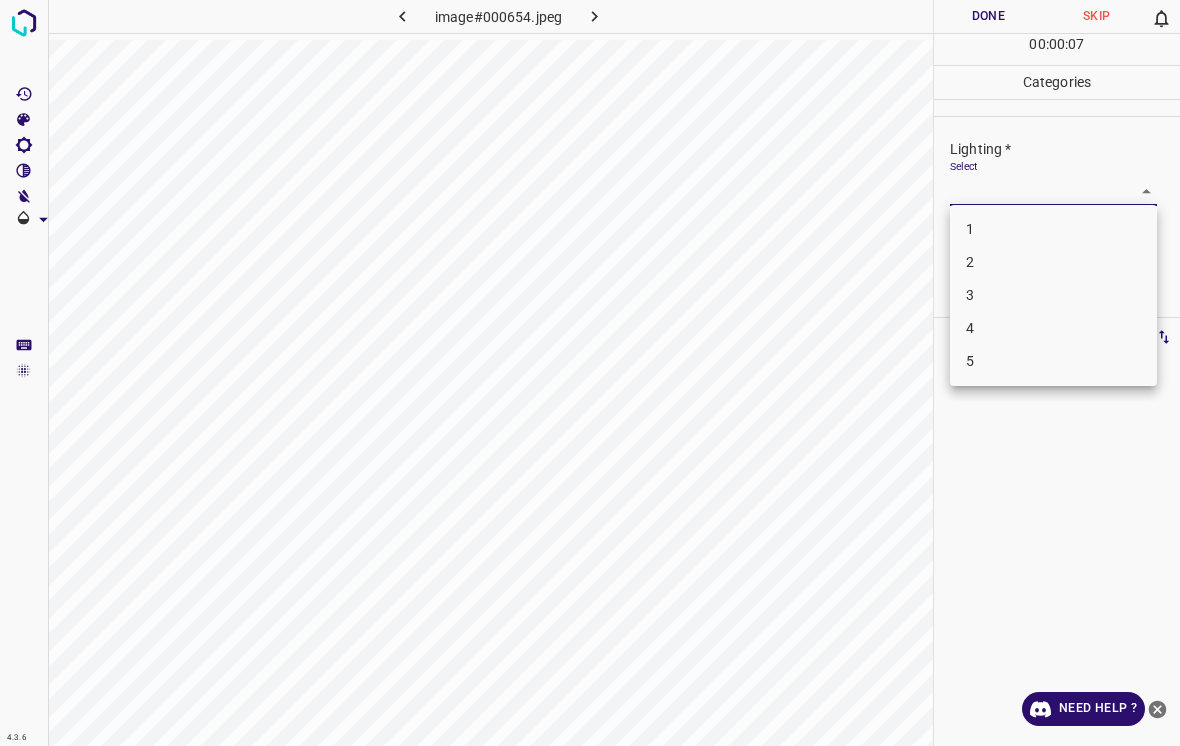 click on "1" at bounding box center (1053, 229) 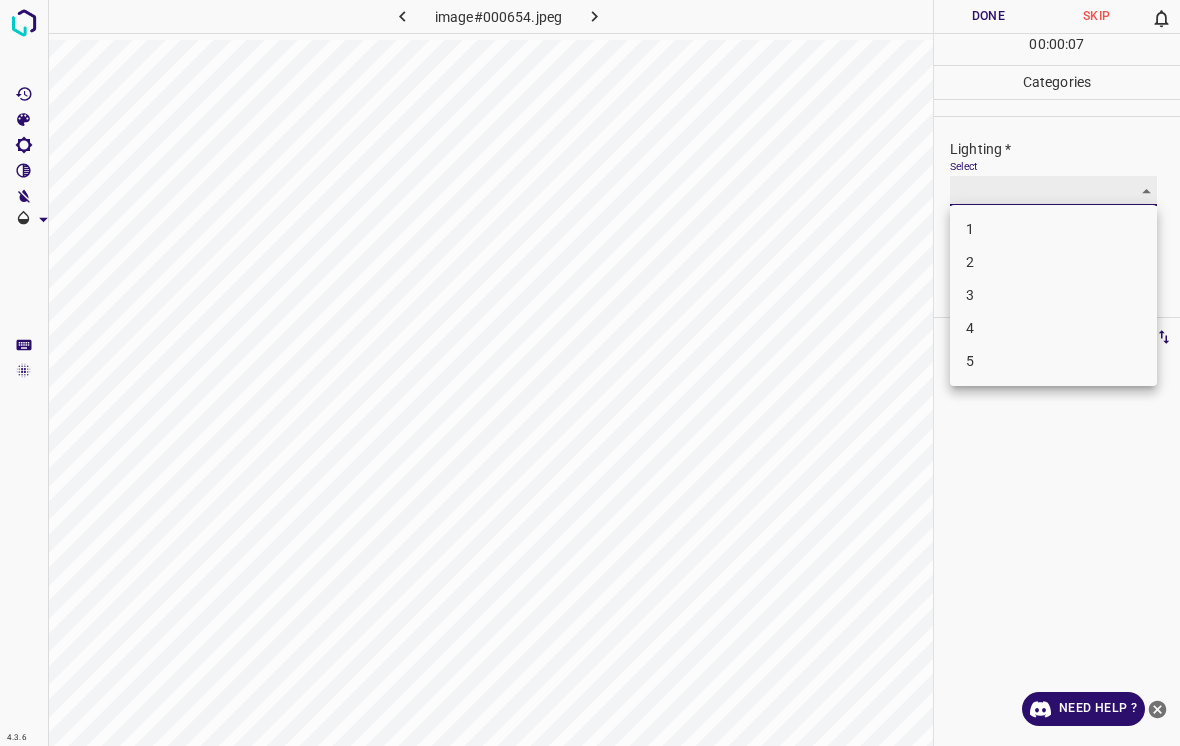 type on "1" 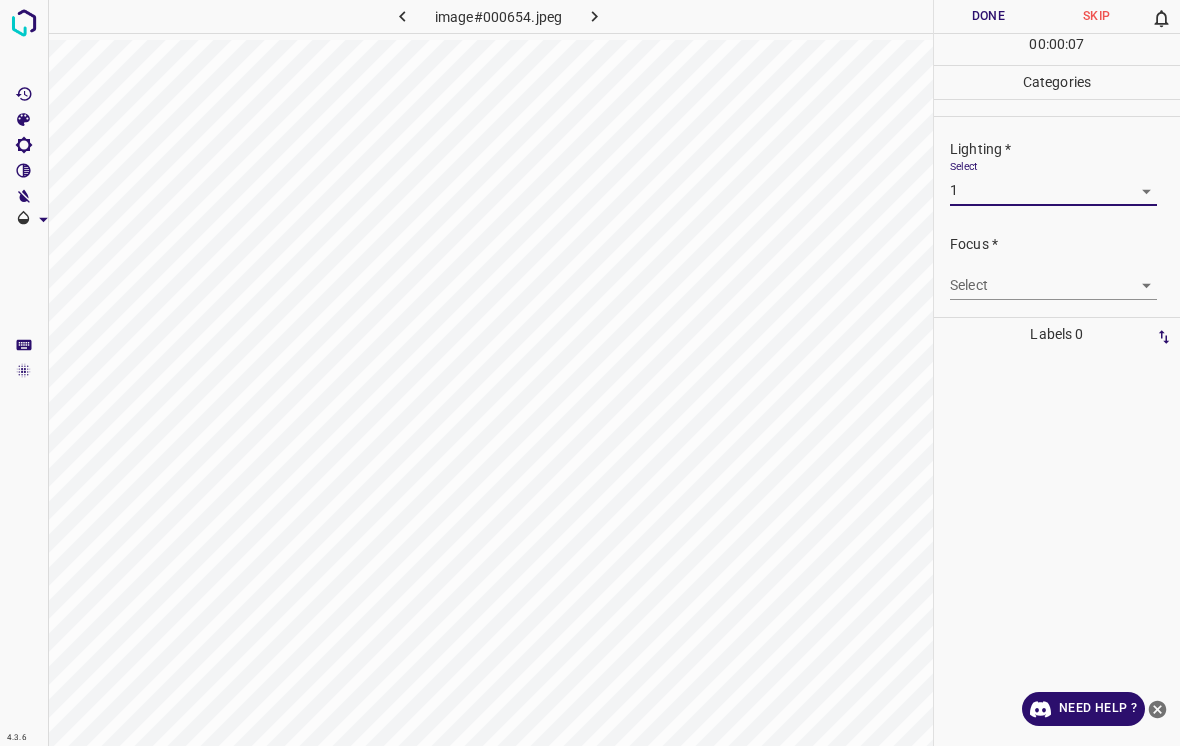 click on "4.3.6  image#000654.jpeg Done Skip 0 00   : 00   : 07   Categories Lighting *  Select 1 1 Focus *  Select ​ Overall *  Select ​ Labels   0 Categories 1 Lighting 2 Focus 3 Overall Tools Space Change between modes (Draw & Edit) I Auto labeling R Restore zoom M Zoom in N Zoom out Delete Delete selecte label Filters Z Restore filters X Saturation filter C Brightness filter V Contrast filter B Gray scale filter General O Download Need Help ? - Text - Hide - Delete" at bounding box center (590, 373) 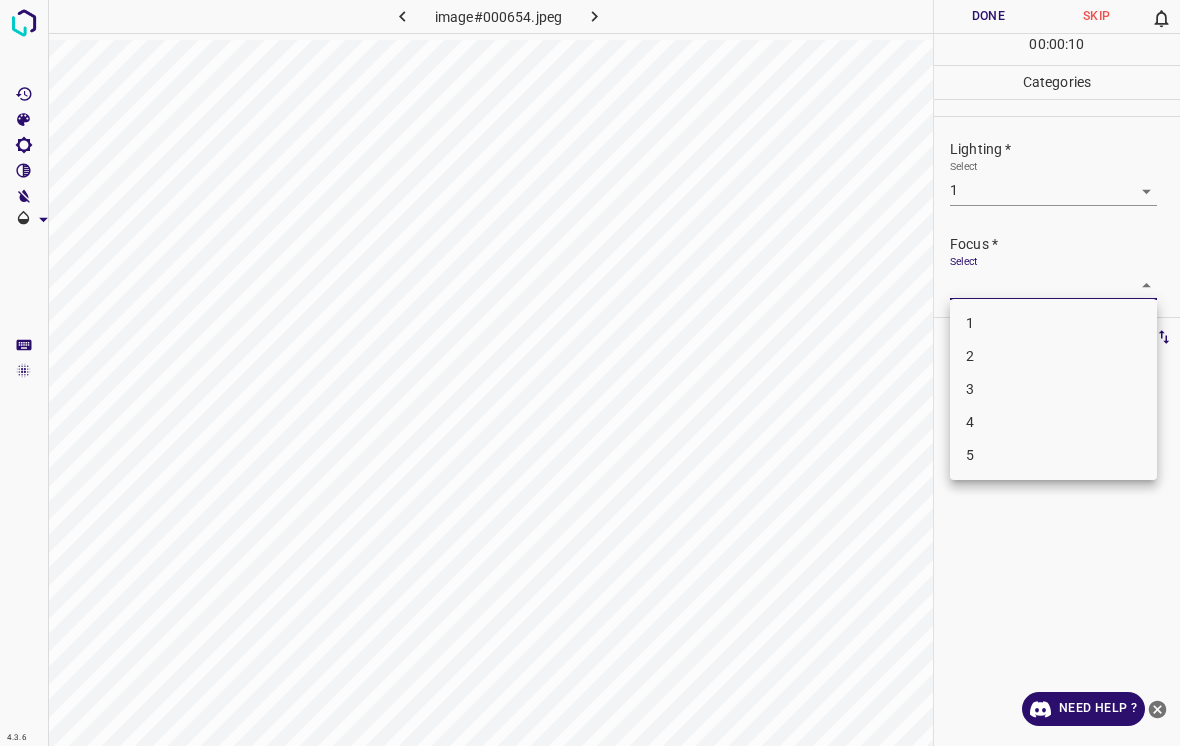 click on "3" at bounding box center [1053, 389] 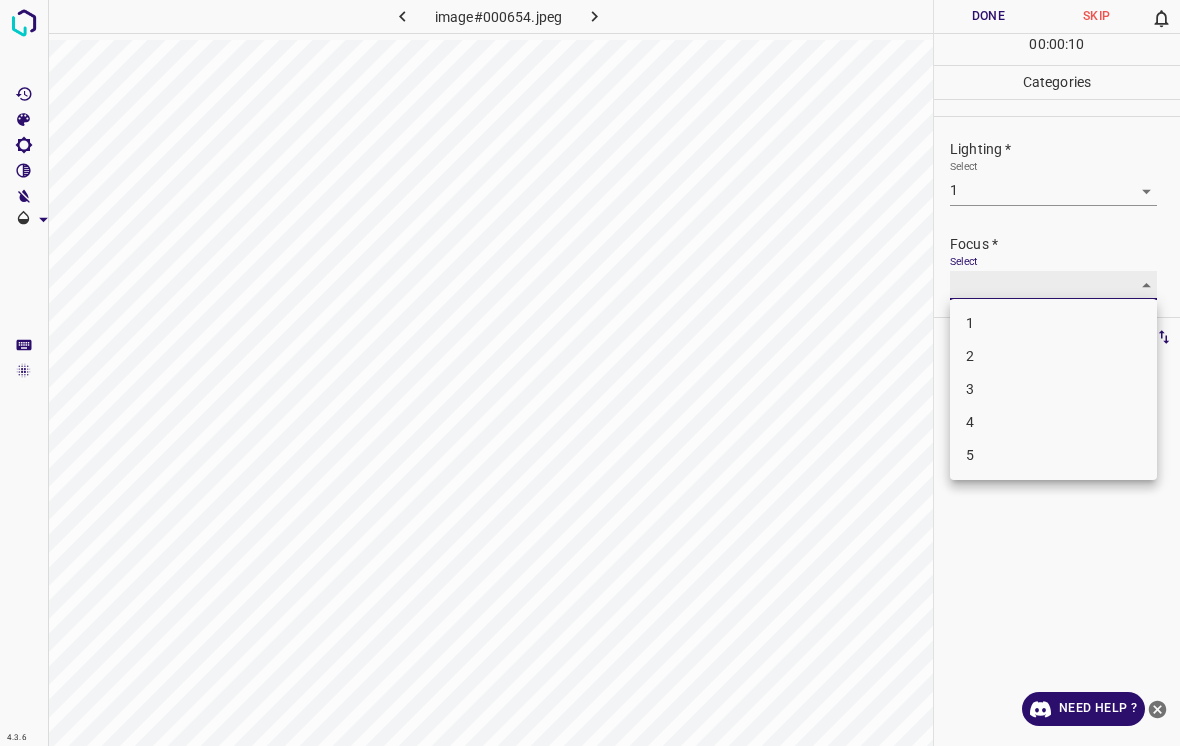 type on "3" 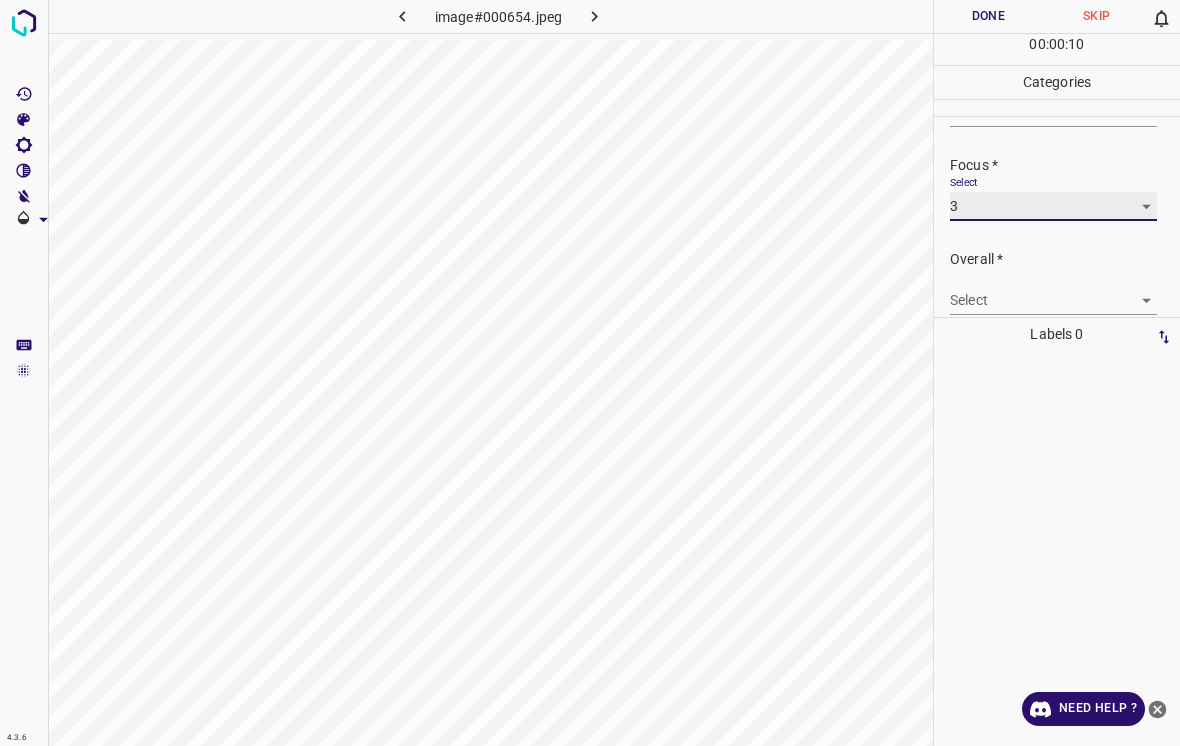scroll, scrollTop: 82, scrollLeft: 0, axis: vertical 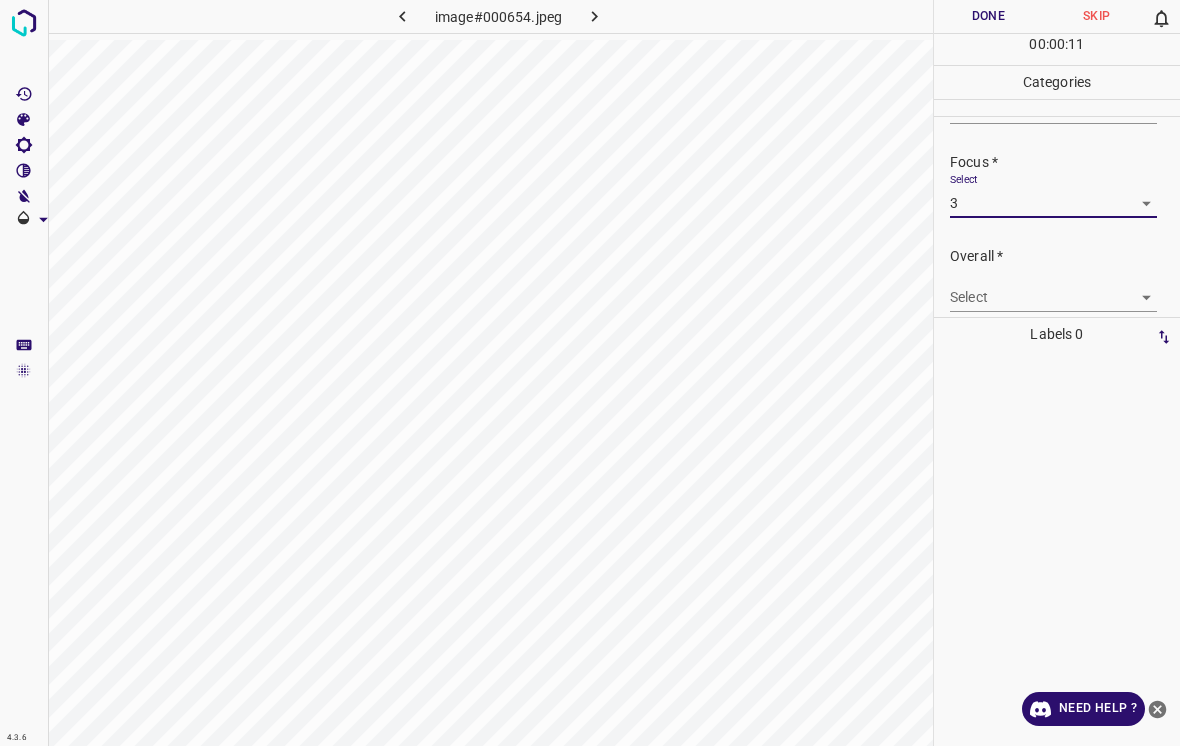 click on "4.3.6  image#000654.jpeg Done Skip 0 00   : 00   : 11   Categories Lighting *  Select 1 1 Focus *  Select 3 3 Overall *  Select ​ Labels   0 Categories 1 Lighting 2 Focus 3 Overall Tools Space Change between modes (Draw & Edit) I Auto labeling R Restore zoom M Zoom in N Zoom out Delete Delete selecte label Filters Z Restore filters X Saturation filter C Brightness filter V Contrast filter B Gray scale filter General O Download Need Help ? - Text - Hide - Delete" at bounding box center (590, 373) 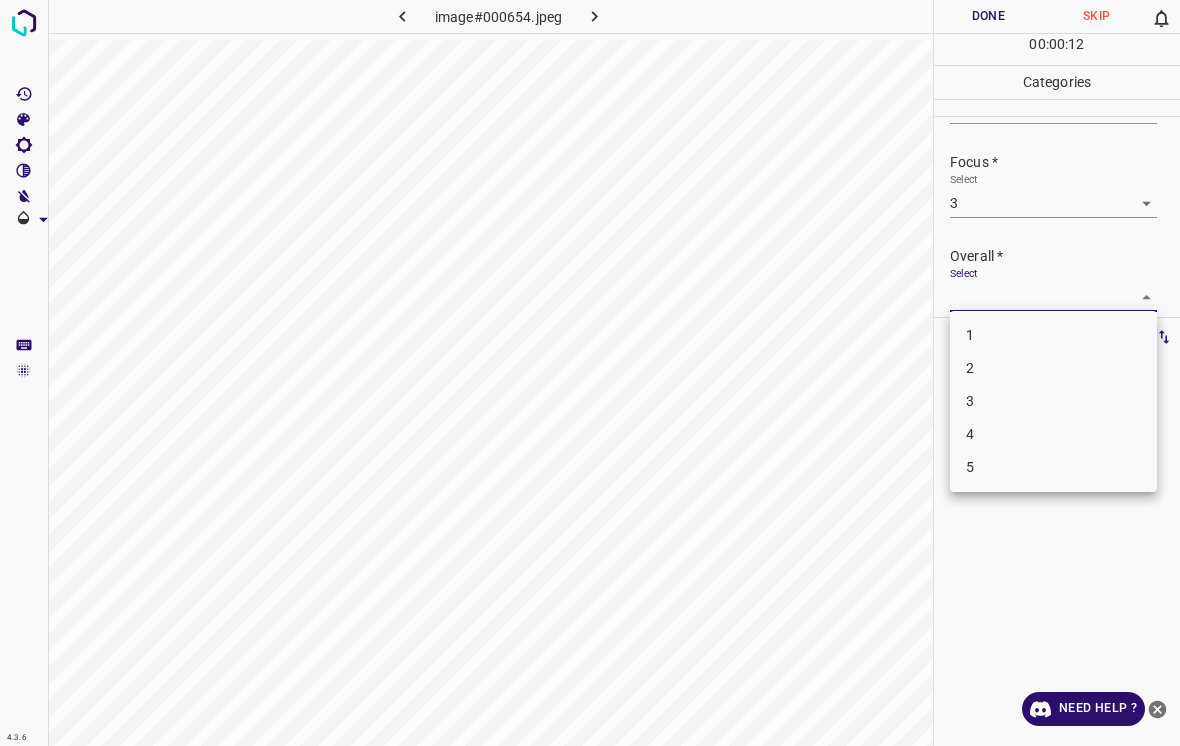 click on "2" at bounding box center [1053, 368] 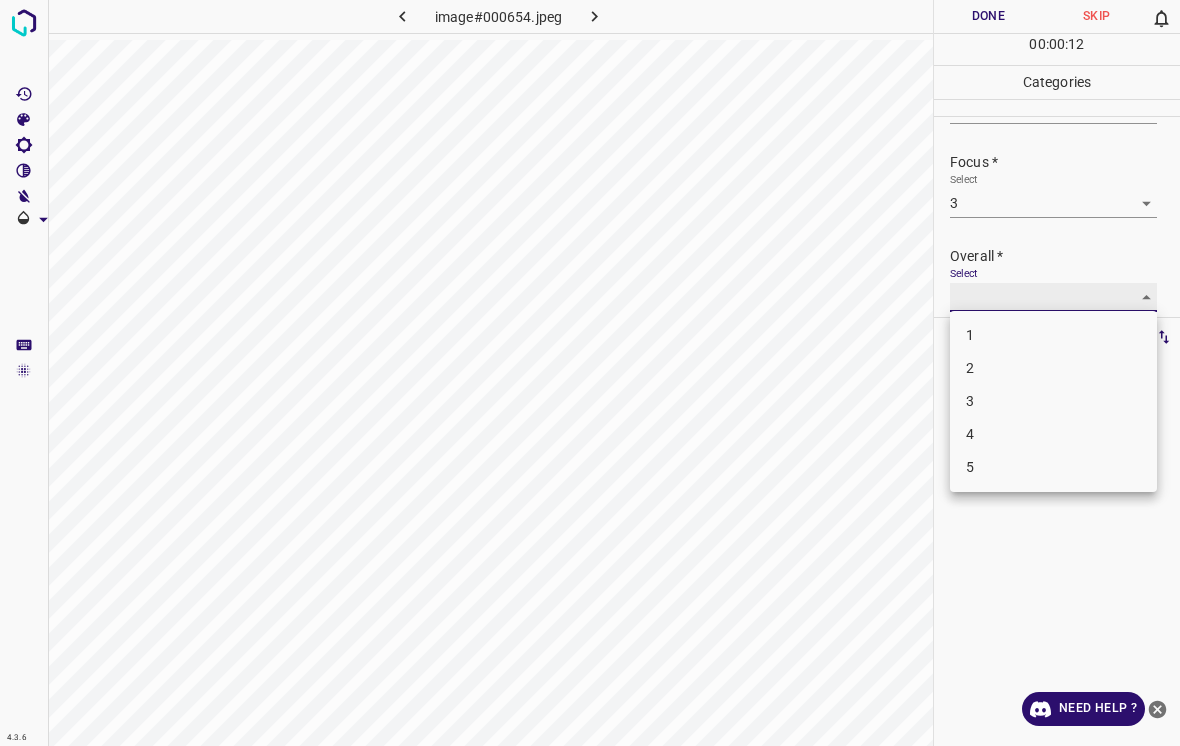 type on "2" 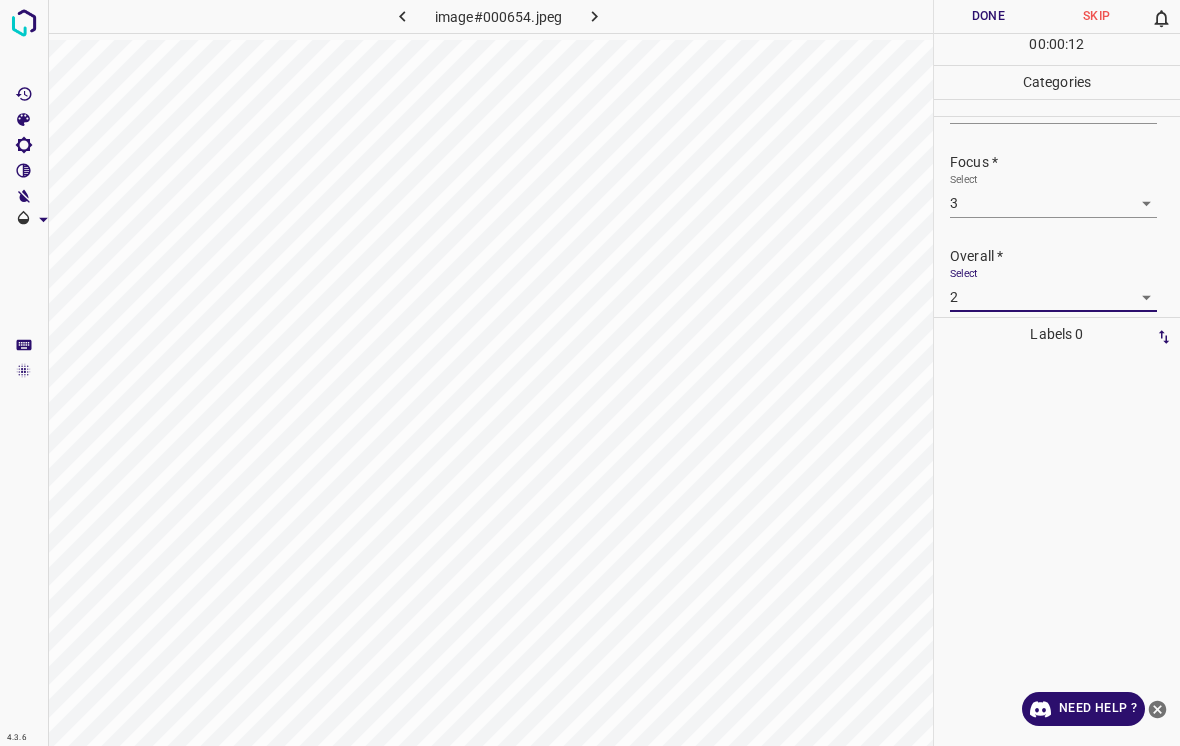 click on "Done" at bounding box center [988, 16] 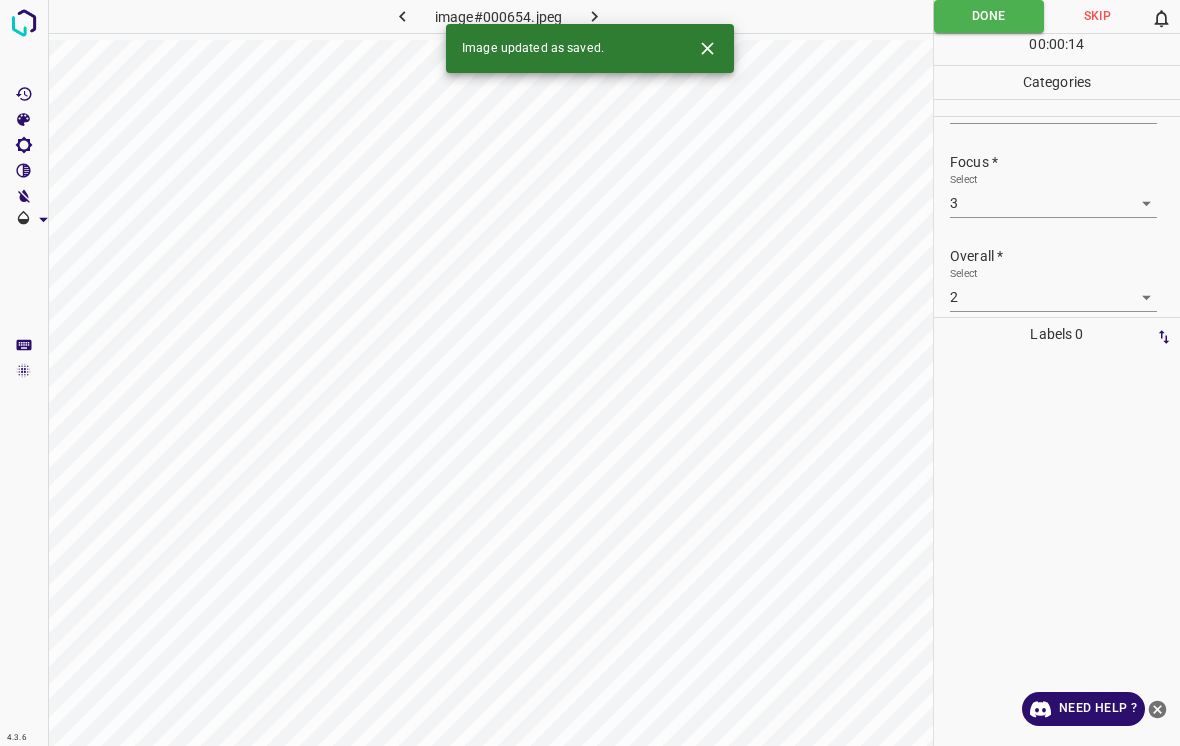 click at bounding box center [594, 16] 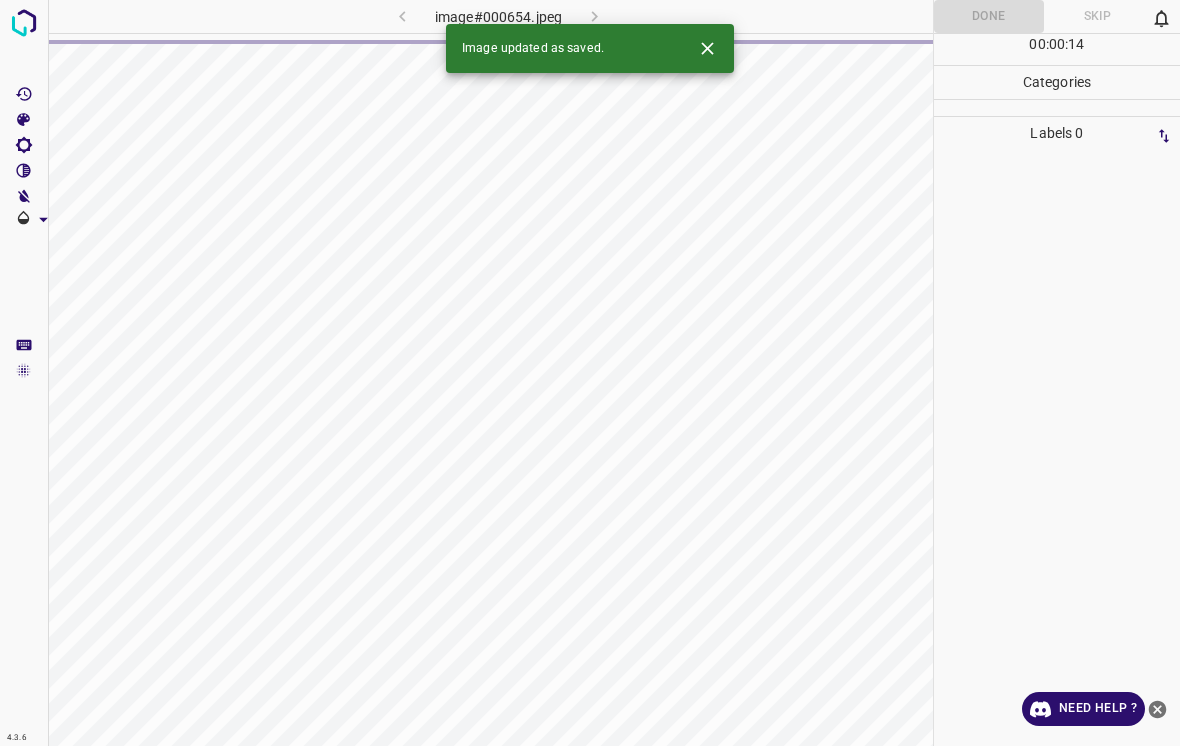 click at bounding box center (707, 48) 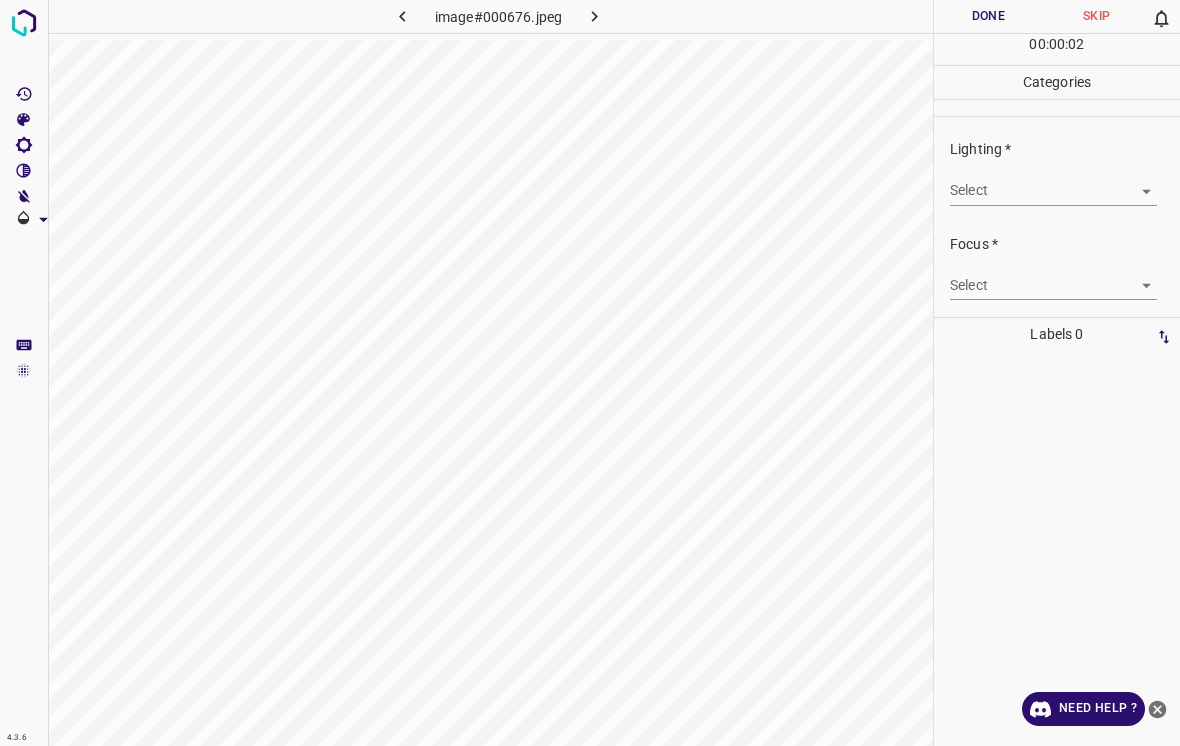 click on "4.3.6  image#000676.jpeg Done Skip 0 00   : 00   : 02   Categories Lighting *  Select ​ Focus *  Select ​ Overall *  Select ​ Labels   0 Categories 1 Lighting 2 Focus 3 Overall Tools Space Change between modes (Draw & Edit) I Auto labeling R Restore zoom M Zoom in N Zoom out Delete Delete selecte label Filters Z Restore filters X Saturation filter C Brightness filter V Contrast filter B Gray scale filter General O Download Need Help ? - Text - Hide - Delete" at bounding box center [590, 373] 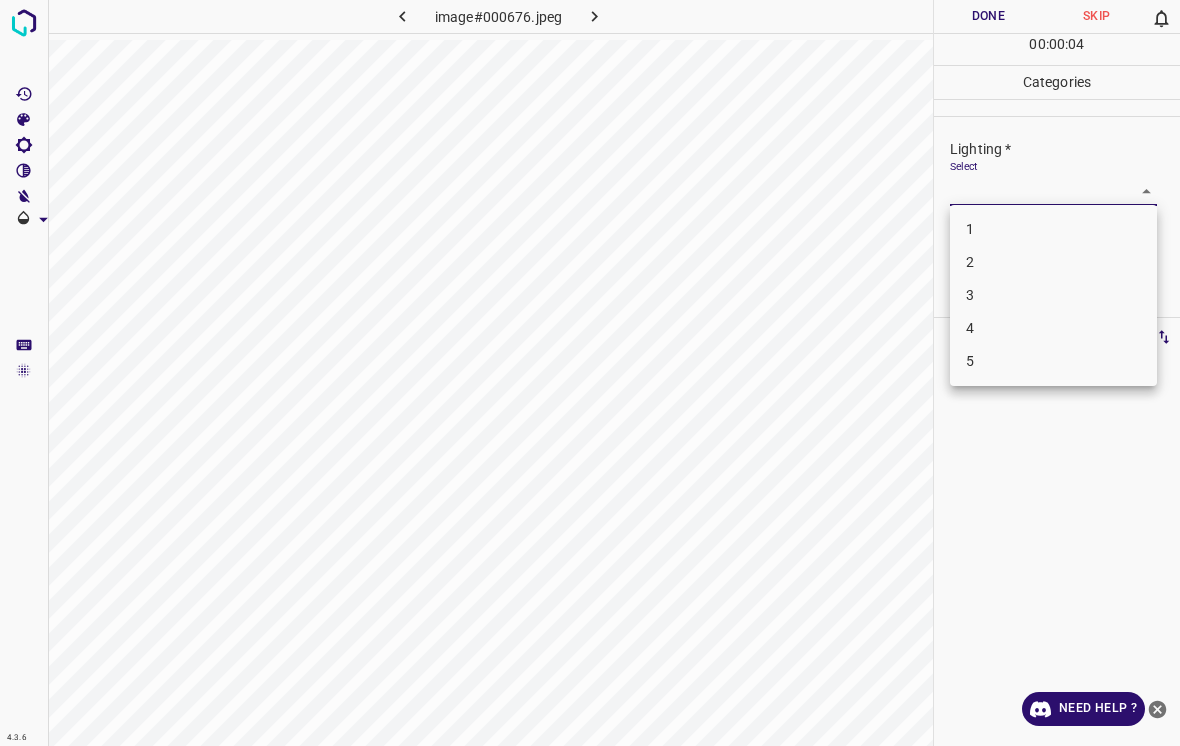 click on "4" at bounding box center (1053, 328) 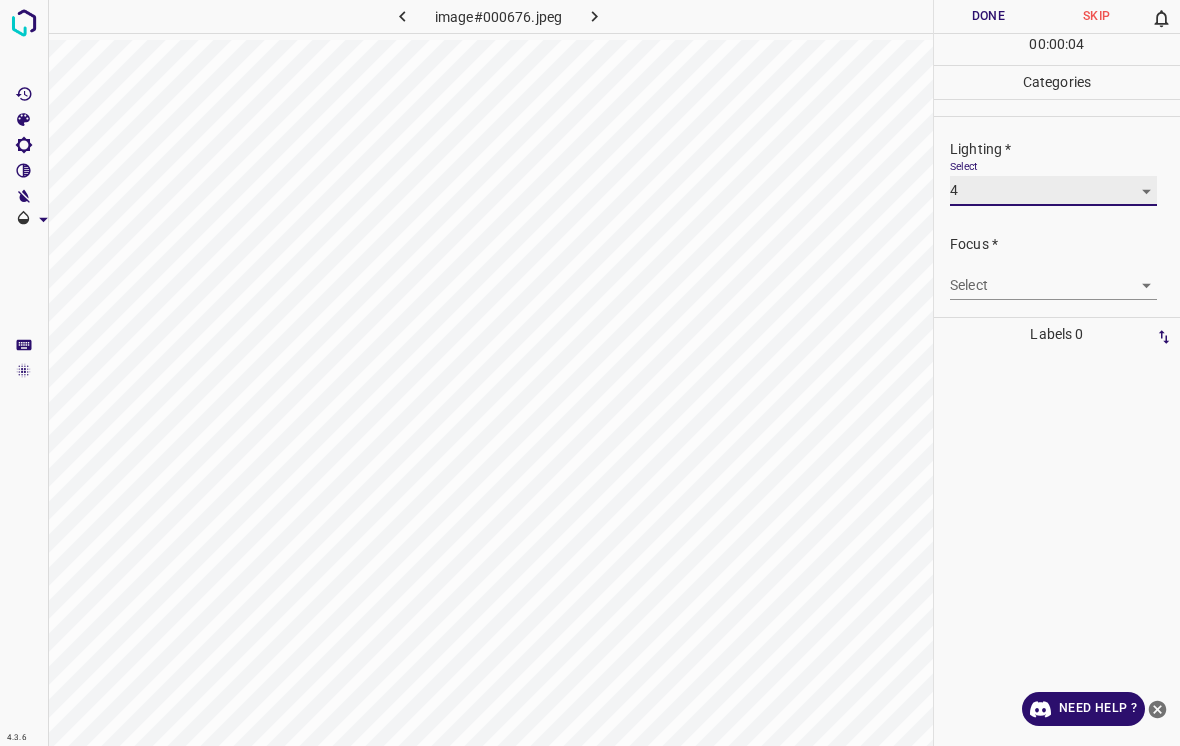 type on "4" 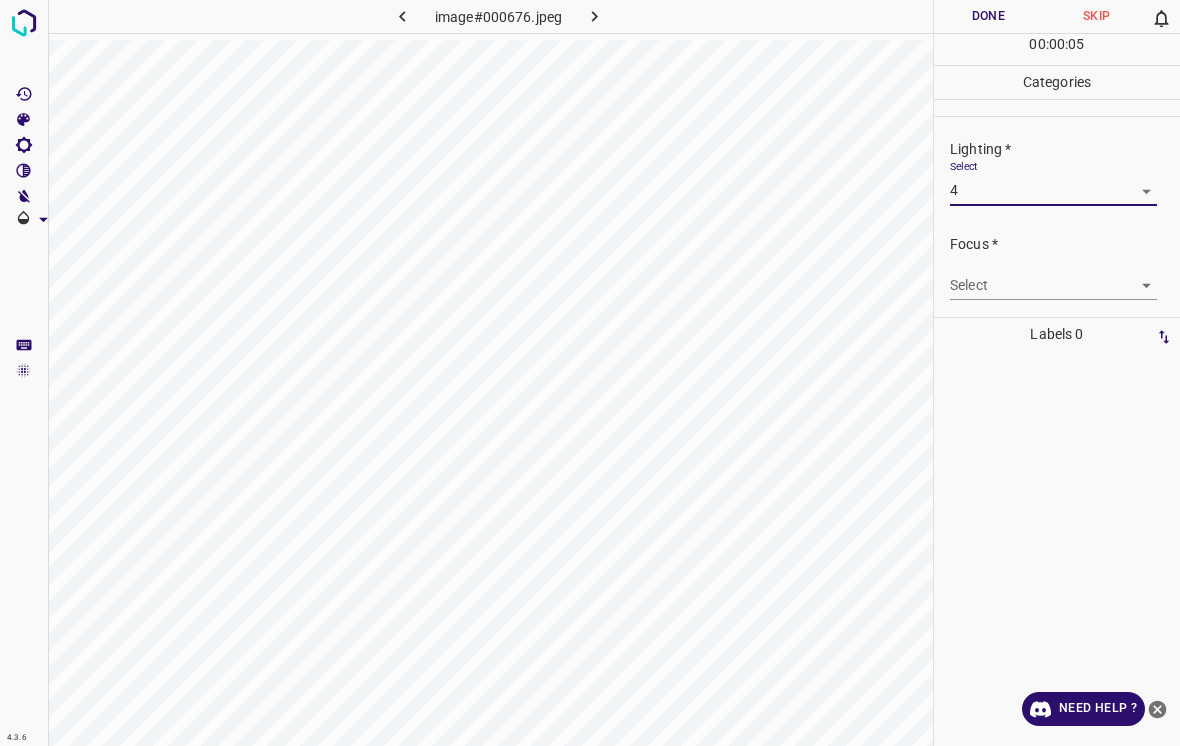click on "4.3.6  image#000676.jpeg Done Skip 0 00   : 00   : 05   Categories Lighting *  Select 4 4 Focus *  Select ​ Overall *  Select ​ Labels   0 Categories 1 Lighting 2 Focus 3 Overall Tools Space Change between modes (Draw & Edit) I Auto labeling R Restore zoom M Zoom in N Zoom out Delete Delete selecte label Filters Z Restore filters X Saturation filter C Brightness filter V Contrast filter B Gray scale filter General O Download Need Help ? - Text - Hide - Delete" at bounding box center (590, 373) 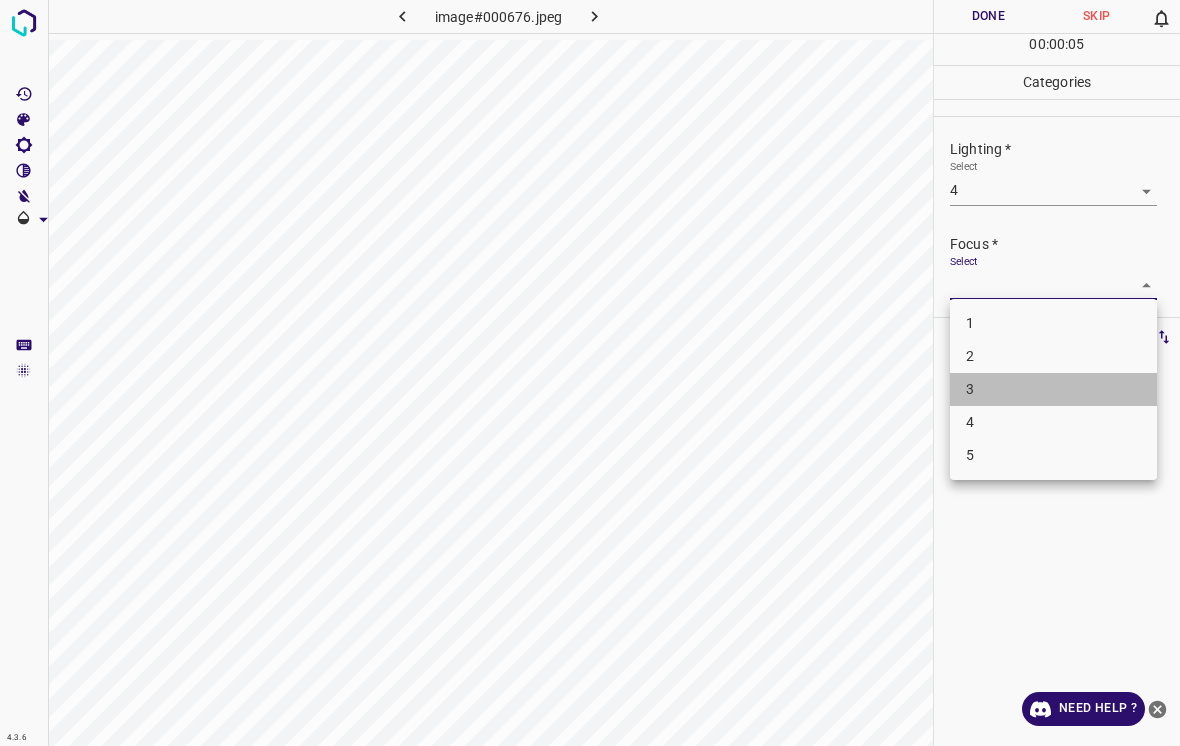 click on "3" at bounding box center (1053, 389) 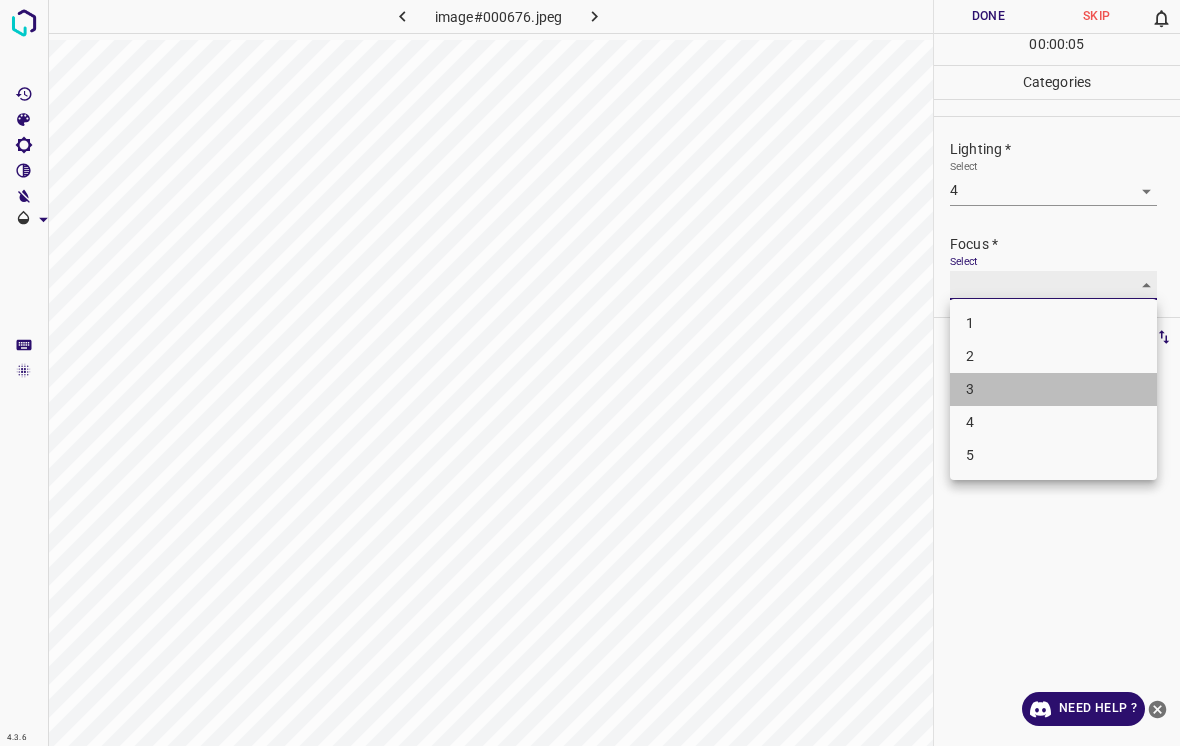 type on "3" 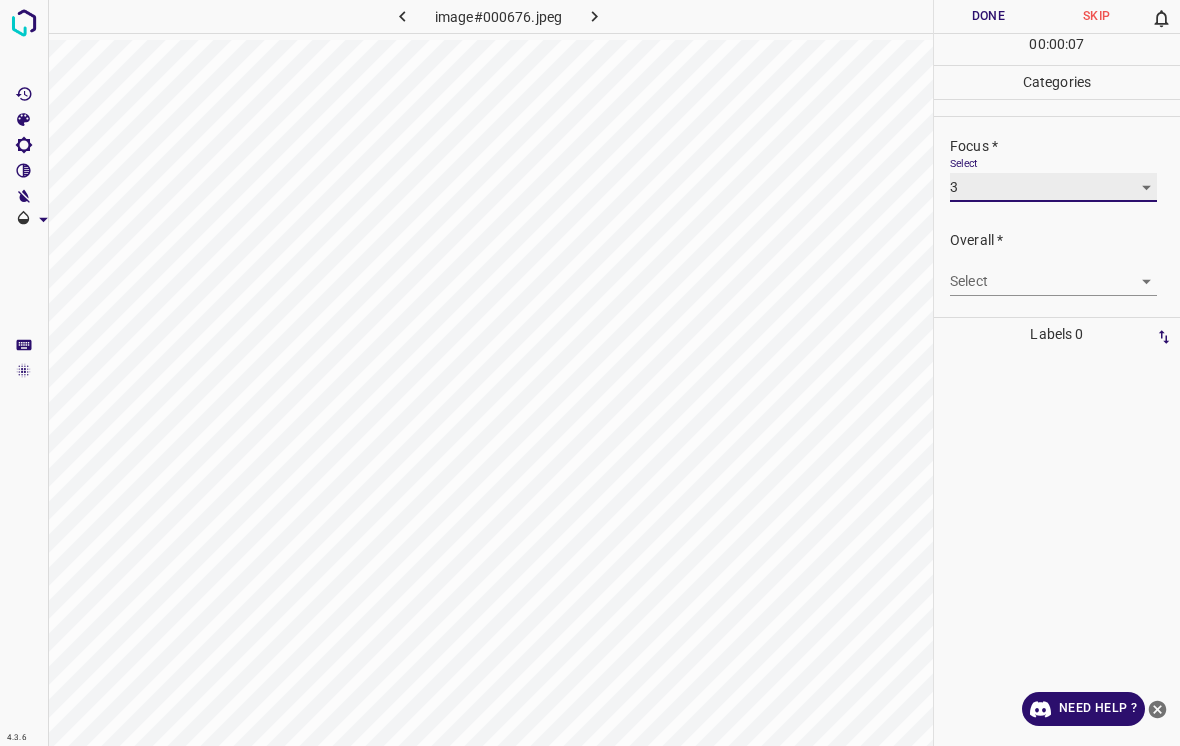 scroll, scrollTop: 98, scrollLeft: 0, axis: vertical 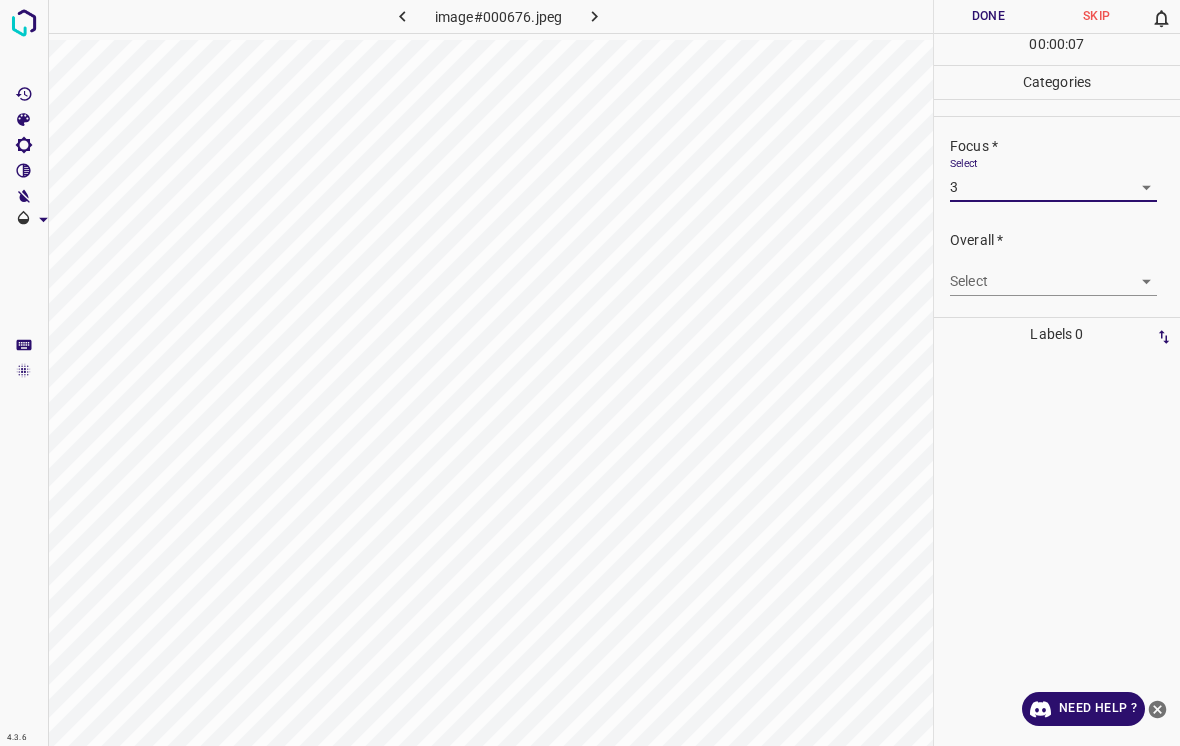 click on "4.3.6  image#000676.jpeg Done Skip 0 00   : 00   : 07   Categories Lighting *  Select 4 4 Focus *  Select 3 3 Overall *  Select ​ Labels   0 Categories 1 Lighting 2 Focus 3 Overall Tools Space Change between modes (Draw & Edit) I Auto labeling R Restore zoom M Zoom in N Zoom out Delete Delete selecte label Filters Z Restore filters X Saturation filter C Brightness filter V Contrast filter B Gray scale filter General O Download Need Help ? - Text - Hide - Delete" at bounding box center (590, 373) 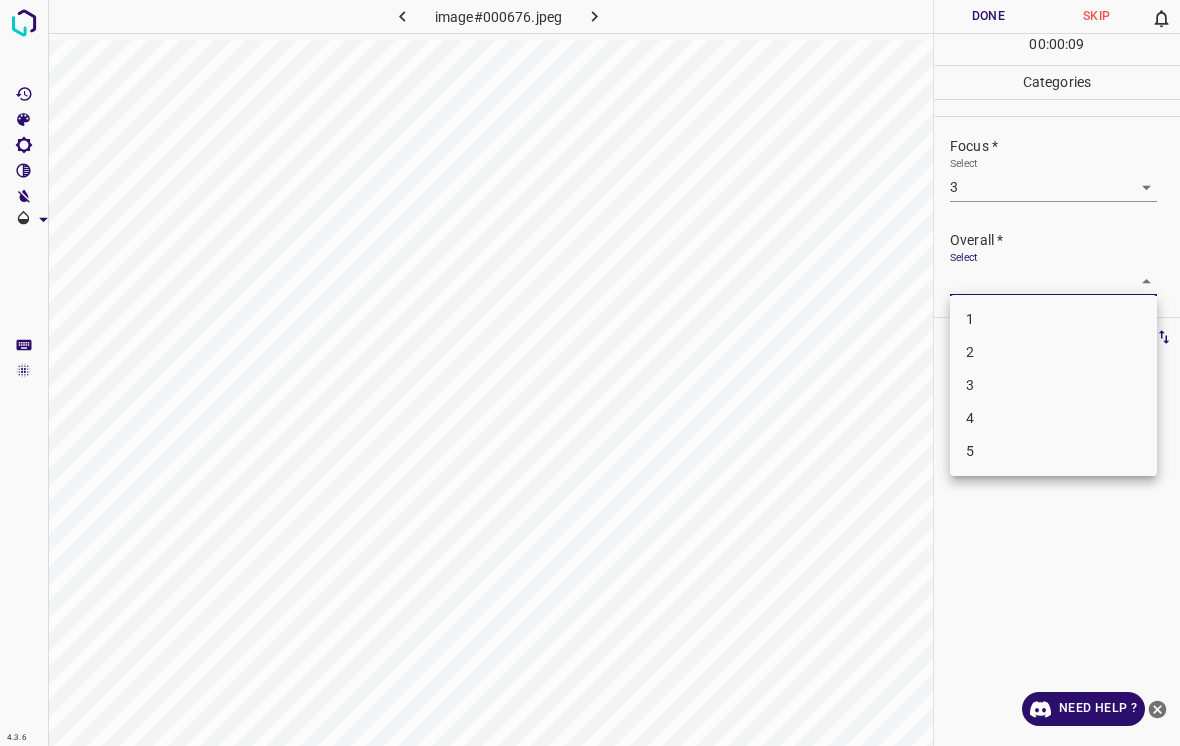 click on "3" at bounding box center [1053, 385] 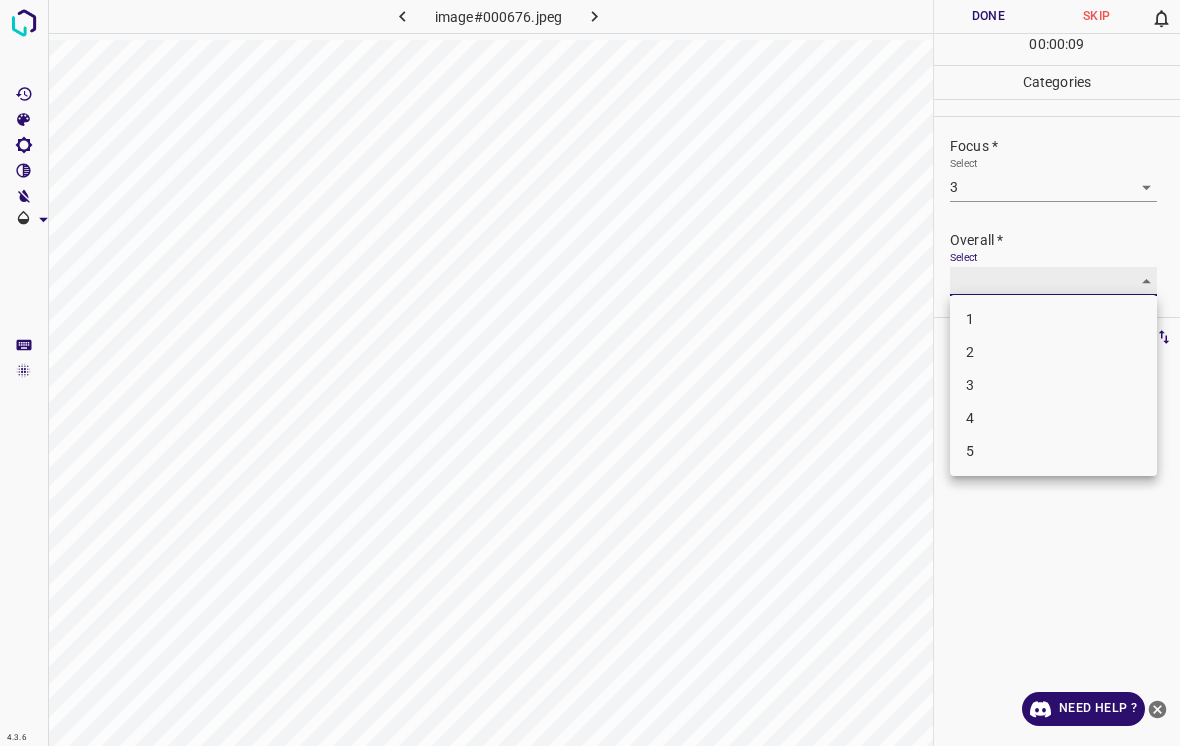type on "3" 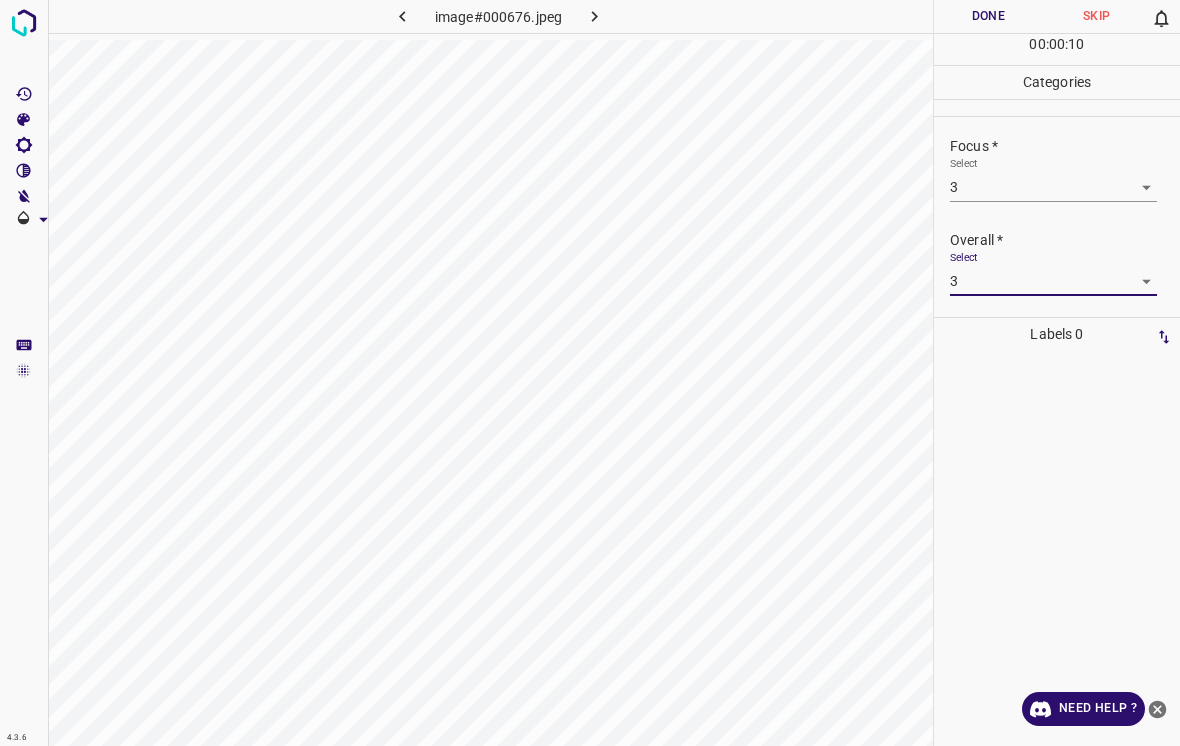 click on "Done" at bounding box center [988, 16] 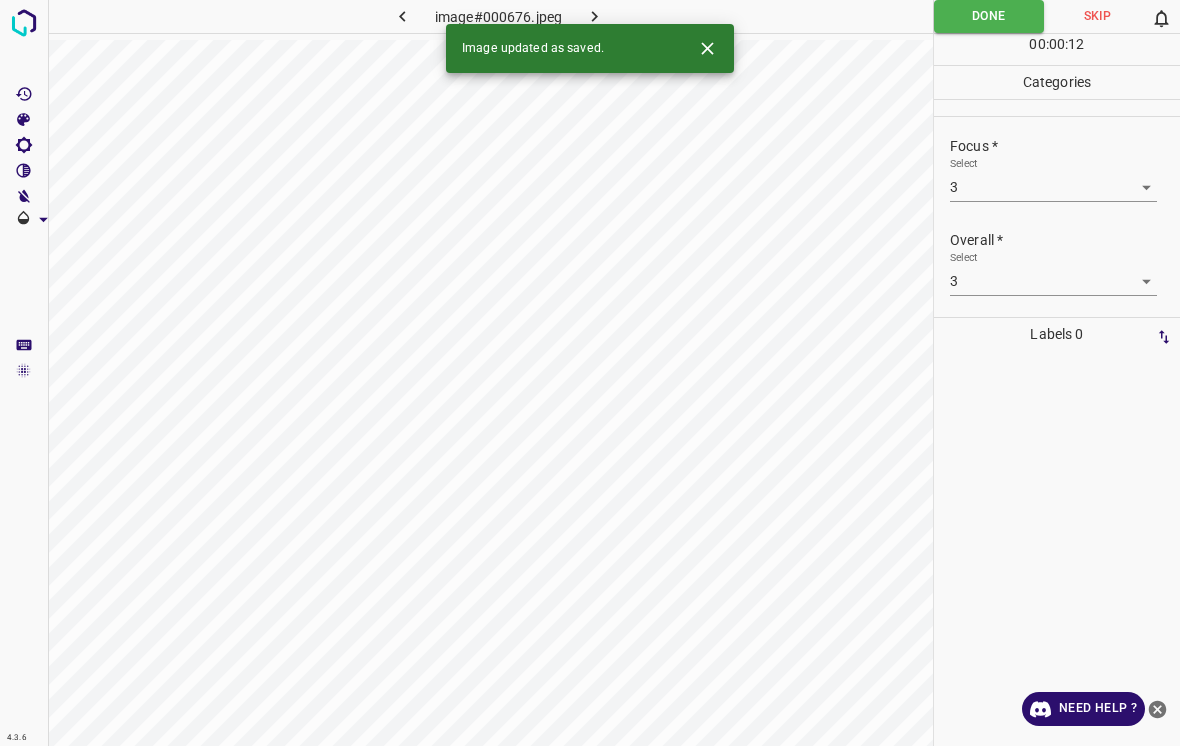 click 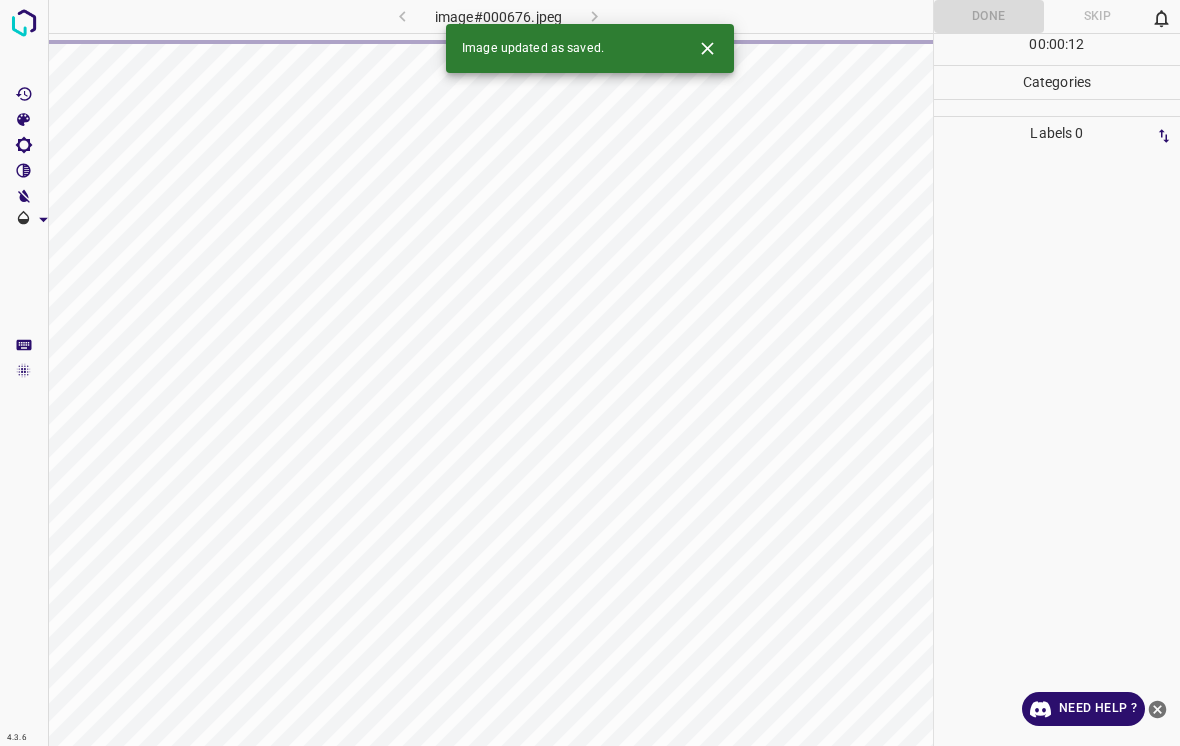 click 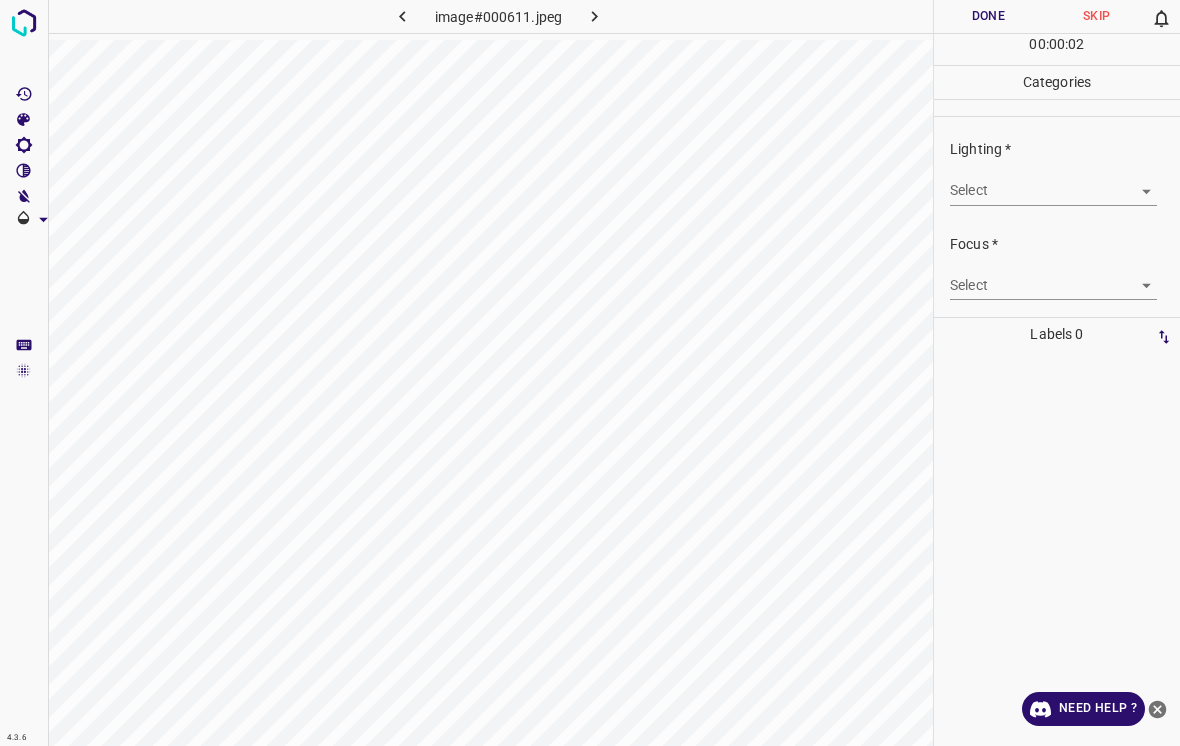 click on "4.3.6  image#000611.jpeg Done Skip 0 00   : 00   : 02   Categories Lighting *  Select ​ Focus *  Select ​ Overall *  Select ​ Labels   0 Categories 1 Lighting 2 Focus 3 Overall Tools Space Change between modes (Draw & Edit) I Auto labeling R Restore zoom M Zoom in N Zoom out Delete Delete selecte label Filters Z Restore filters X Saturation filter C Brightness filter V Contrast filter B Gray scale filter General O Download Need Help ? - Text - Hide - Delete" at bounding box center (590, 373) 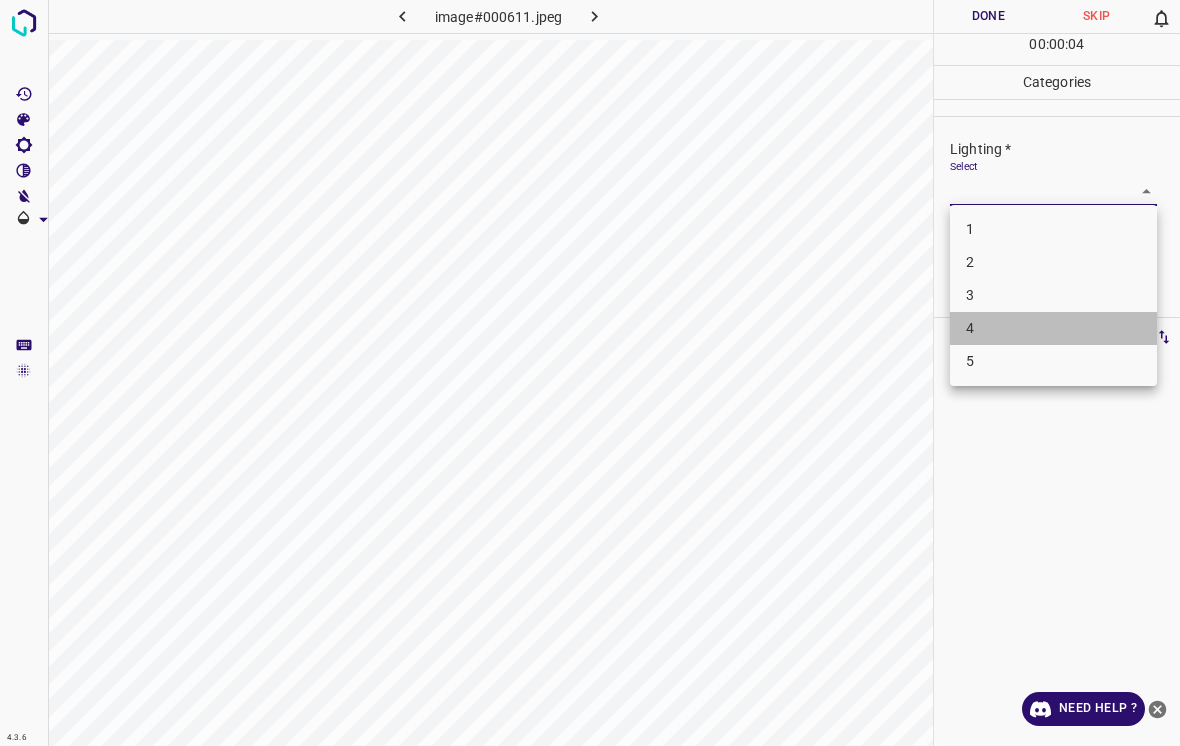 click on "4" at bounding box center (1053, 328) 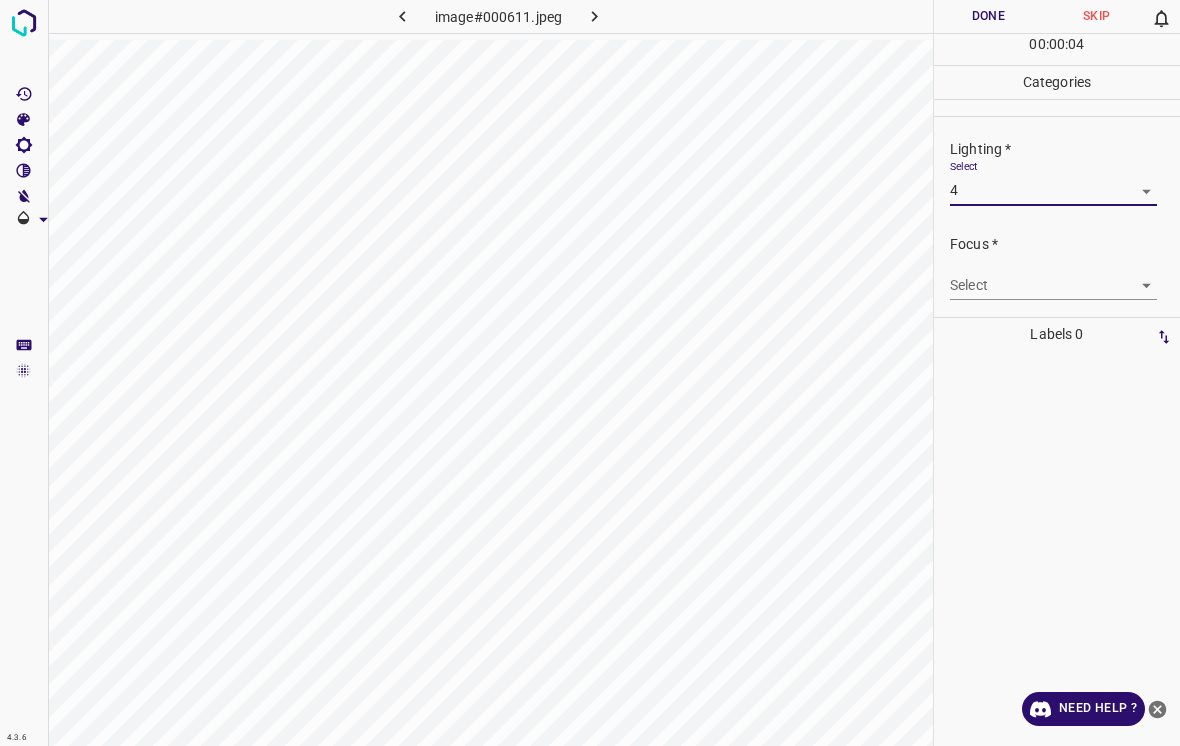 click on "4.3.6  image#000611.jpeg Done Skip 0 00   : 00   : 04   Categories Lighting *  Select 4 4 Focus *  Select ​ Overall *  Select ​ Labels   0 Categories 1 Lighting 2 Focus 3 Overall Tools Space Change between modes (Draw & Edit) I Auto labeling R Restore zoom M Zoom in N Zoom out Delete Delete selecte label Filters Z Restore filters X Saturation filter C Brightness filter V Contrast filter B Gray scale filter General O Download Need Help ? - Text - Hide - Delete" at bounding box center [590, 373] 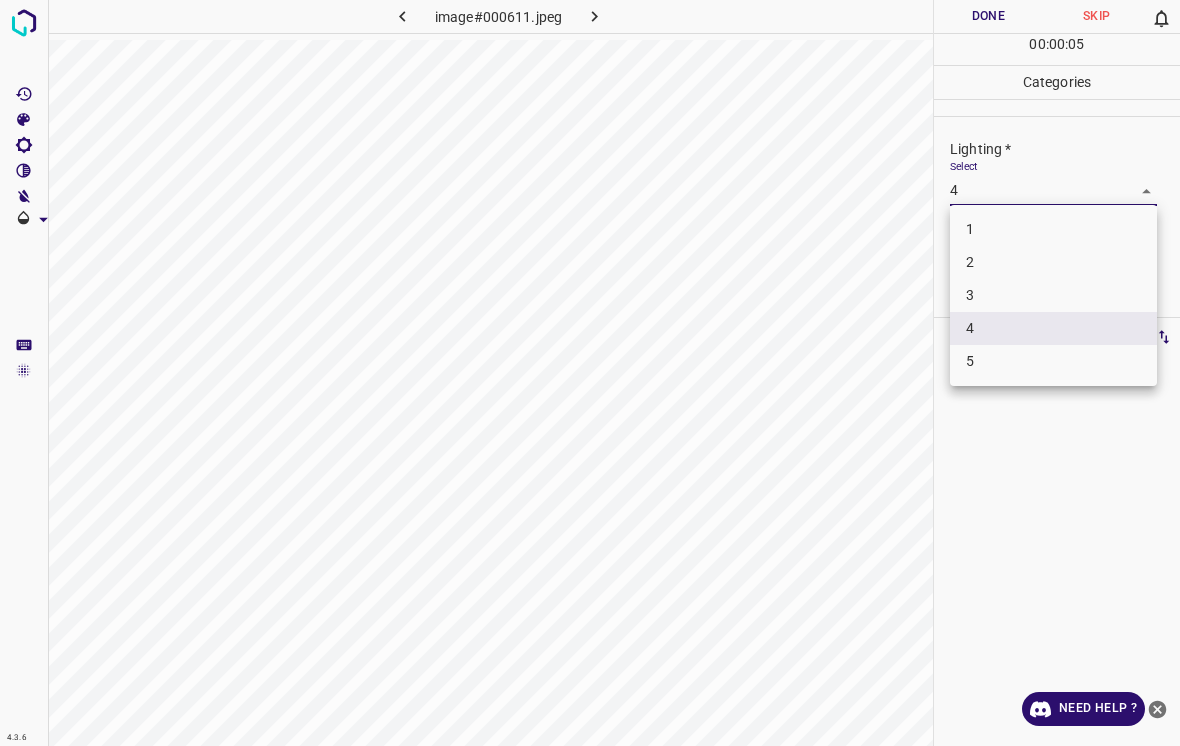 click on "3" at bounding box center (1053, 295) 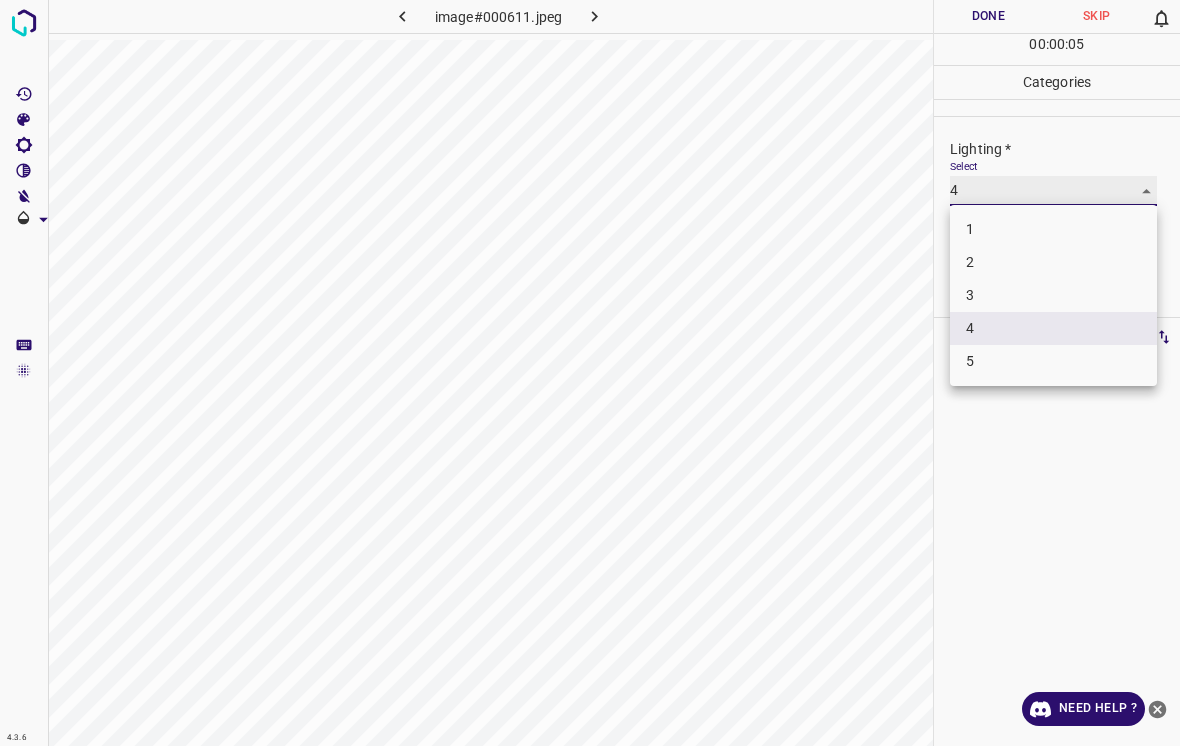 type on "3" 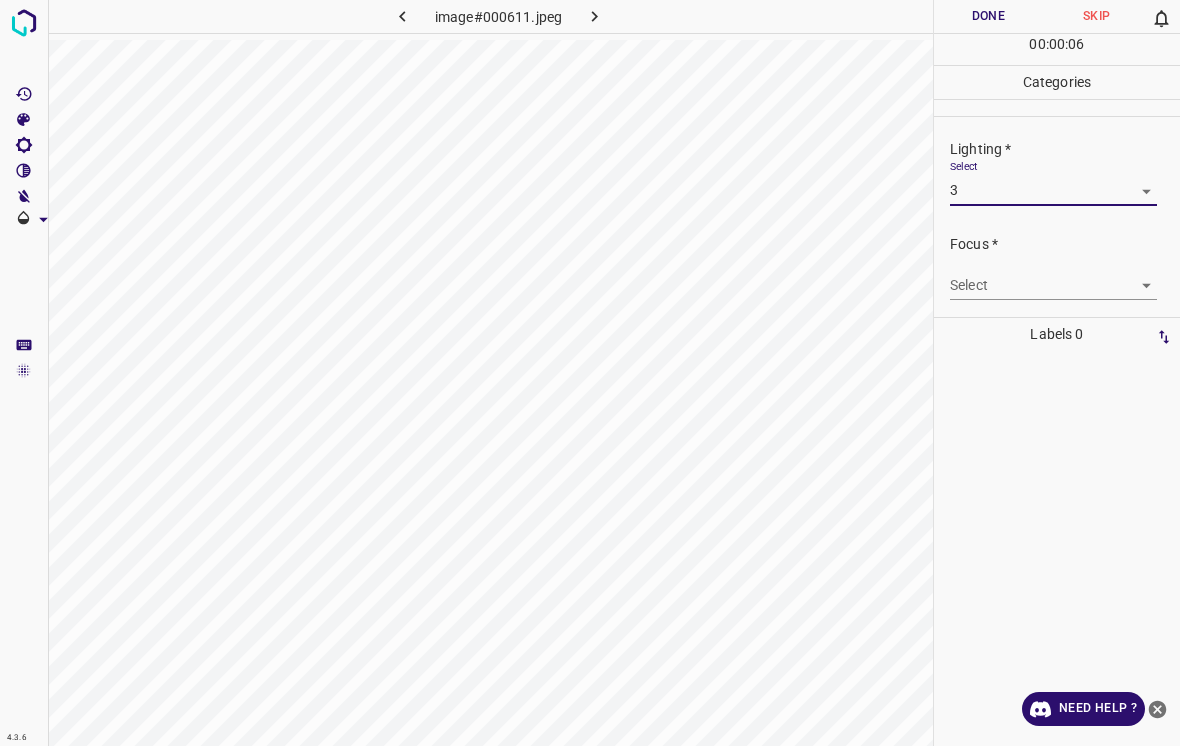 click on "4.3.6  image#000611.jpeg Done Skip 0 00   : 00   : 06   Categories Lighting *  Select 3 3 Focus *  Select ​ Overall *  Select ​ Labels   0 Categories 1 Lighting 2 Focus 3 Overall Tools Space Change between modes (Draw & Edit) I Auto labeling R Restore zoom M Zoom in N Zoom out Delete Delete selecte label Filters Z Restore filters X Saturation filter C Brightness filter V Contrast filter B Gray scale filter General O Download Need Help ? - Text - Hide - Delete" at bounding box center (590, 373) 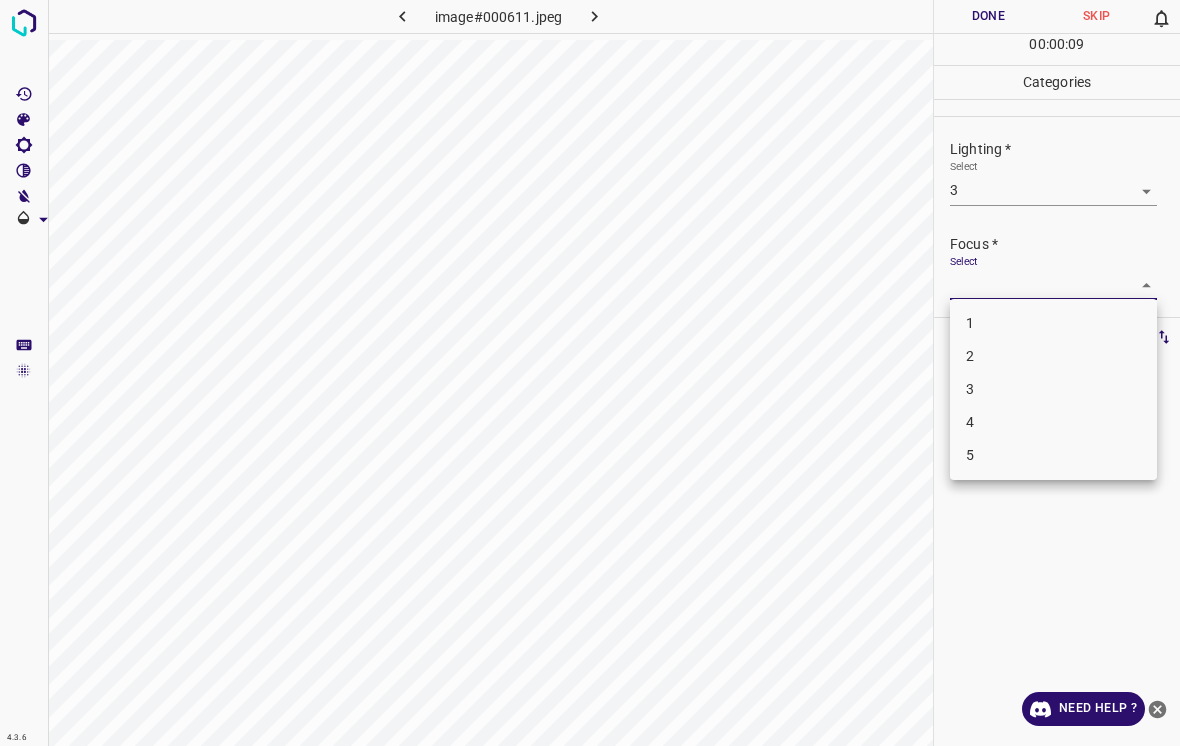 click on "2" at bounding box center (1053, 356) 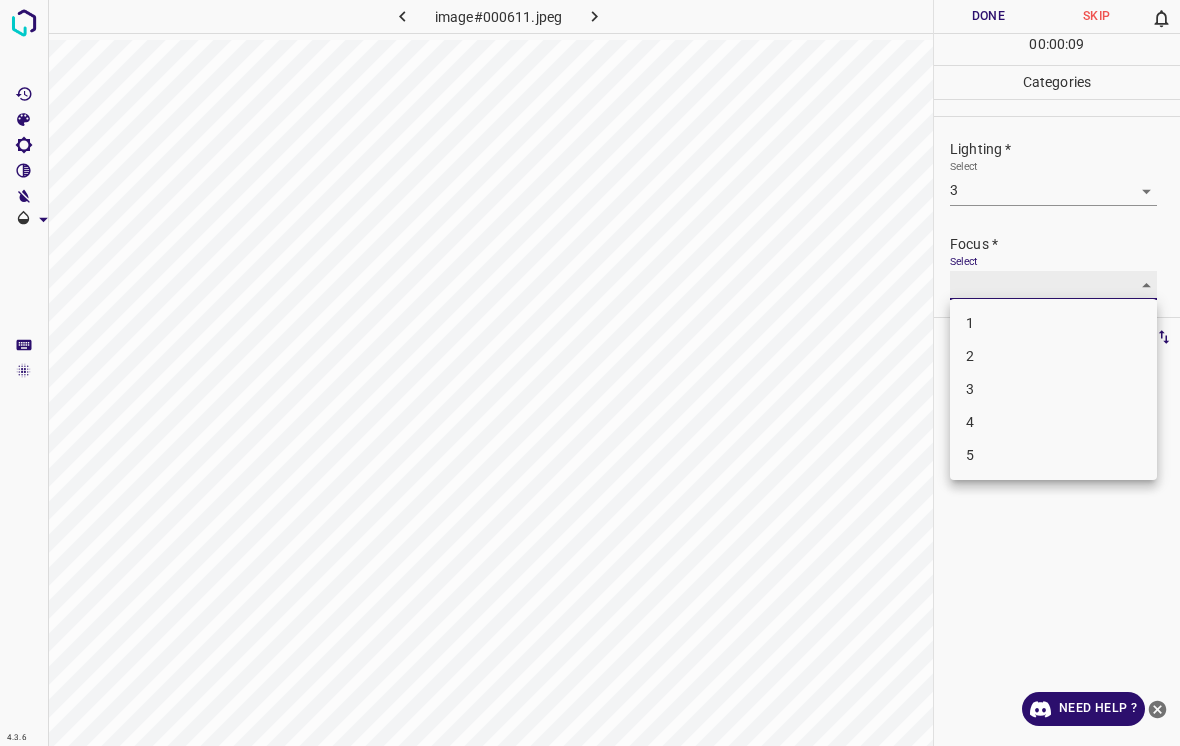 type on "2" 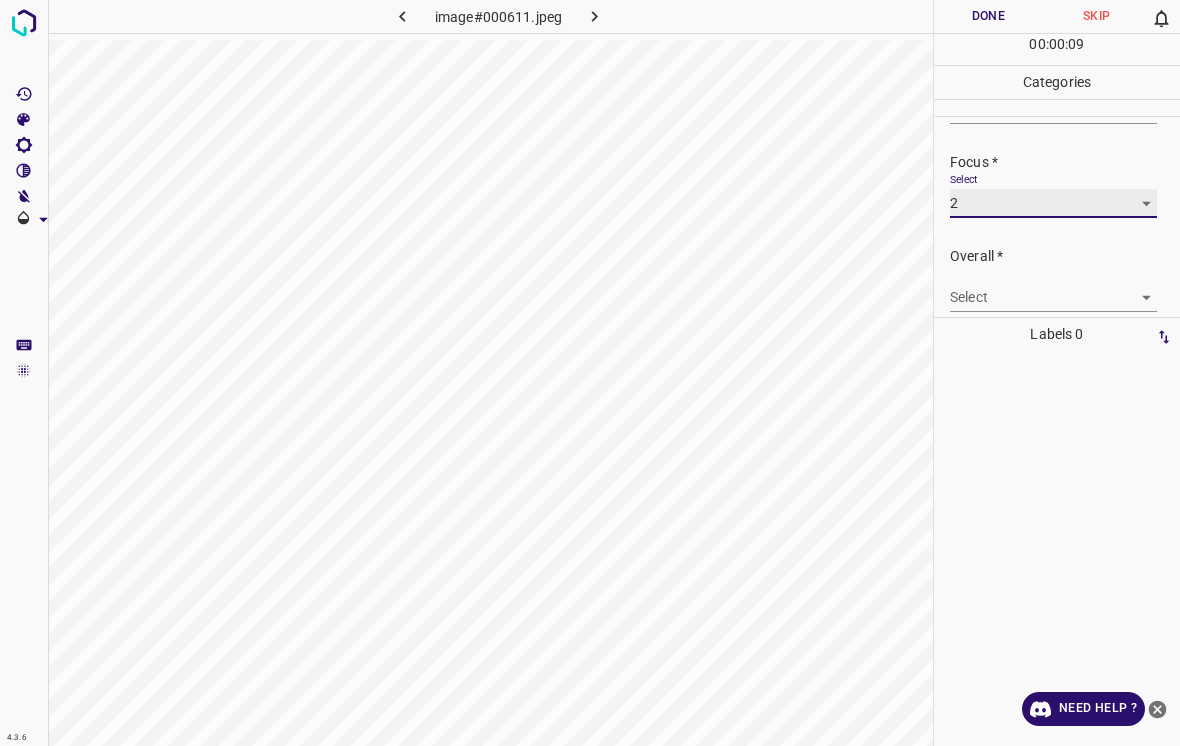 scroll, scrollTop: 85, scrollLeft: 0, axis: vertical 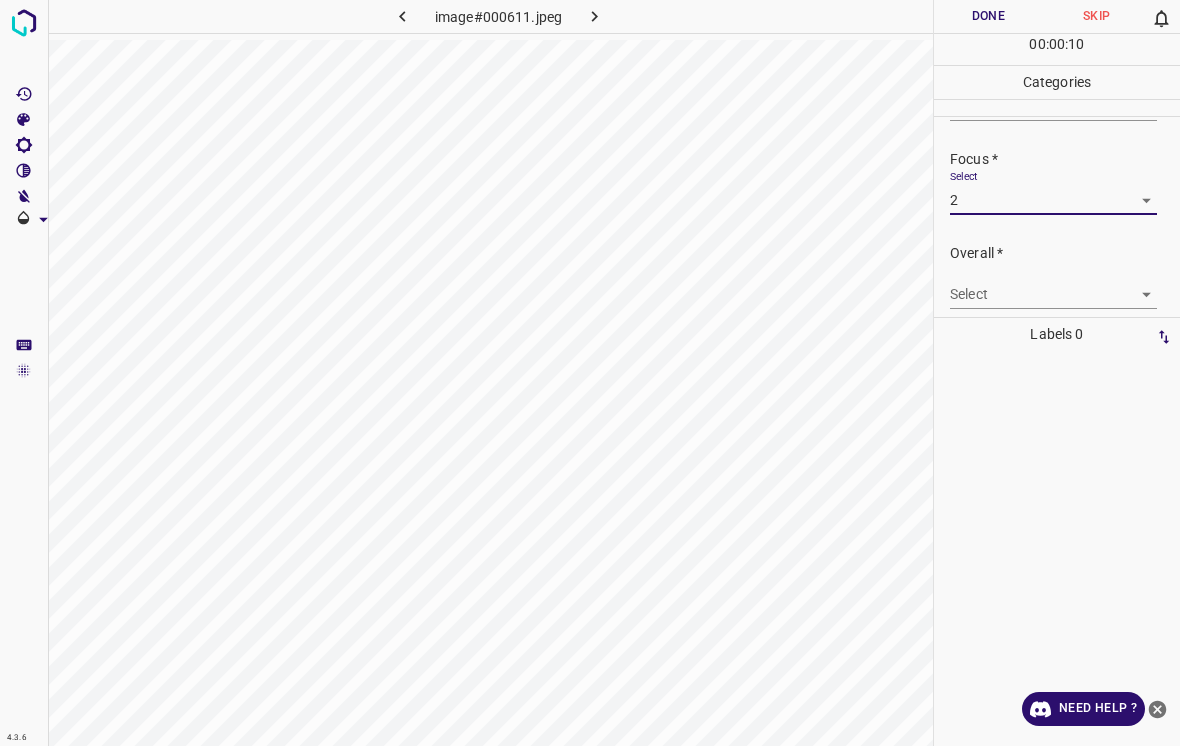 click on "4.3.6  image#000611.jpeg Done Skip 0 00   : 00   : 10   Categories Lighting *  Select 3 3 Focus *  Select 2 2 Overall *  Select ​ Labels   0 Categories 1 Lighting 2 Focus 3 Overall Tools Space Change between modes (Draw & Edit) I Auto labeling R Restore zoom M Zoom in N Zoom out Delete Delete selecte label Filters Z Restore filters X Saturation filter C Brightness filter V Contrast filter B Gray scale filter General O Download Need Help ? - Text - Hide - Delete" at bounding box center [590, 373] 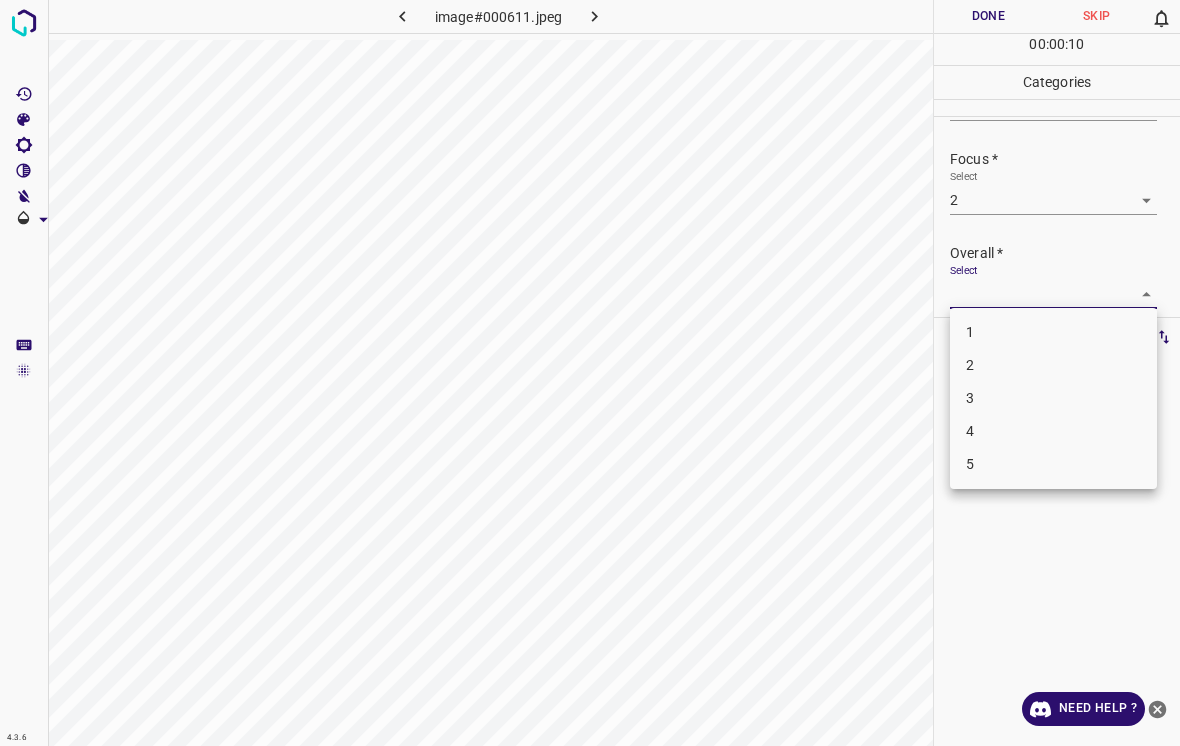 click on "5" at bounding box center [1053, 464] 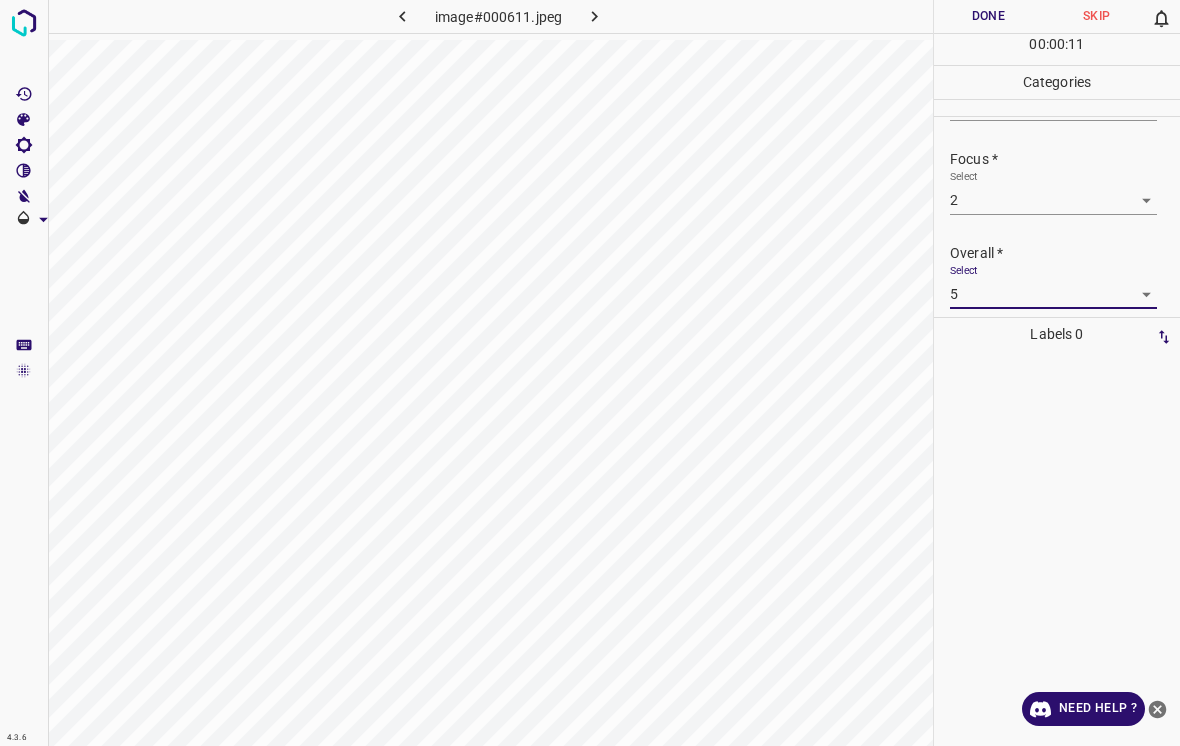 click on "4.3.6  image#000611.jpeg Done Skip 0 00   : 00   : 11   Categories Lighting *  Select 3 3 Focus *  Select 2 2 Overall *  Select 5 5 Labels   0 Categories 1 Lighting 2 Focus 3 Overall Tools Space Change between modes (Draw & Edit) I Auto labeling R Restore zoom M Zoom in N Zoom out Delete Delete selecte label Filters Z Restore filters X Saturation filter C Brightness filter V Contrast filter B Gray scale filter General O Download Need Help ? - Text - Hide - Delete" at bounding box center (590, 373) 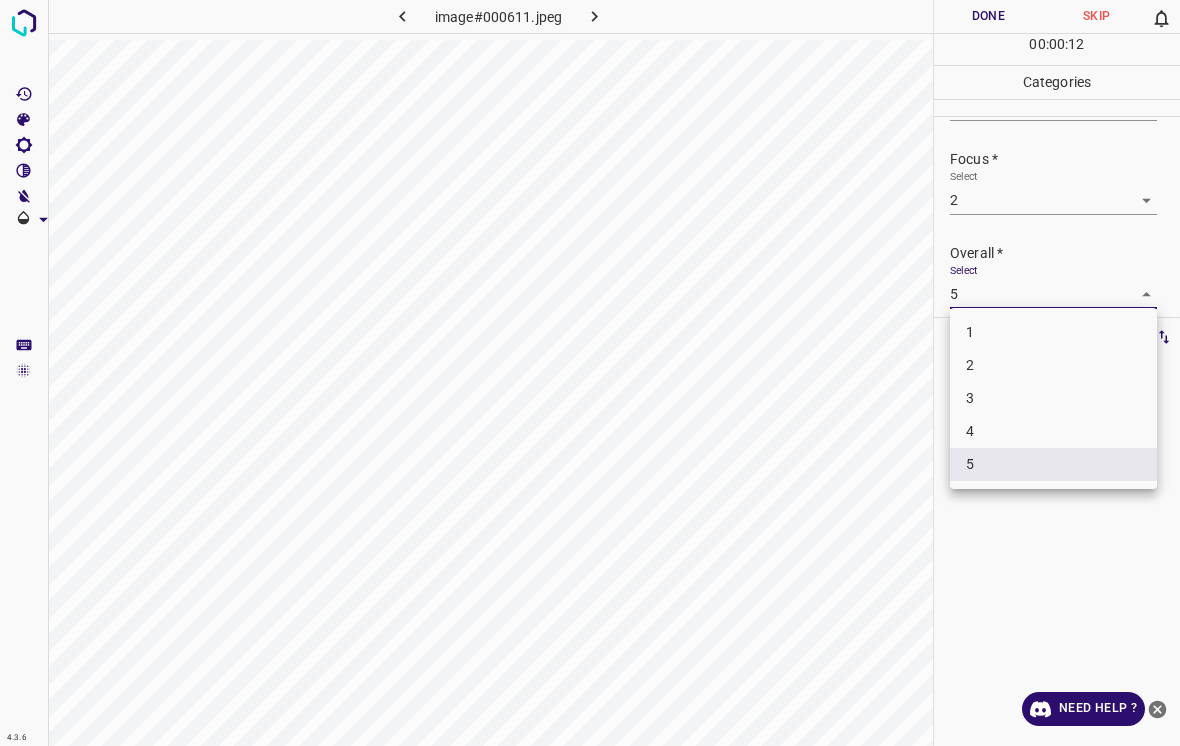 click on "4" at bounding box center (1053, 431) 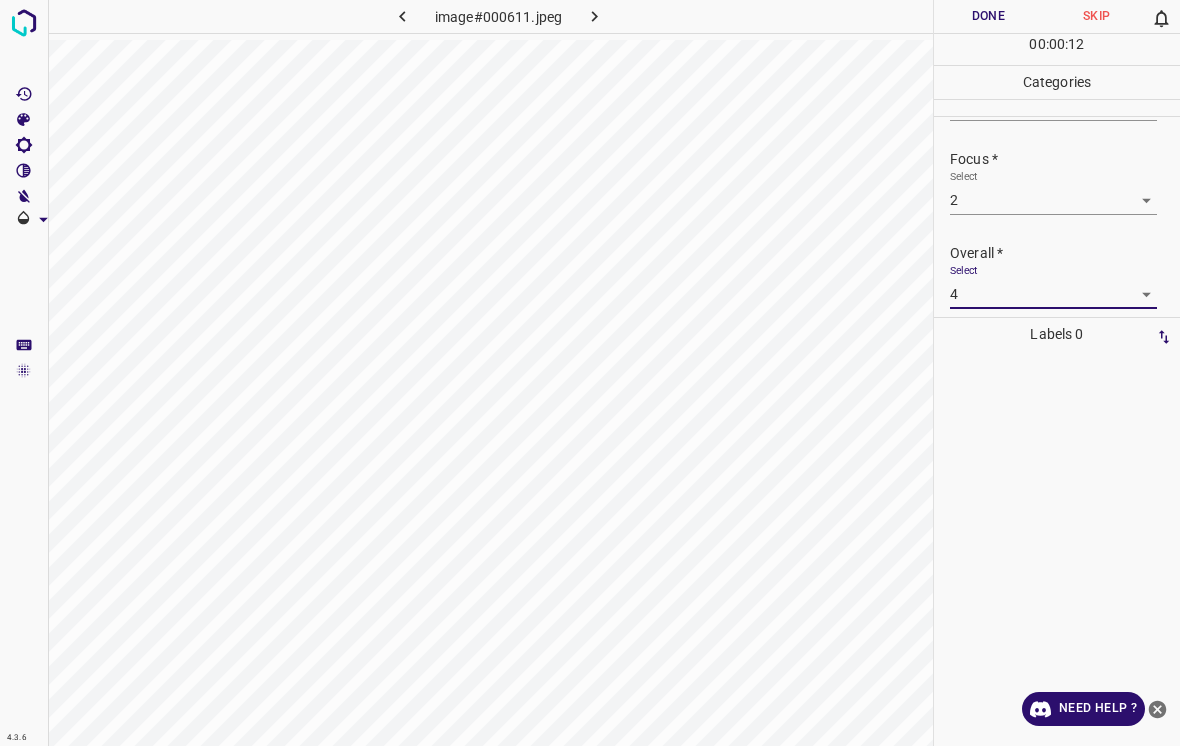 click on "4.3.6  image#000611.jpeg Done Skip 0 00   : 00   : 12   Categories Lighting *  Select 3 3 Focus *  Select 2 2 Overall *  Select 4 4 Labels   0 Categories 1 Lighting 2 Focus 3 Overall Tools Space Change between modes (Draw & Edit) I Auto labeling R Restore zoom M Zoom in N Zoom out Delete Delete selecte label Filters Z Restore filters X Saturation filter C Brightness filter V Contrast filter B Gray scale filter General O Download Need Help ? - Text - Hide - Delete" at bounding box center (590, 373) 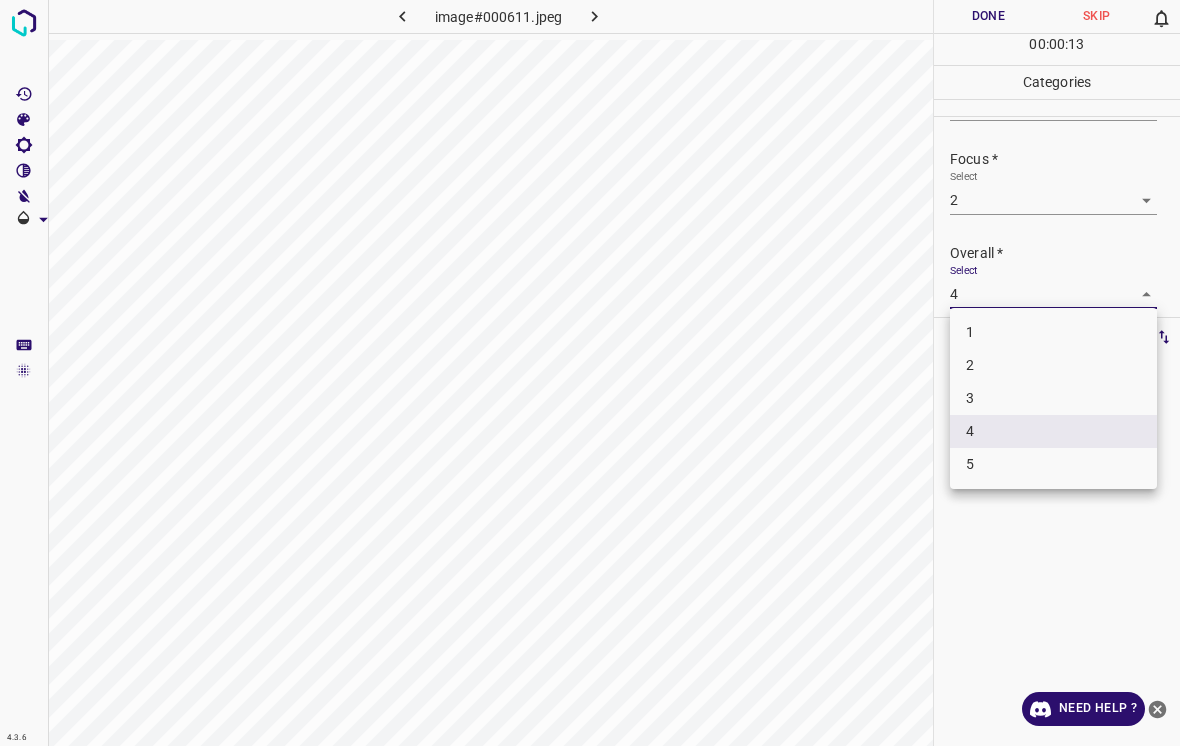 click on "3" at bounding box center [1053, 398] 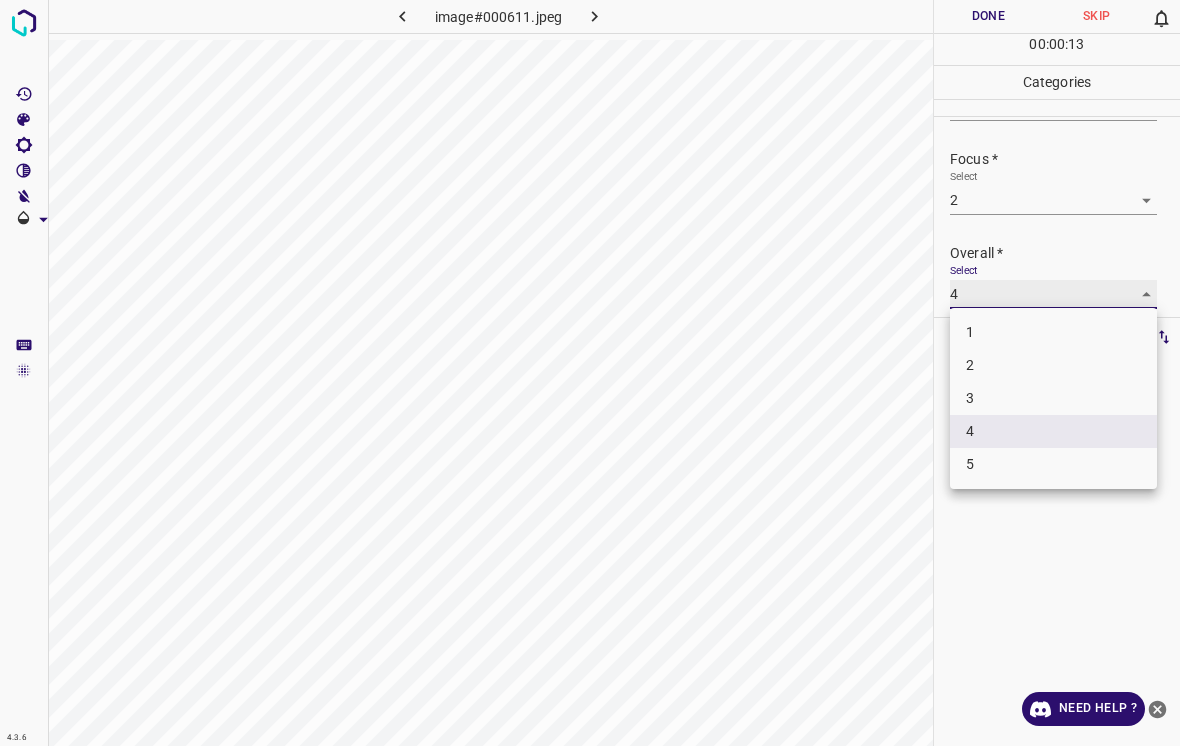 type on "3" 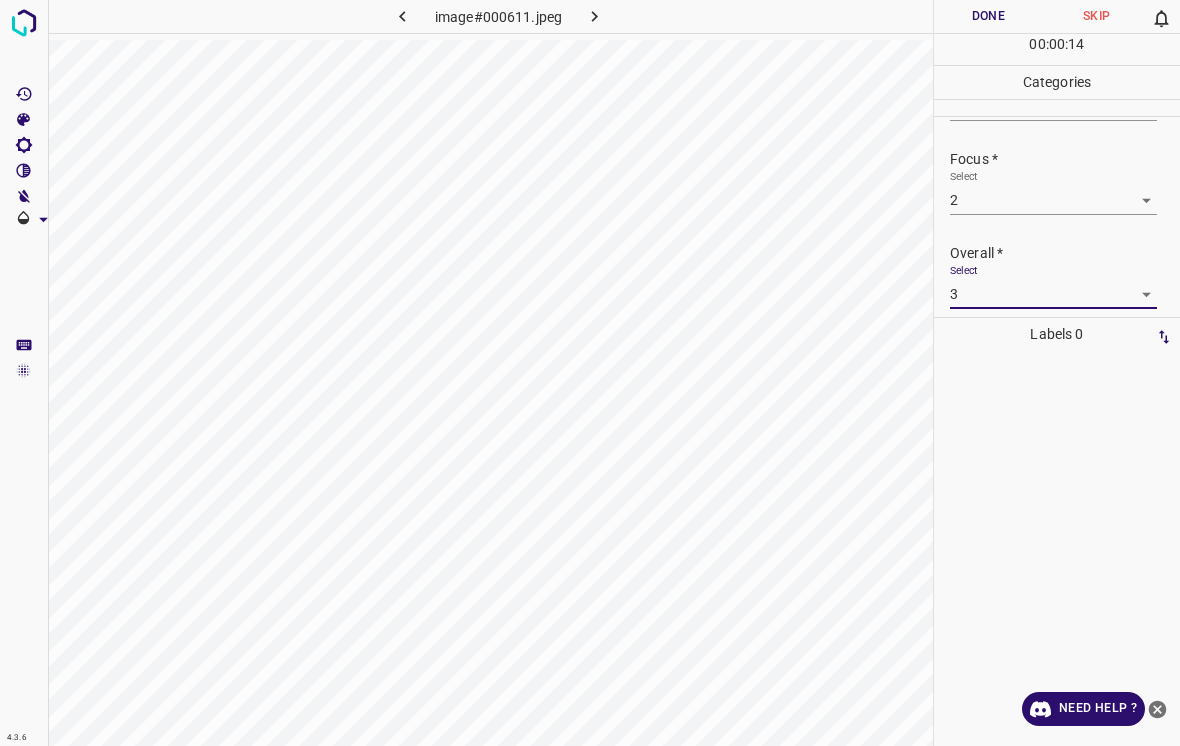 click on "Done" at bounding box center [988, 16] 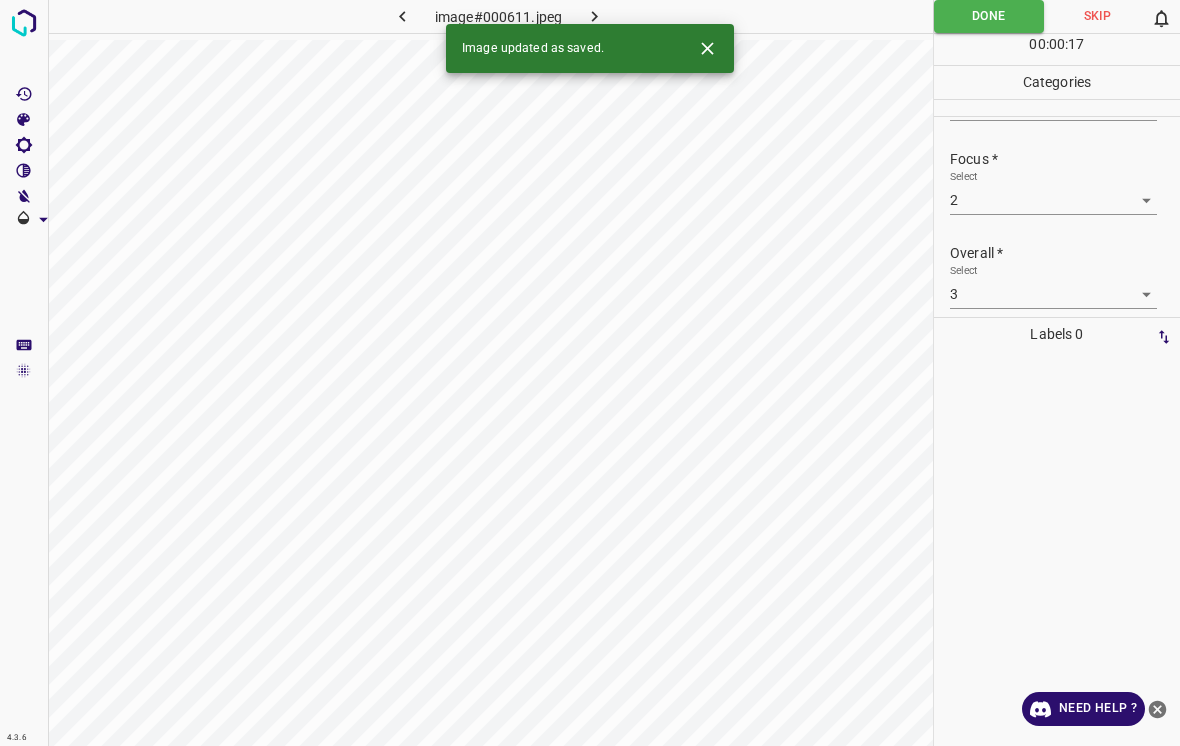 click 